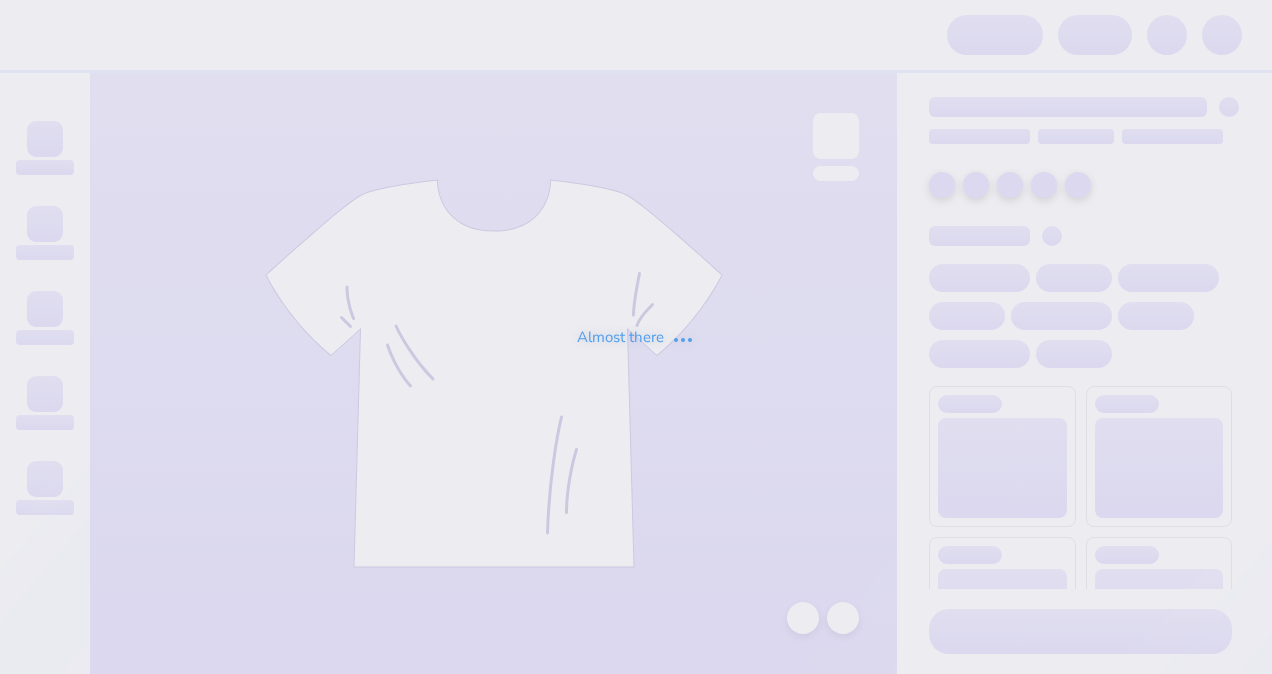scroll, scrollTop: 0, scrollLeft: 0, axis: both 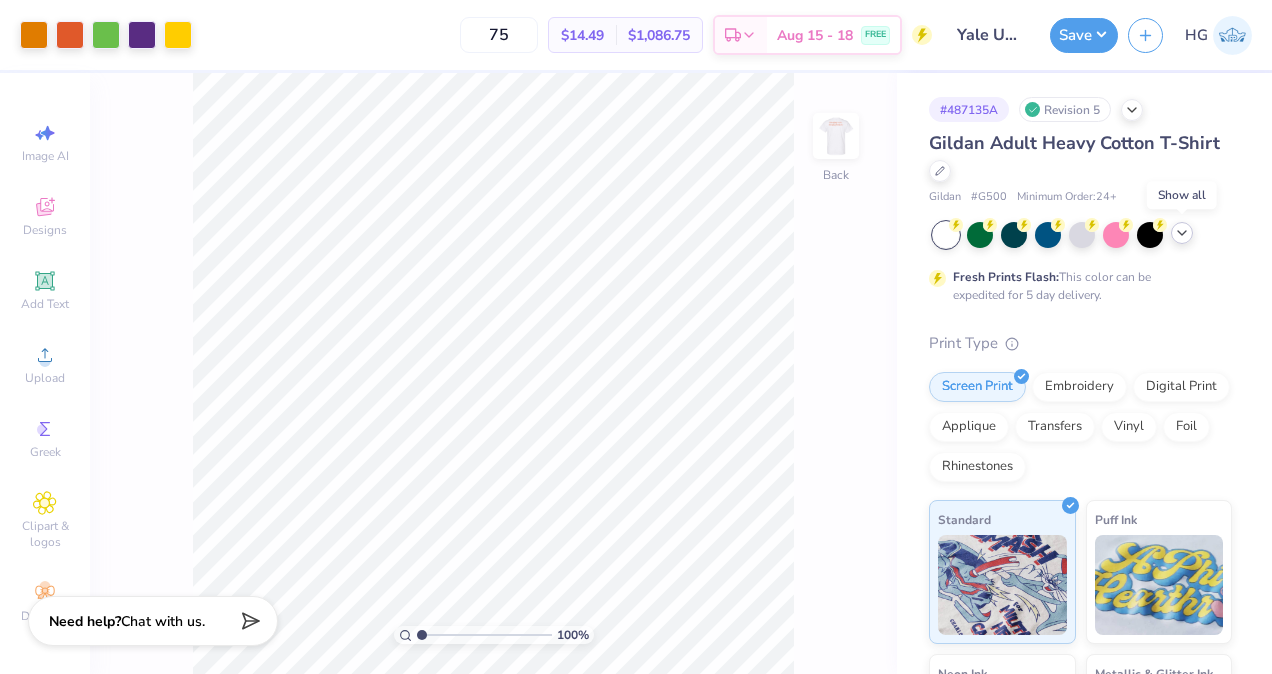 click 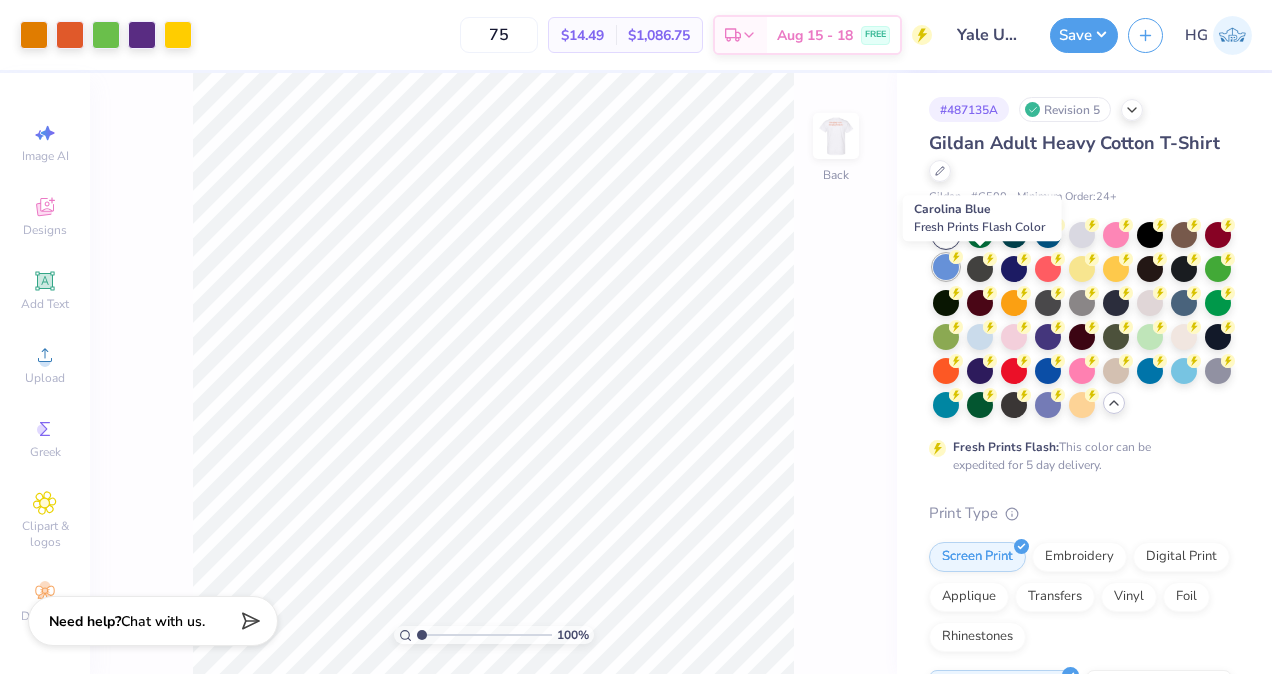 click at bounding box center [946, 267] 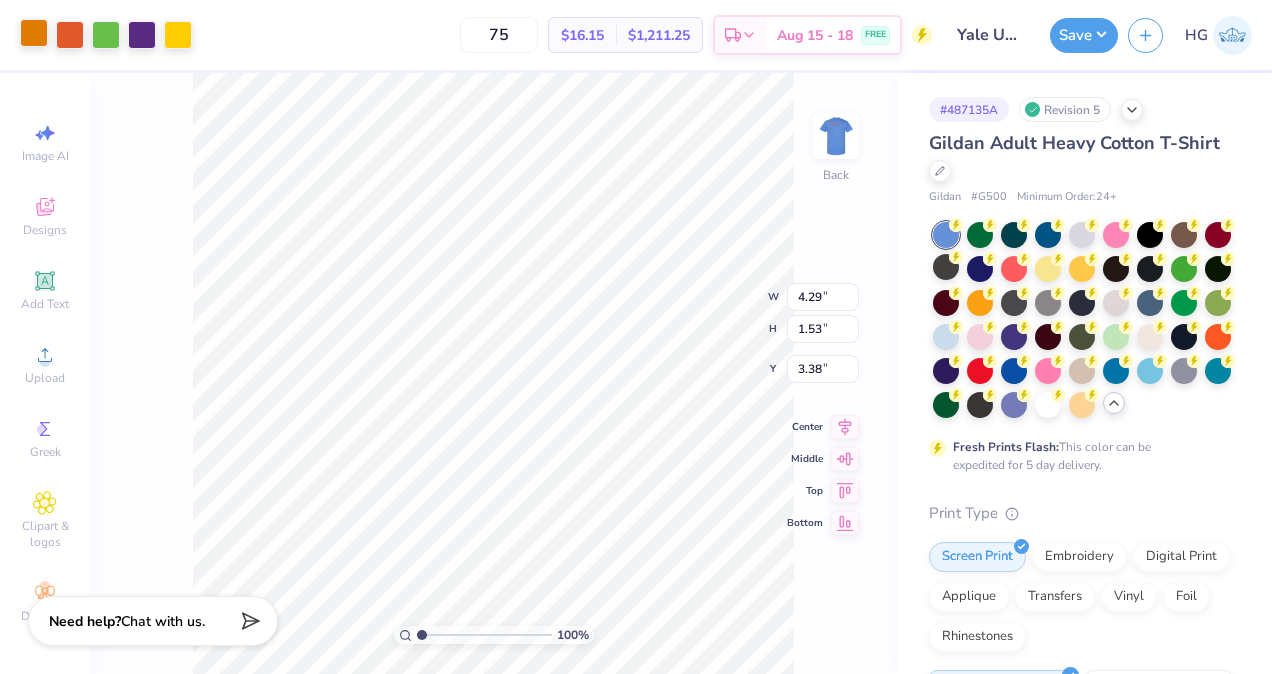 click at bounding box center (34, 33) 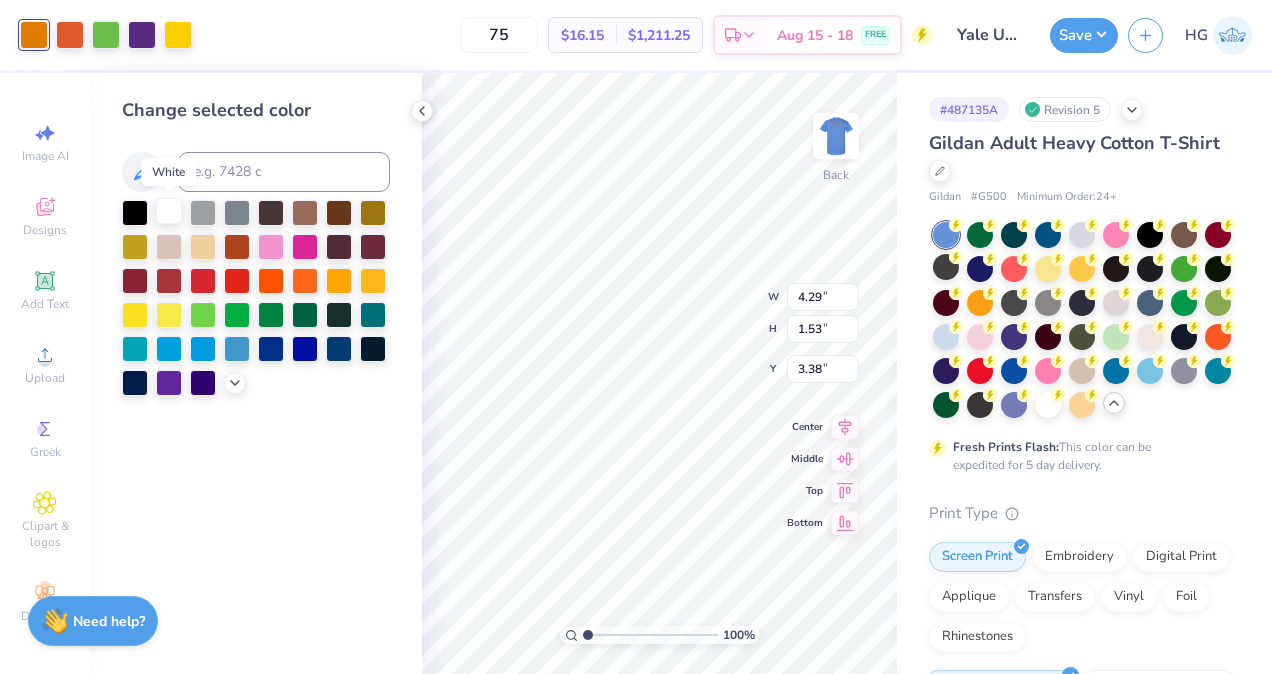 click at bounding box center [169, 211] 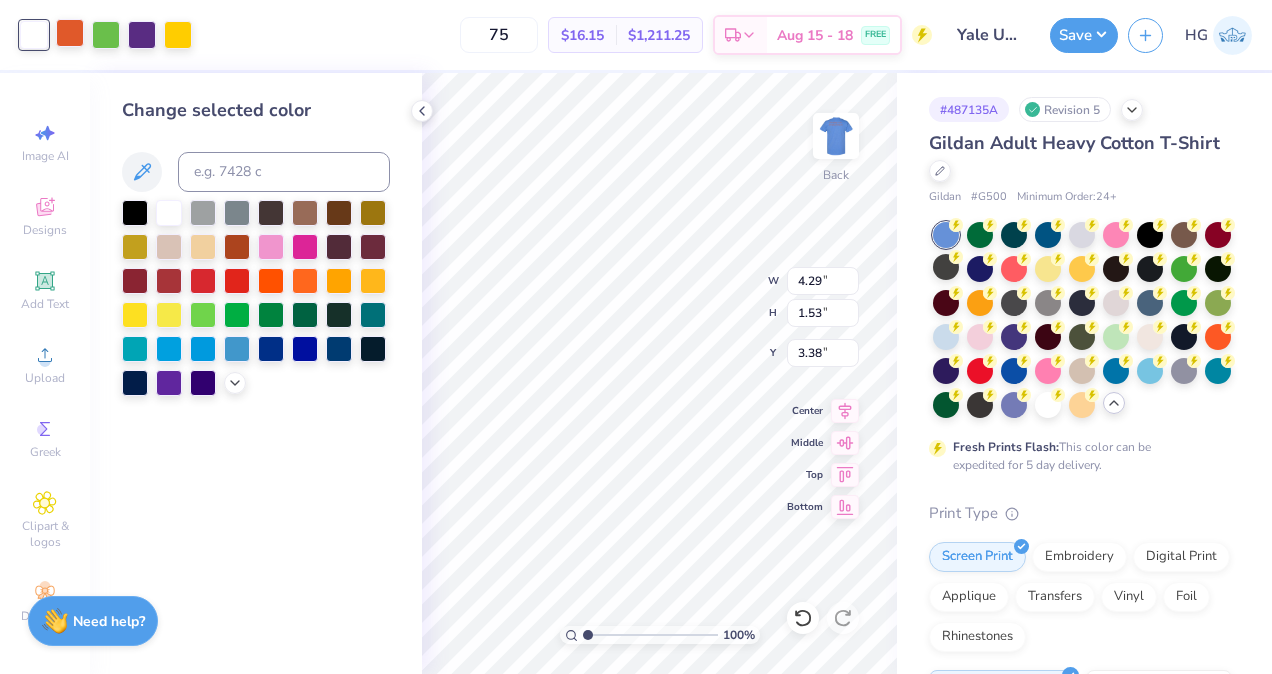 click at bounding box center [70, 33] 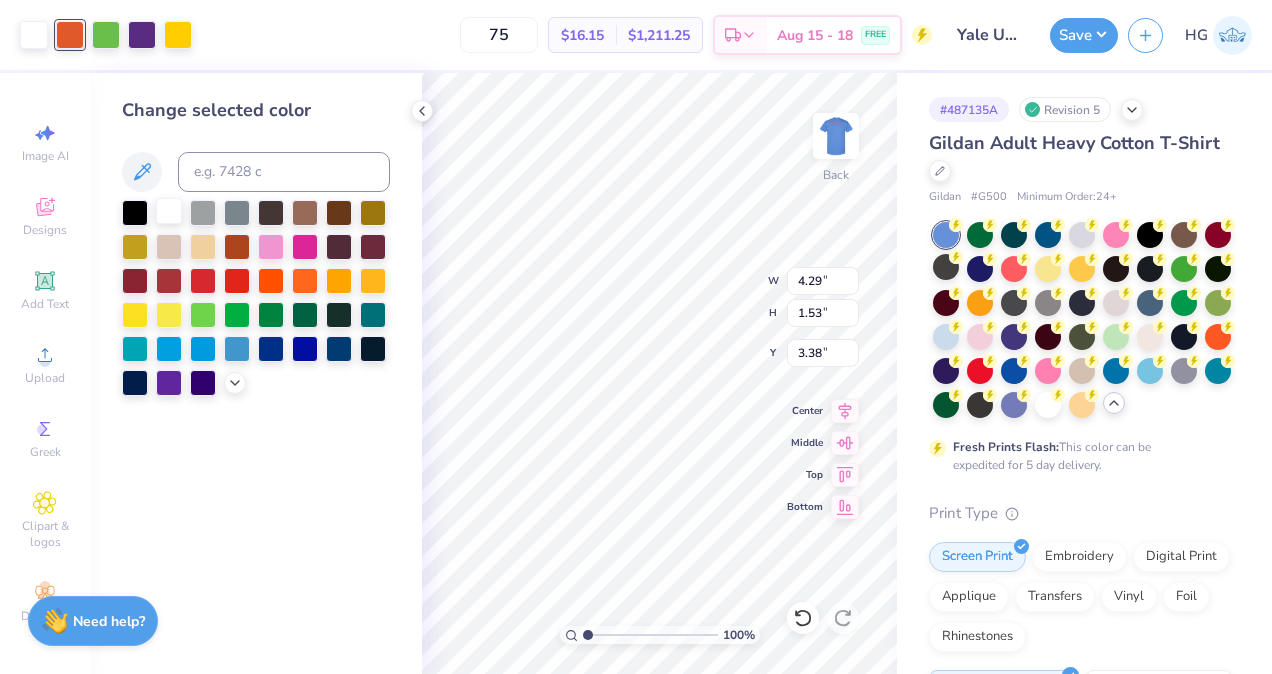 click at bounding box center [169, 211] 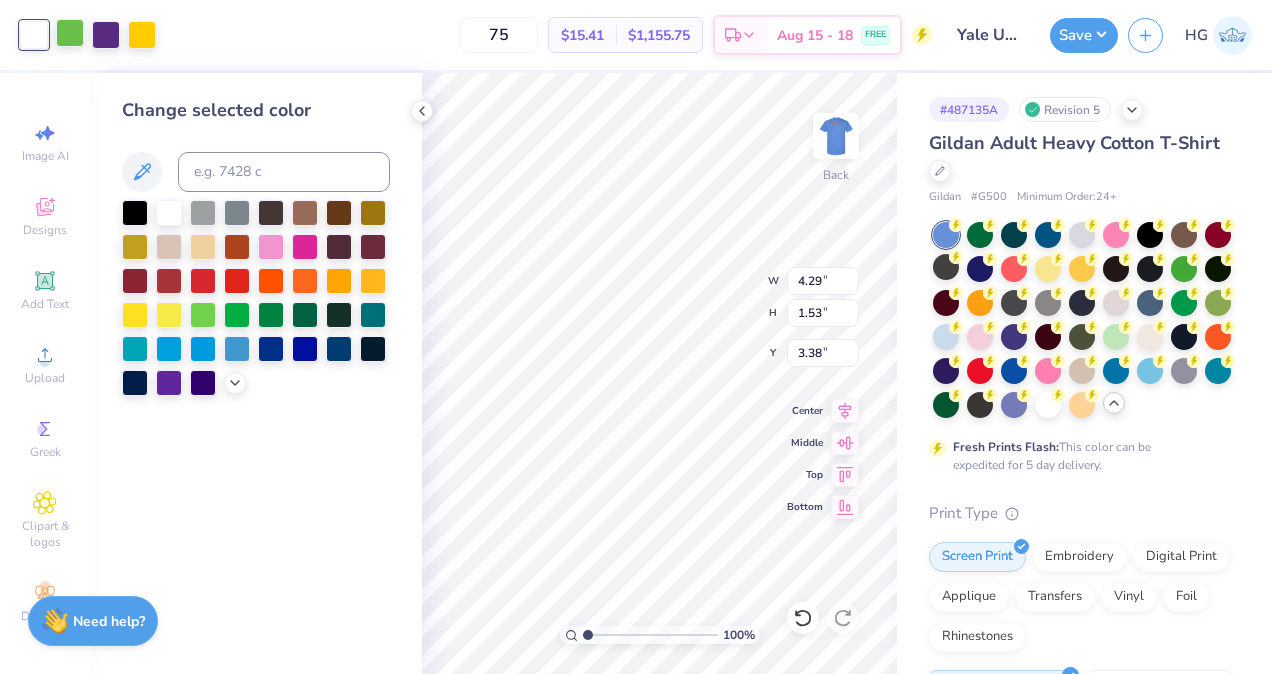 click at bounding box center [70, 33] 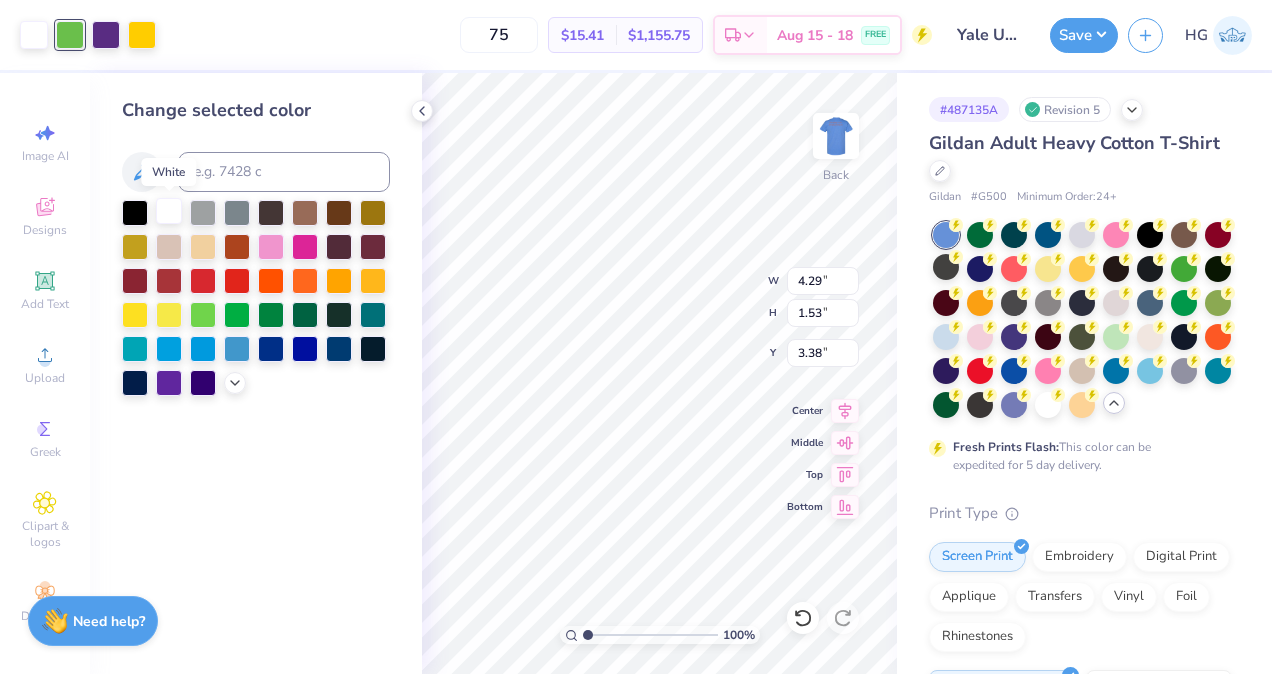 click at bounding box center [169, 211] 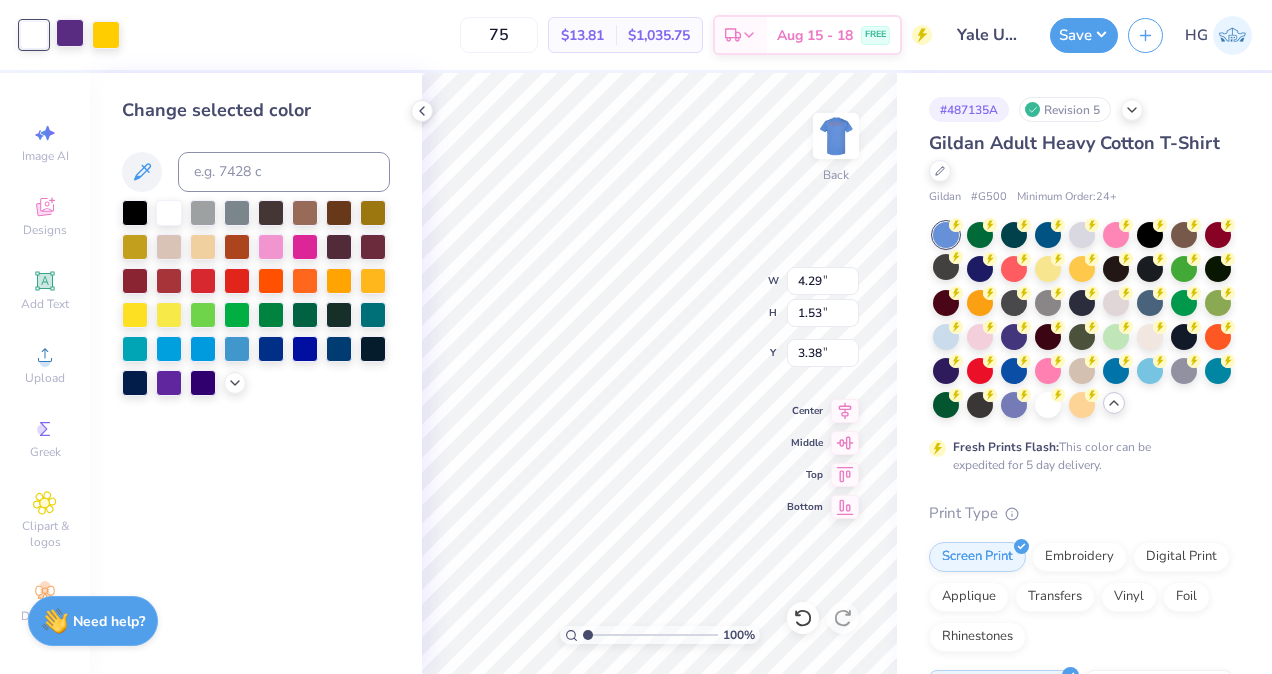 click at bounding box center [70, 33] 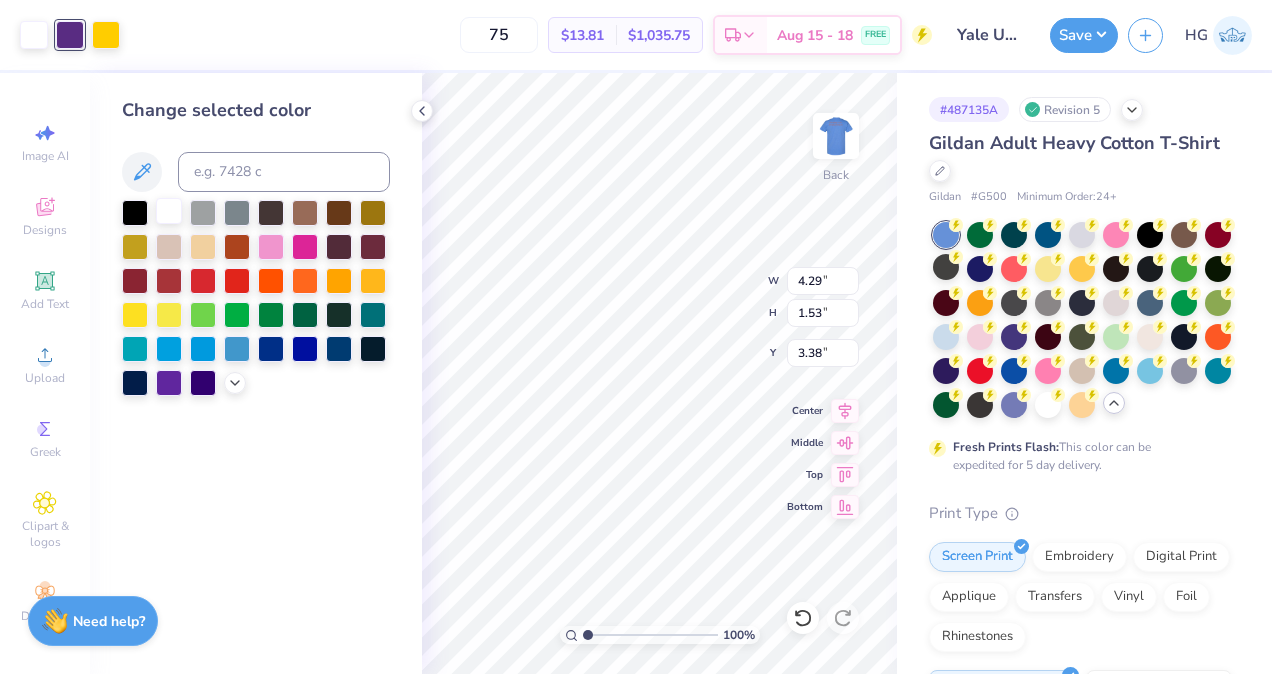 click at bounding box center (169, 211) 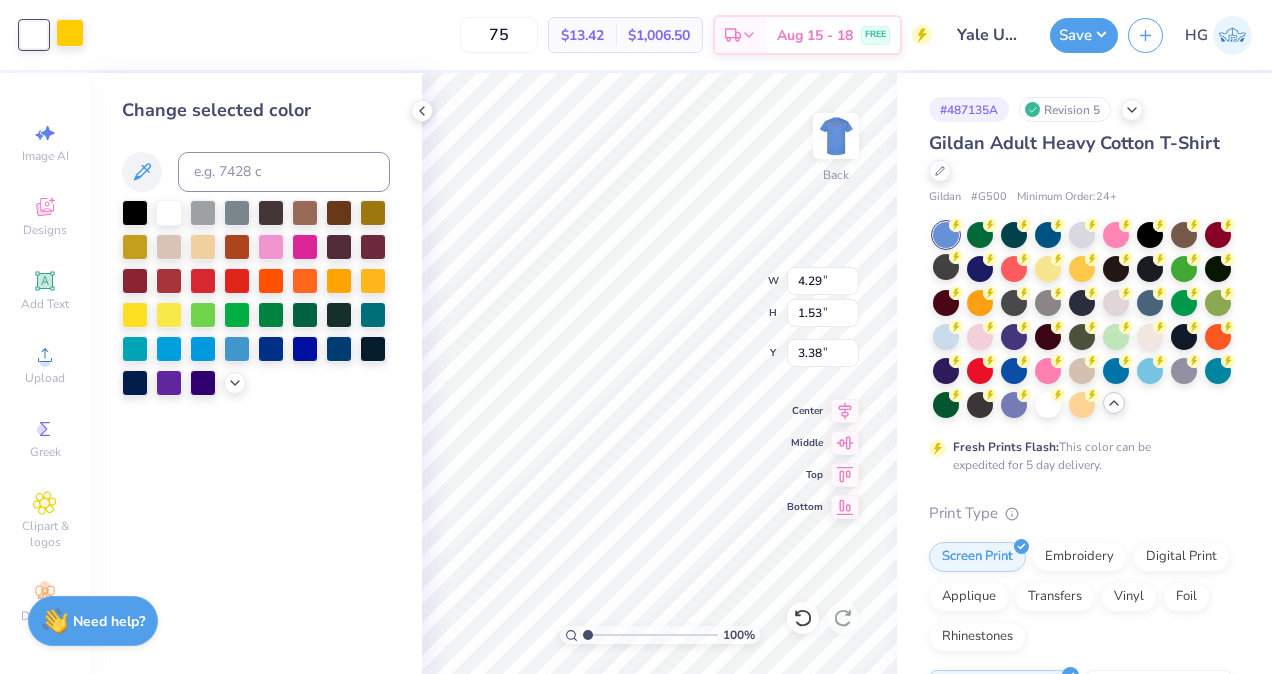 click at bounding box center [70, 33] 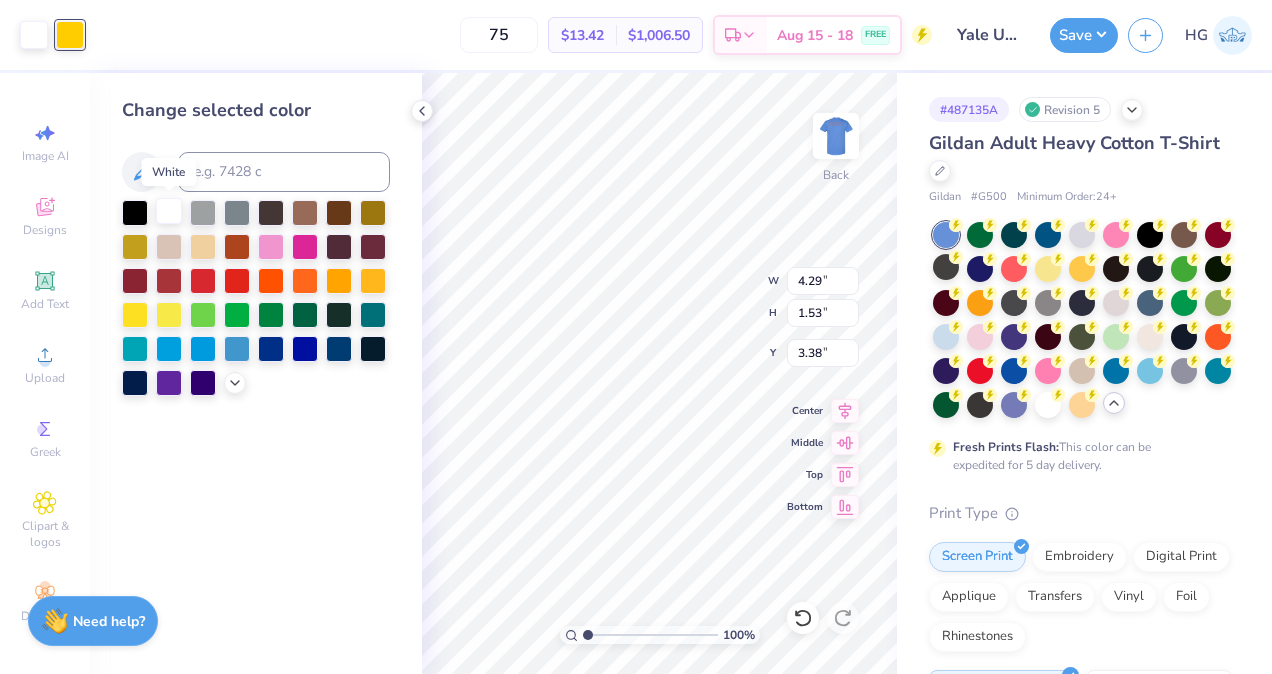 click at bounding box center [169, 211] 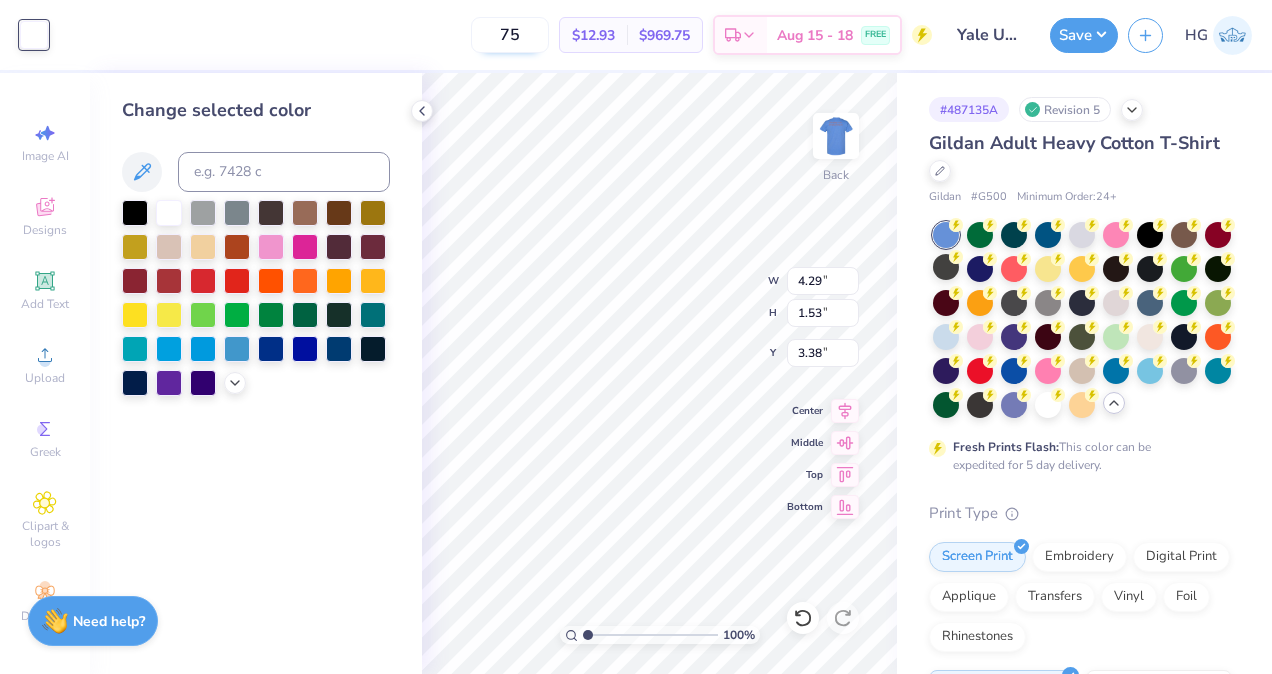 drag, startPoint x: 526, startPoint y: 34, endPoint x: 470, endPoint y: 50, distance: 58.24088 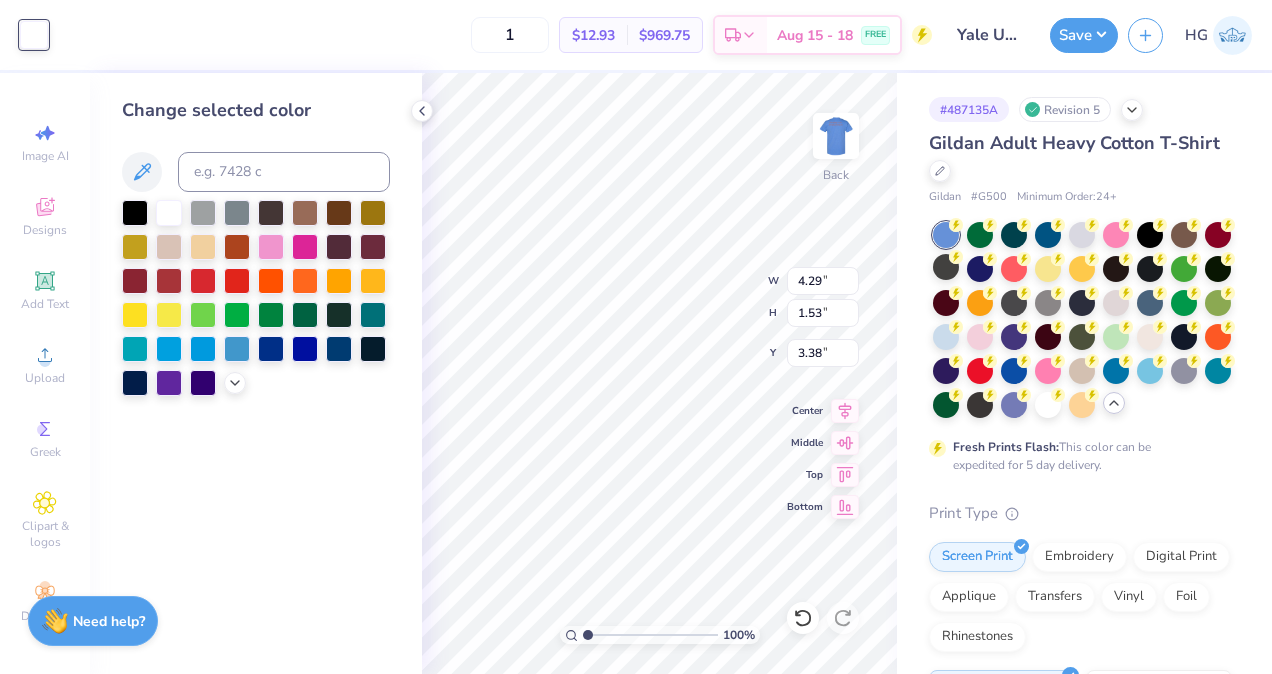 type on "10" 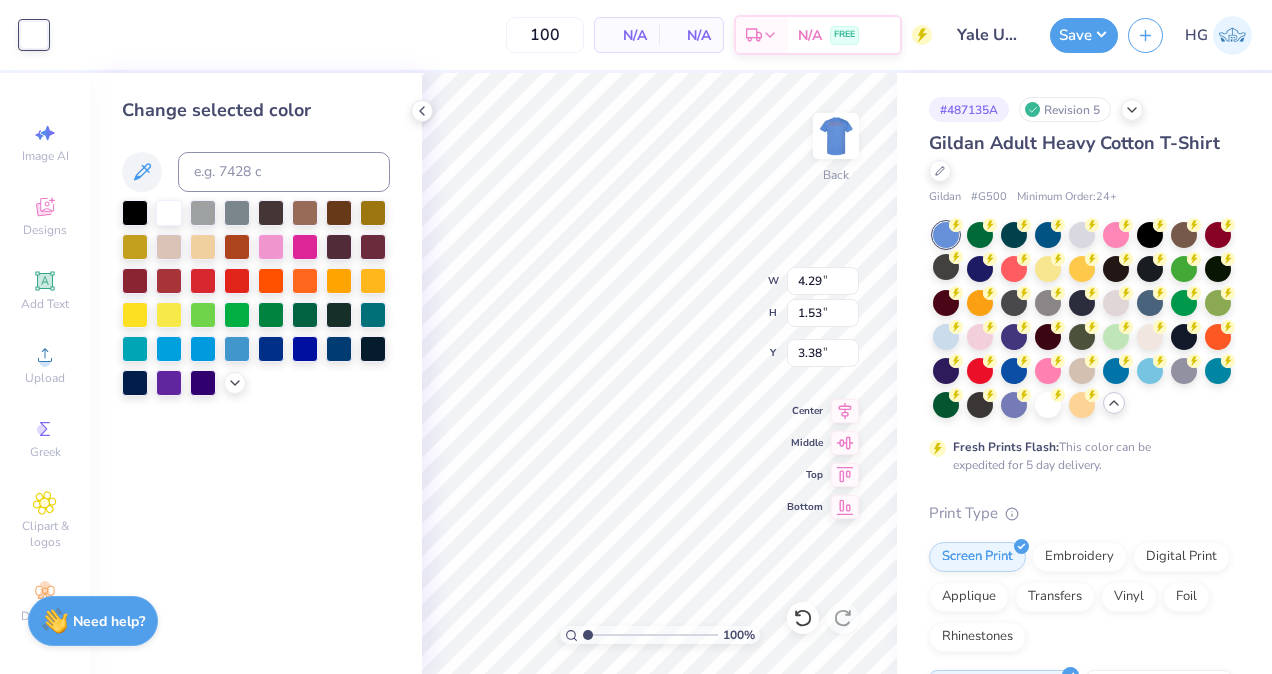 type on "100" 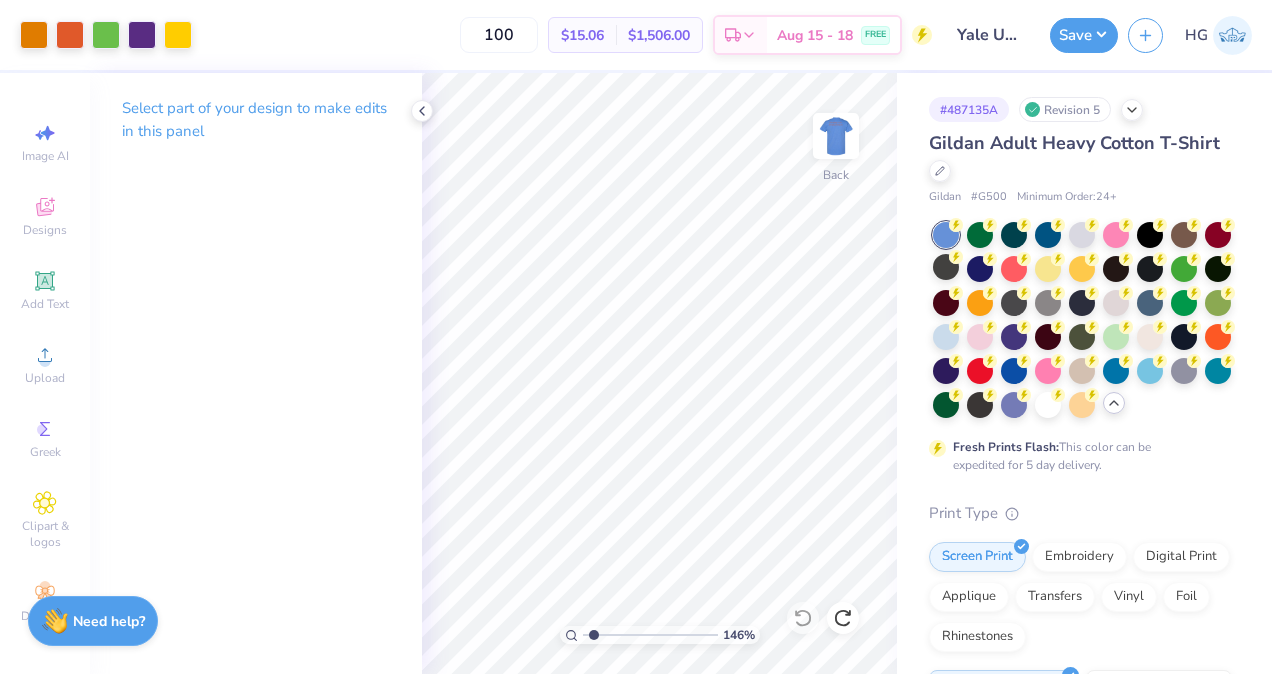 type on "1.46067476837245" 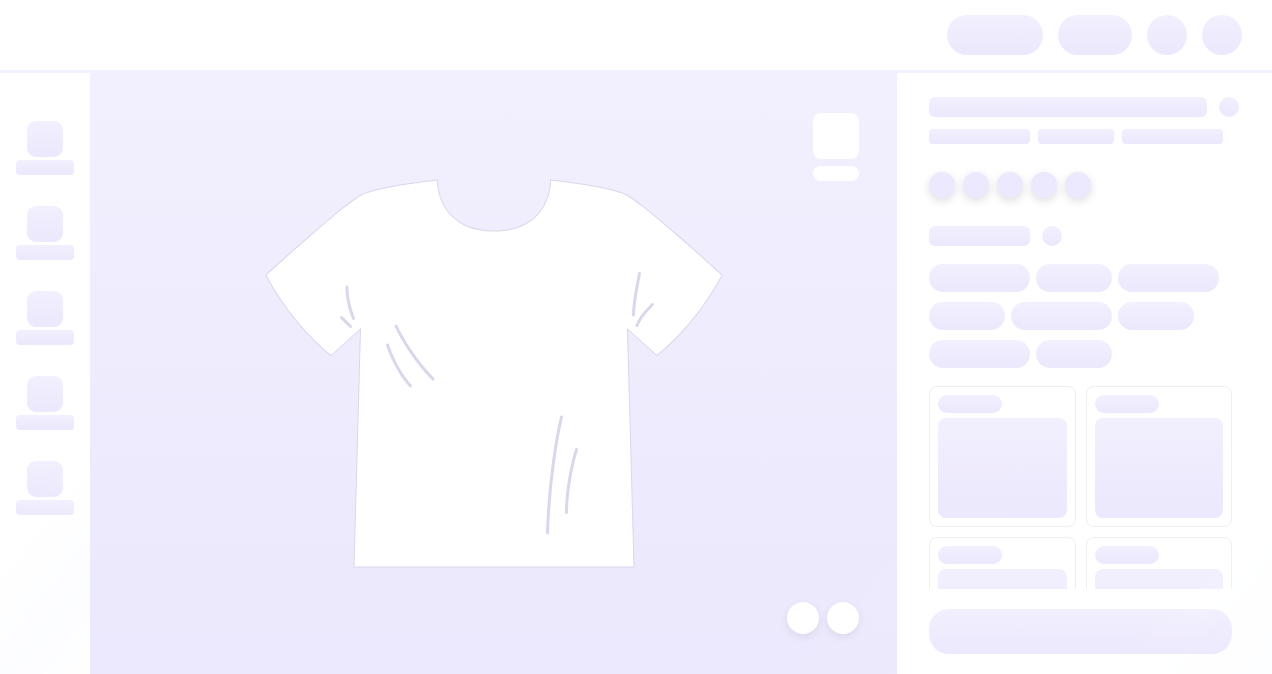 scroll, scrollTop: 0, scrollLeft: 0, axis: both 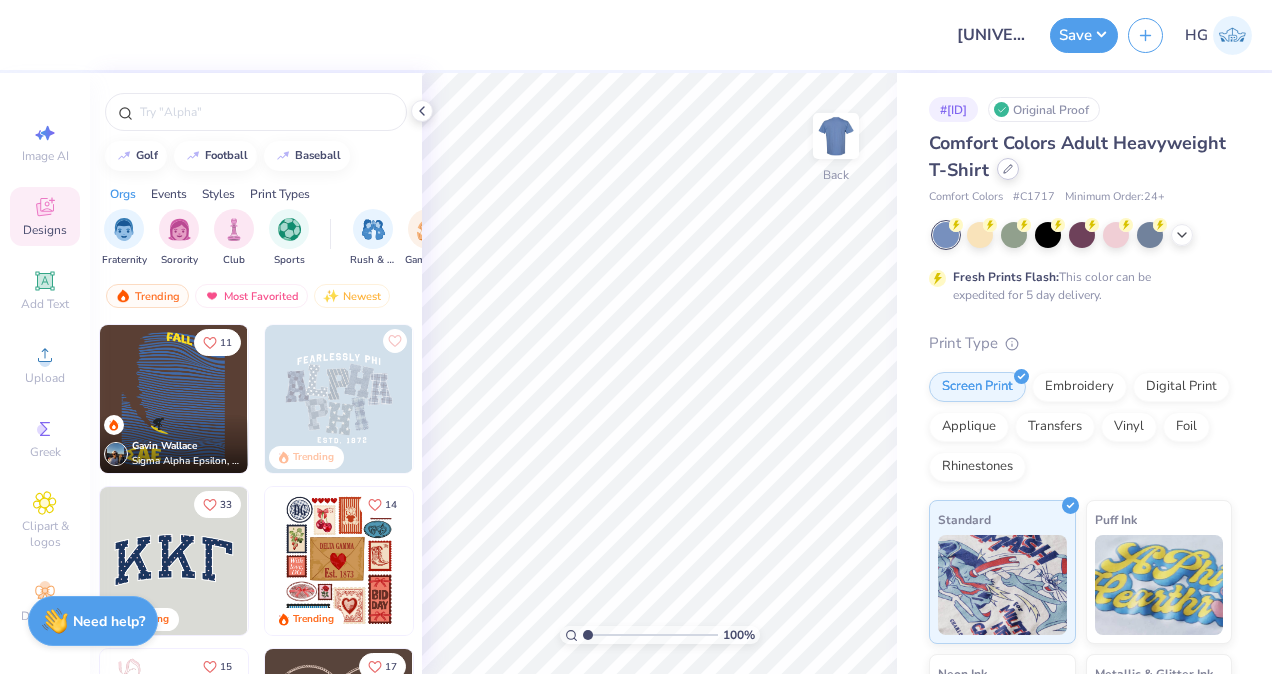 click at bounding box center (1008, 169) 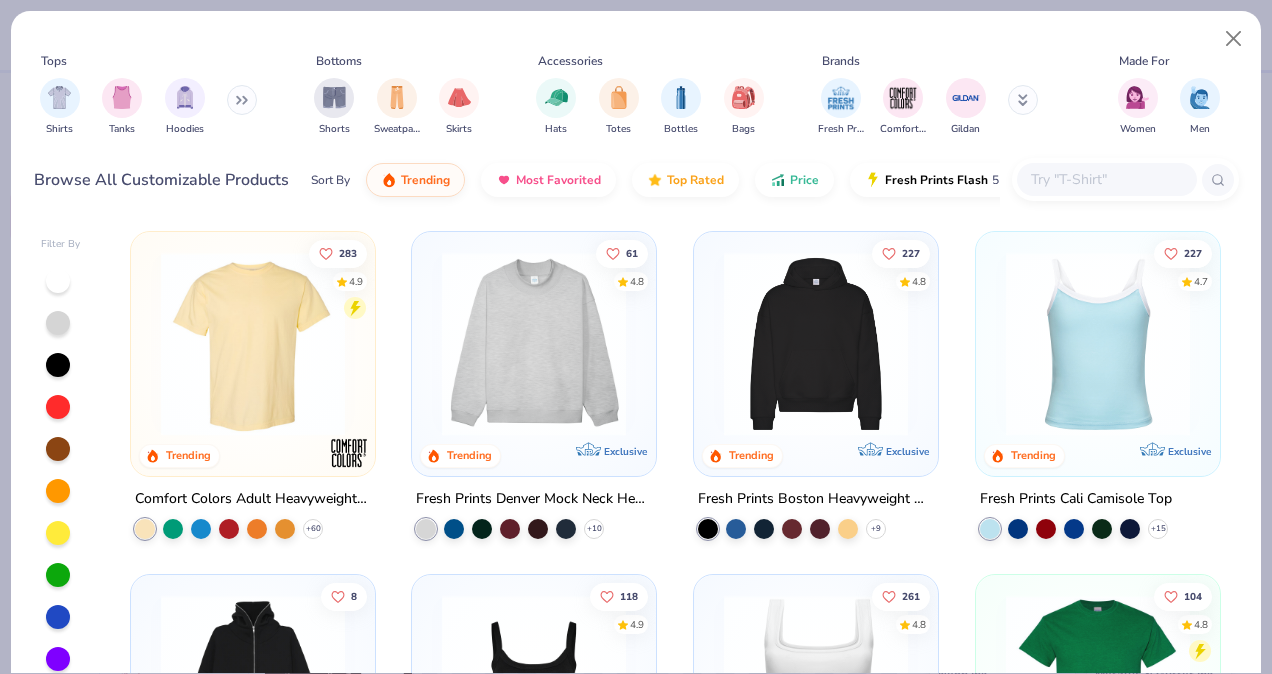 click at bounding box center [1106, 179] 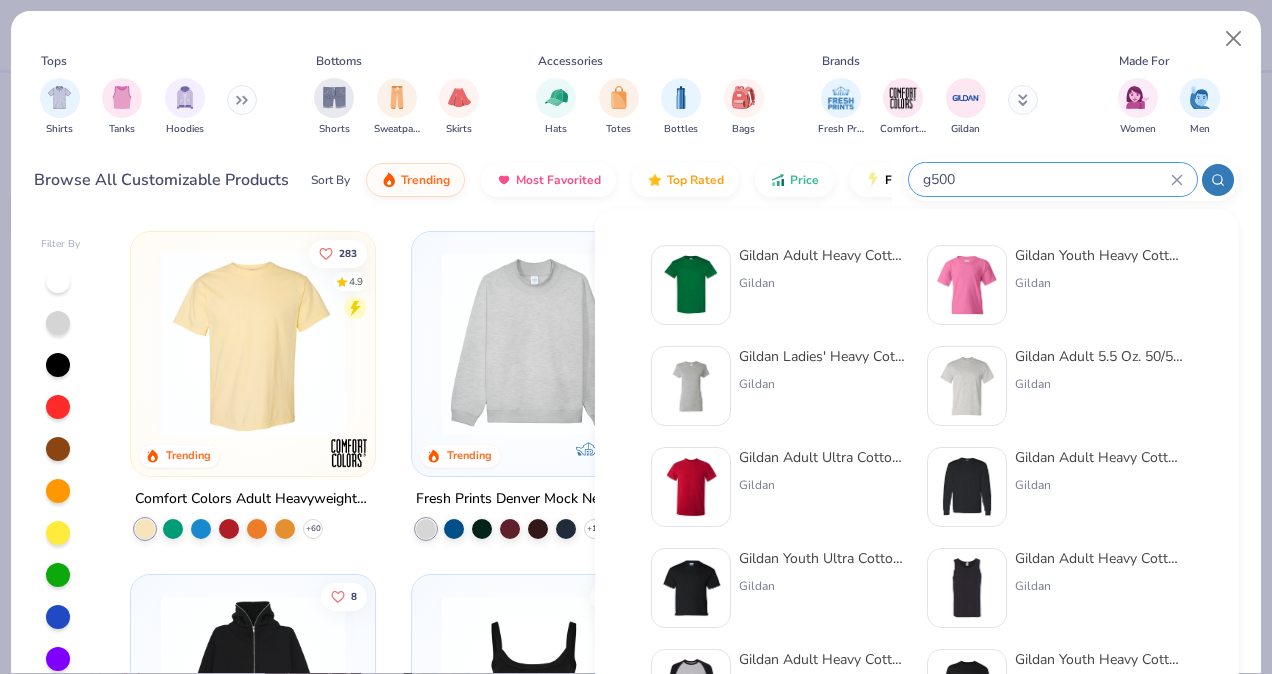 type on "g500" 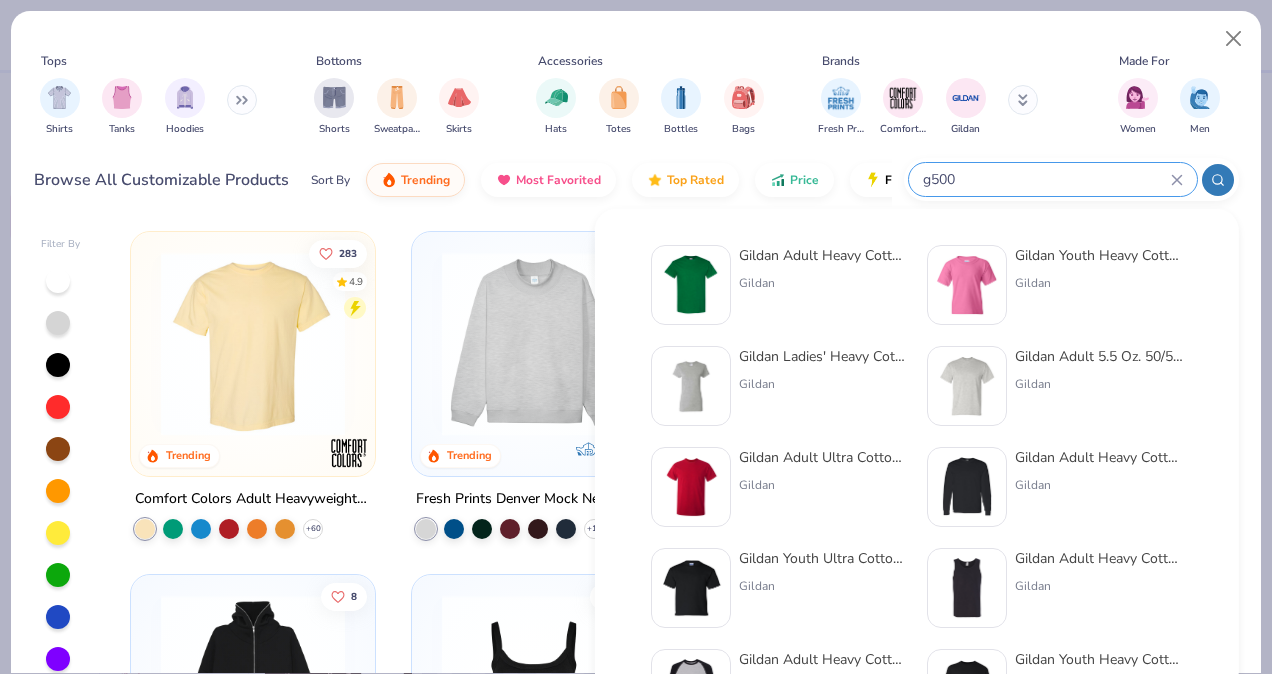 click on "Gildan Adult Heavy Cotton T-Shirt" at bounding box center [823, 255] 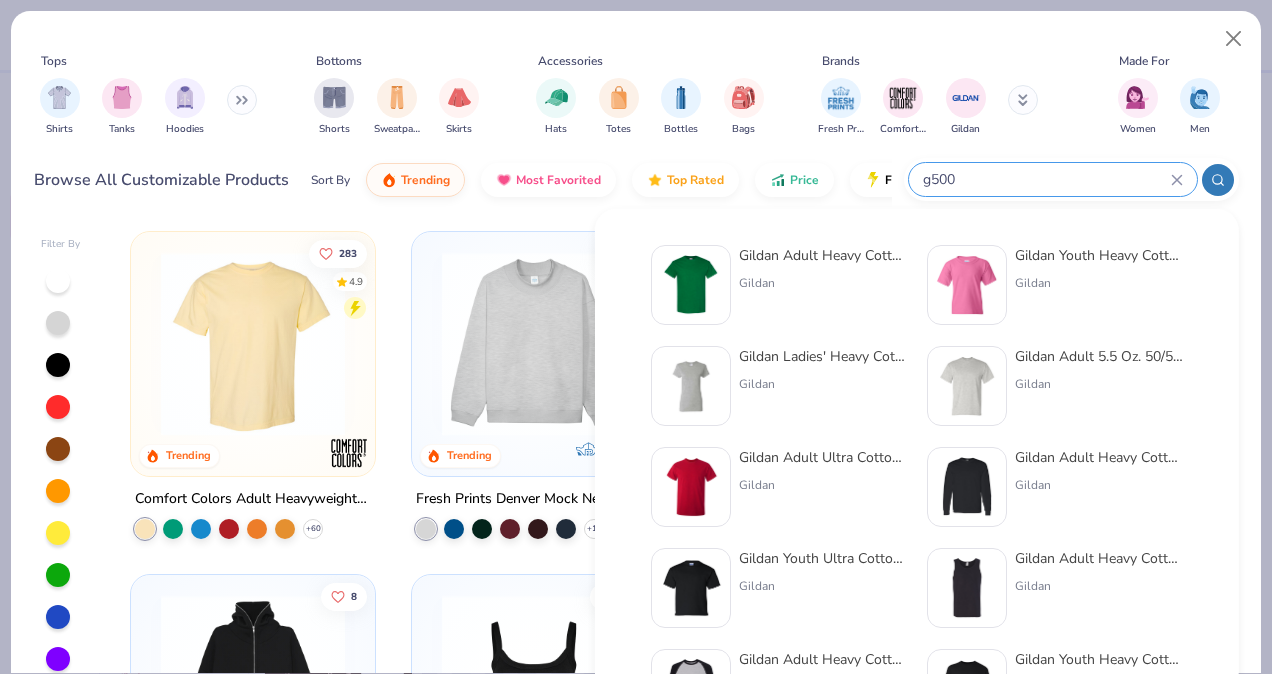 type 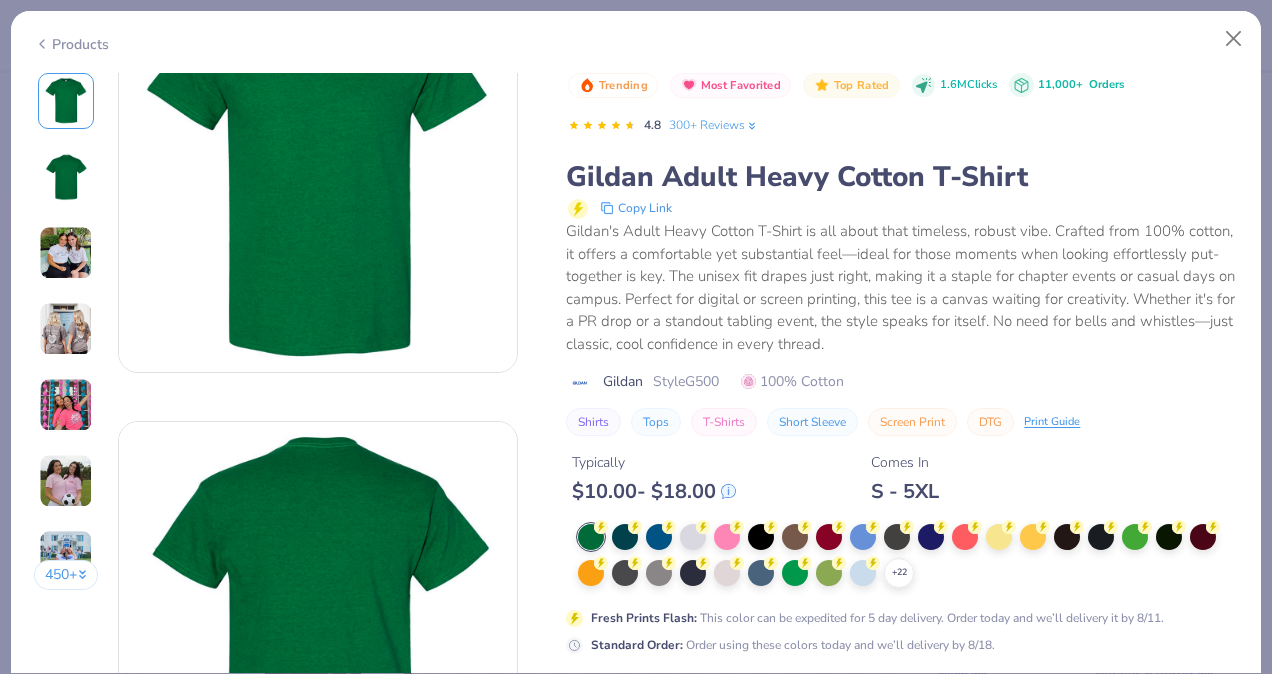scroll, scrollTop: 200, scrollLeft: 0, axis: vertical 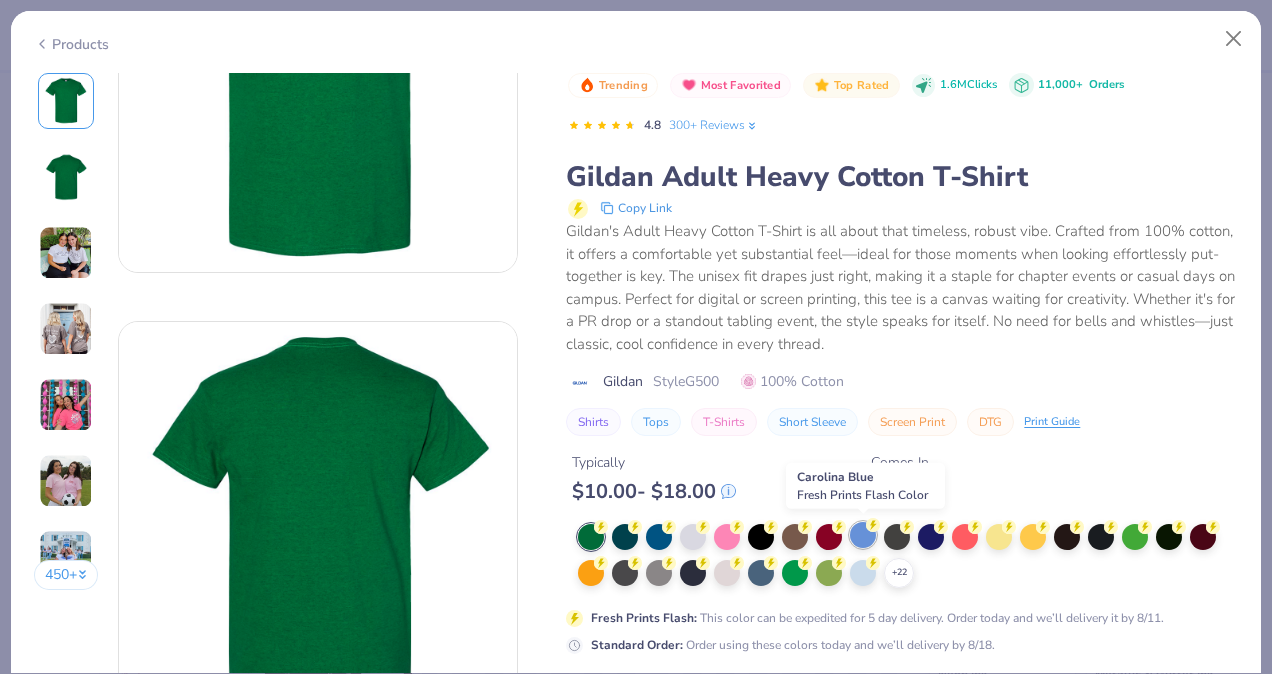 click at bounding box center [863, 535] 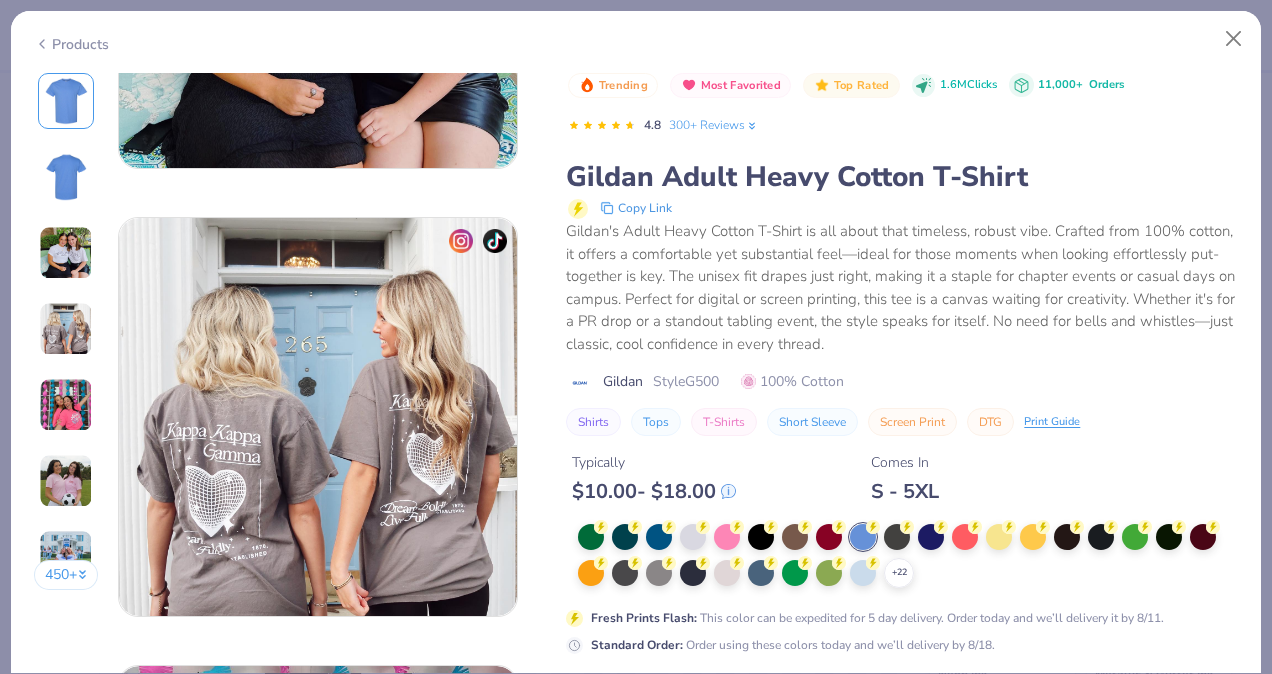 scroll, scrollTop: 1400, scrollLeft: 0, axis: vertical 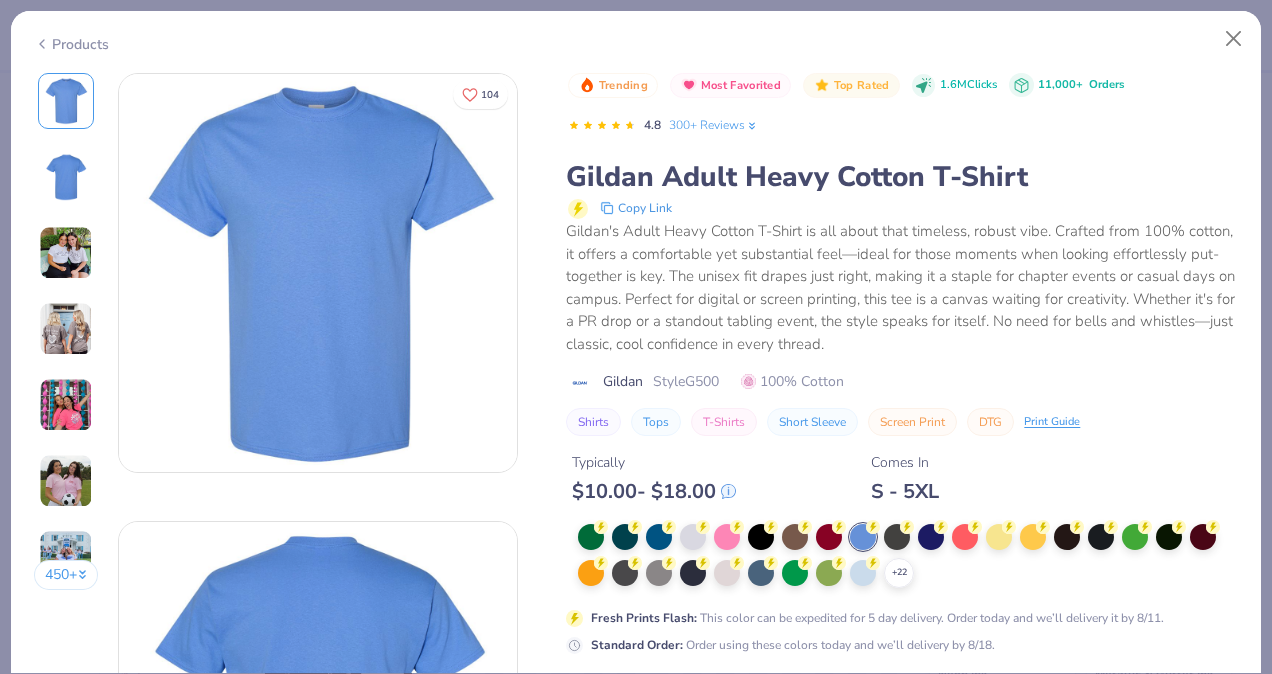 click on "Gildan Adult Heavy Cotton T-Shirt" at bounding box center (902, 177) 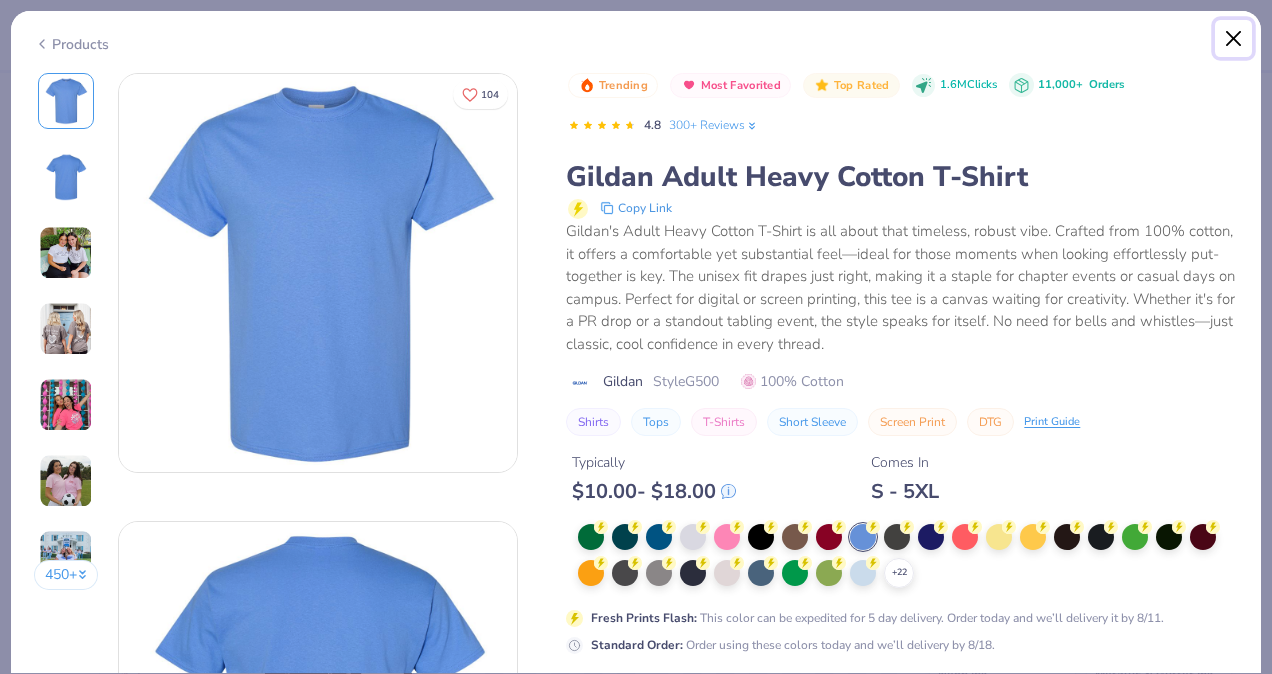 click at bounding box center [1234, 39] 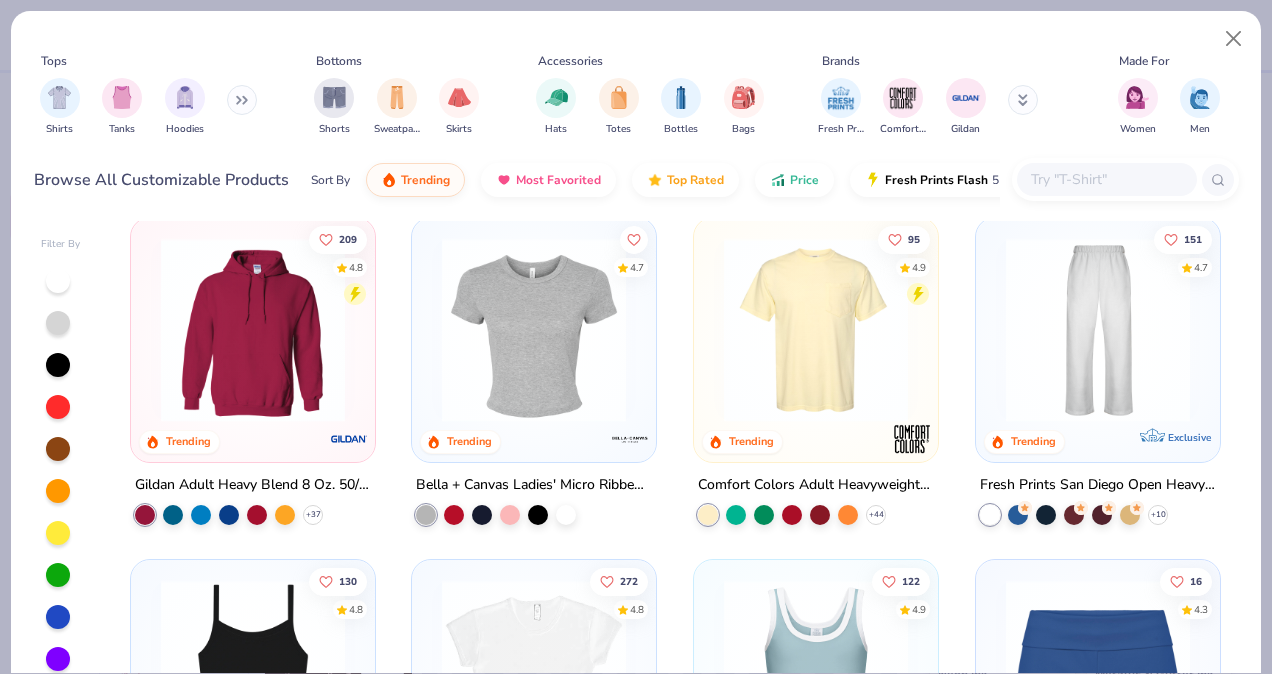 scroll, scrollTop: 600, scrollLeft: 0, axis: vertical 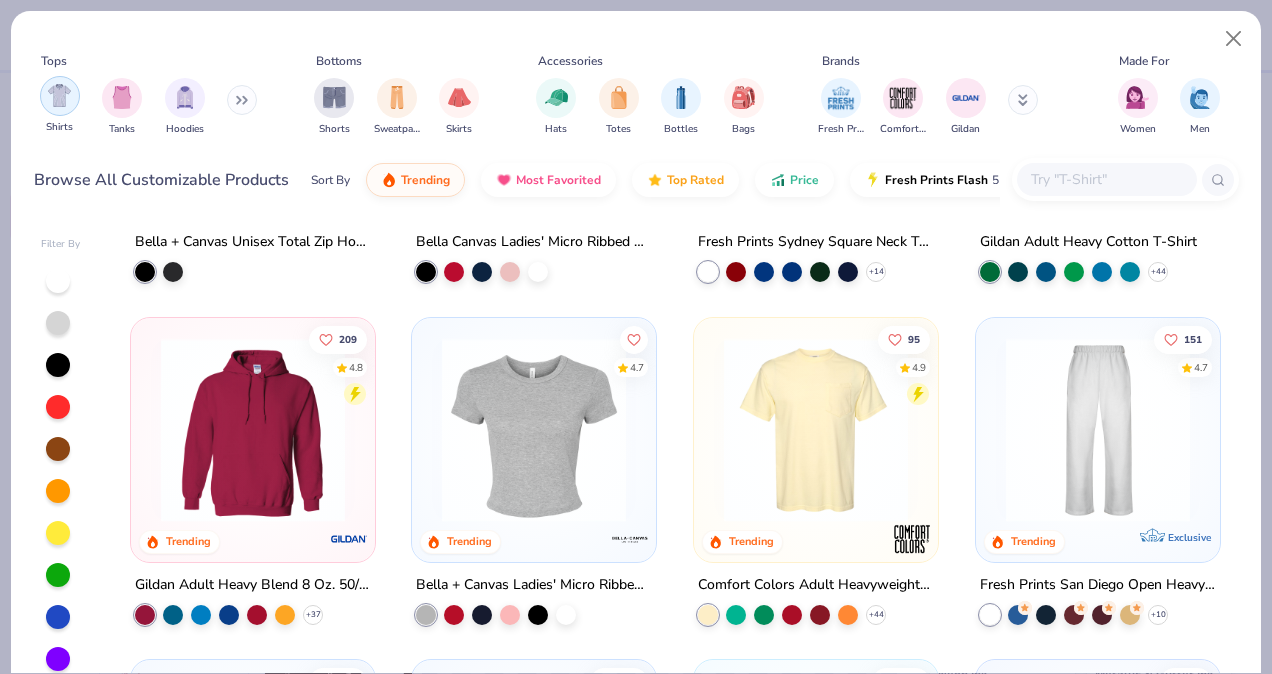 click at bounding box center [59, 95] 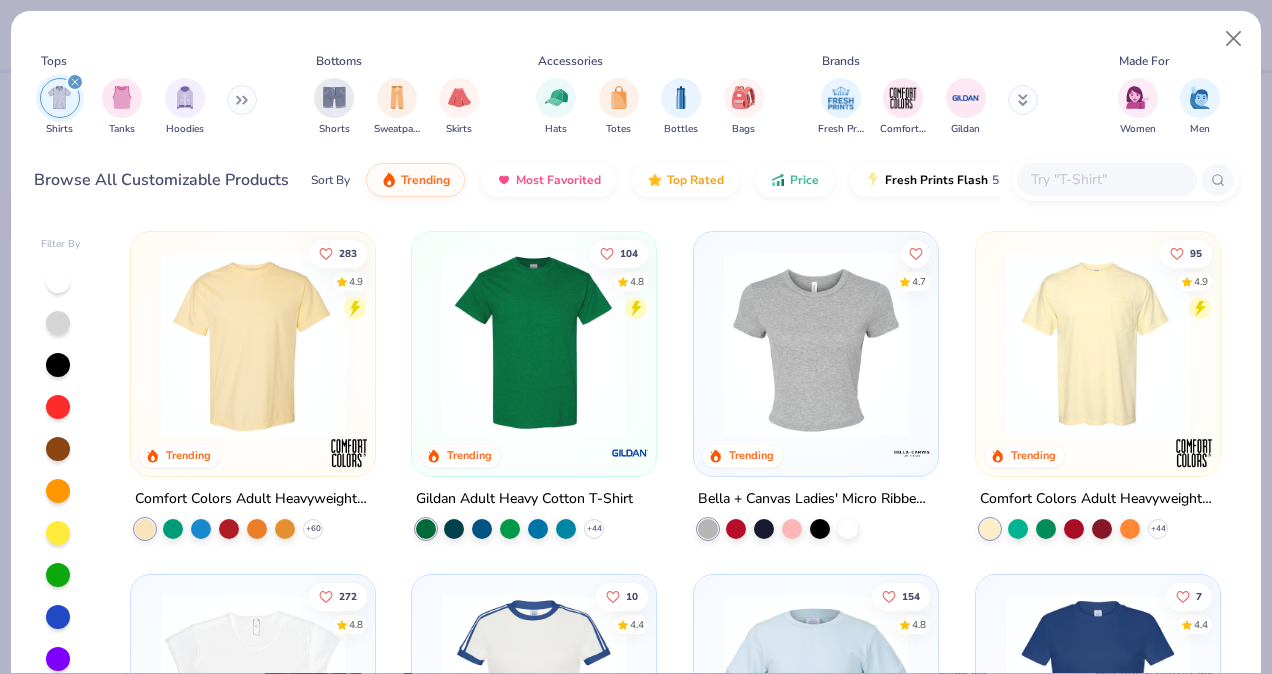 click at bounding box center [534, 344] 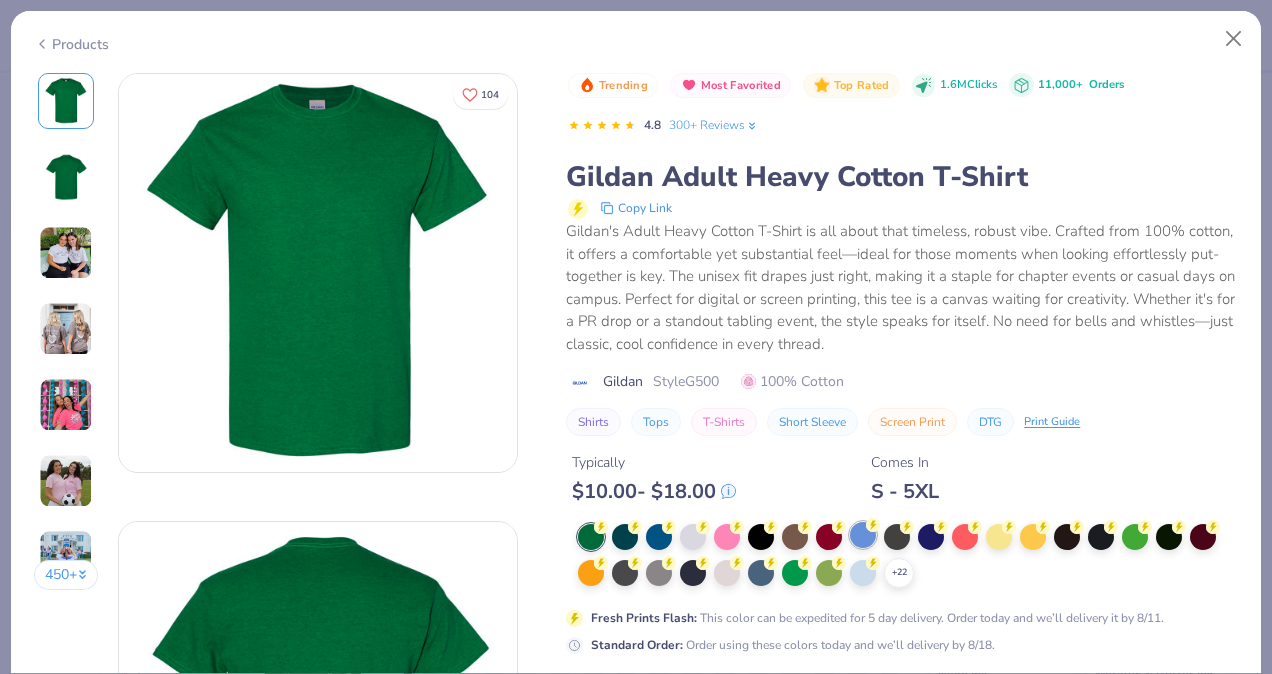 click at bounding box center (863, 535) 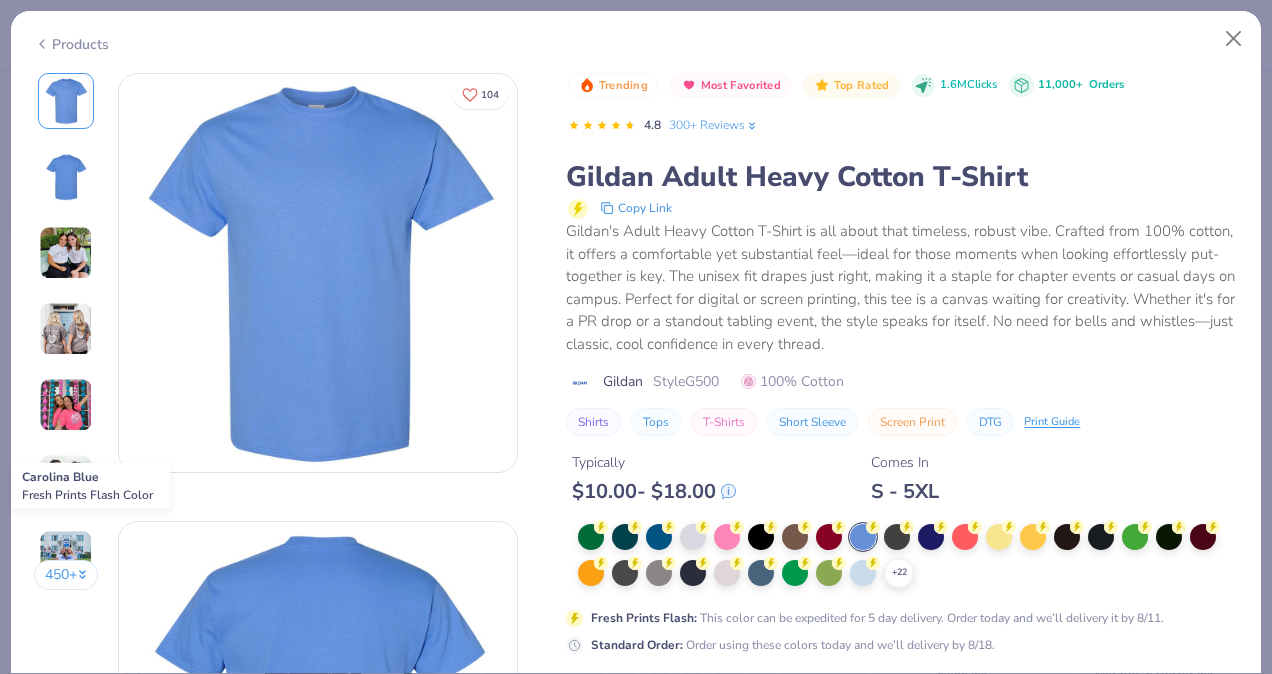 click at bounding box center (863, 537) 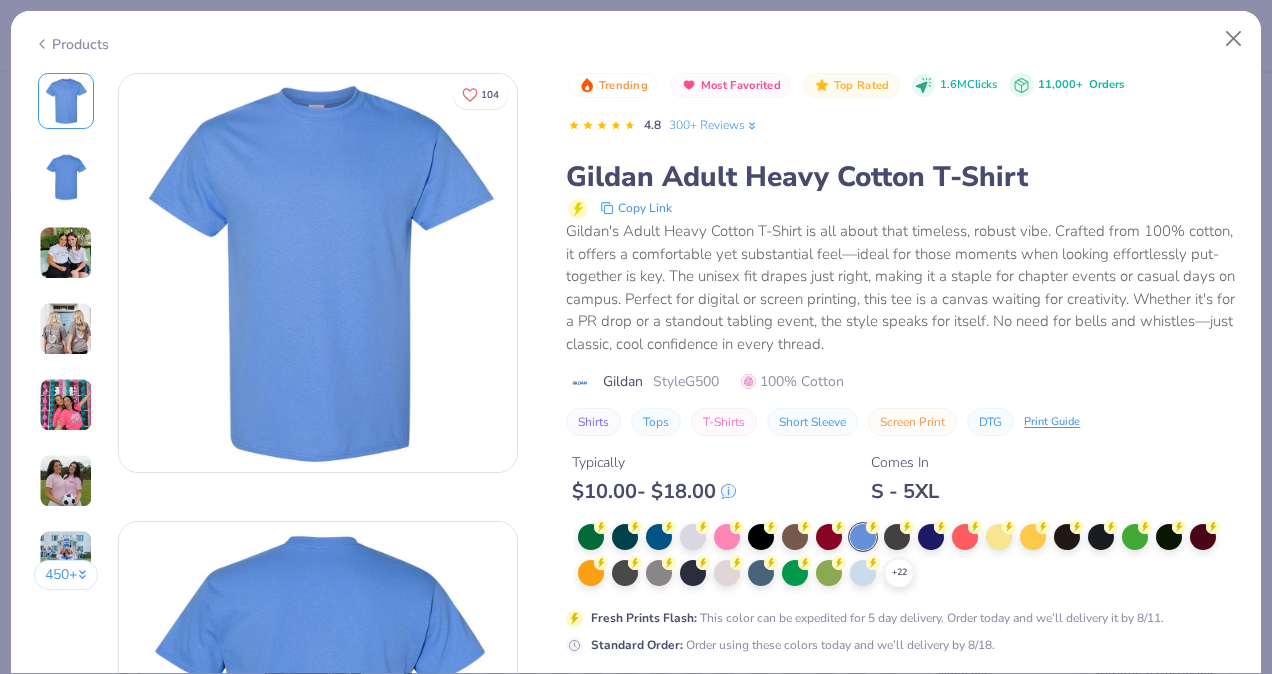 drag, startPoint x: 856, startPoint y: 532, endPoint x: 864, endPoint y: 544, distance: 14.422205 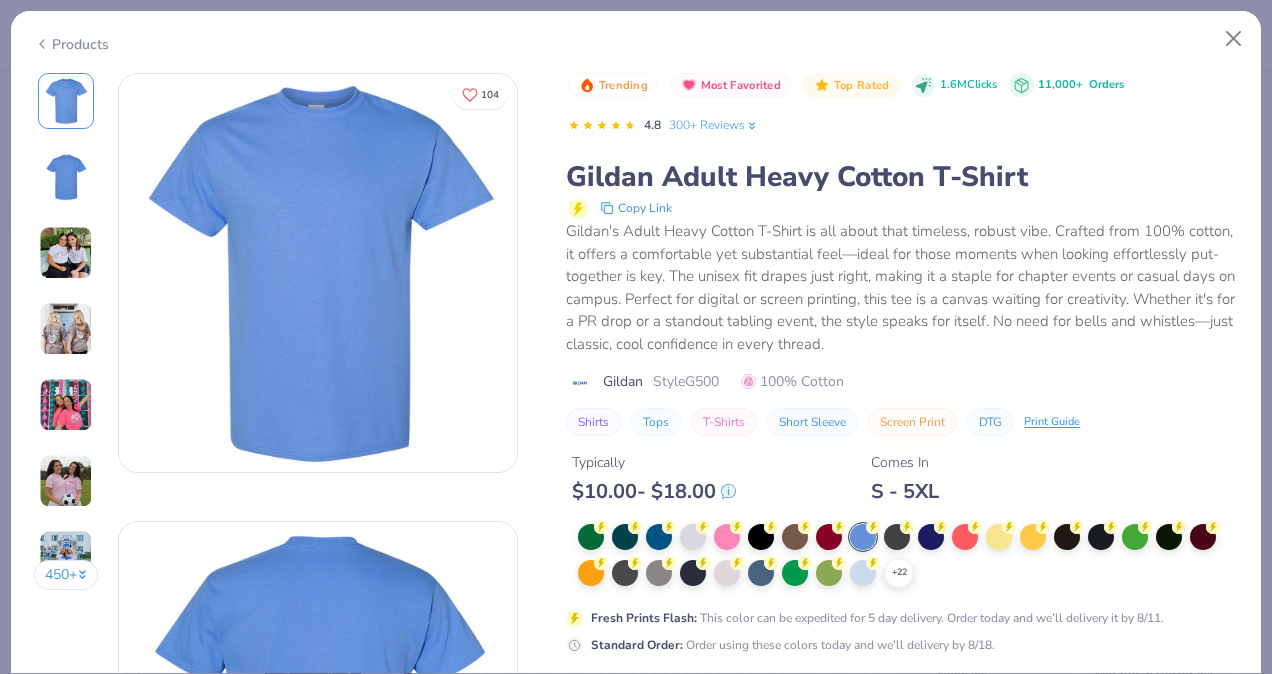 click at bounding box center (863, 537) 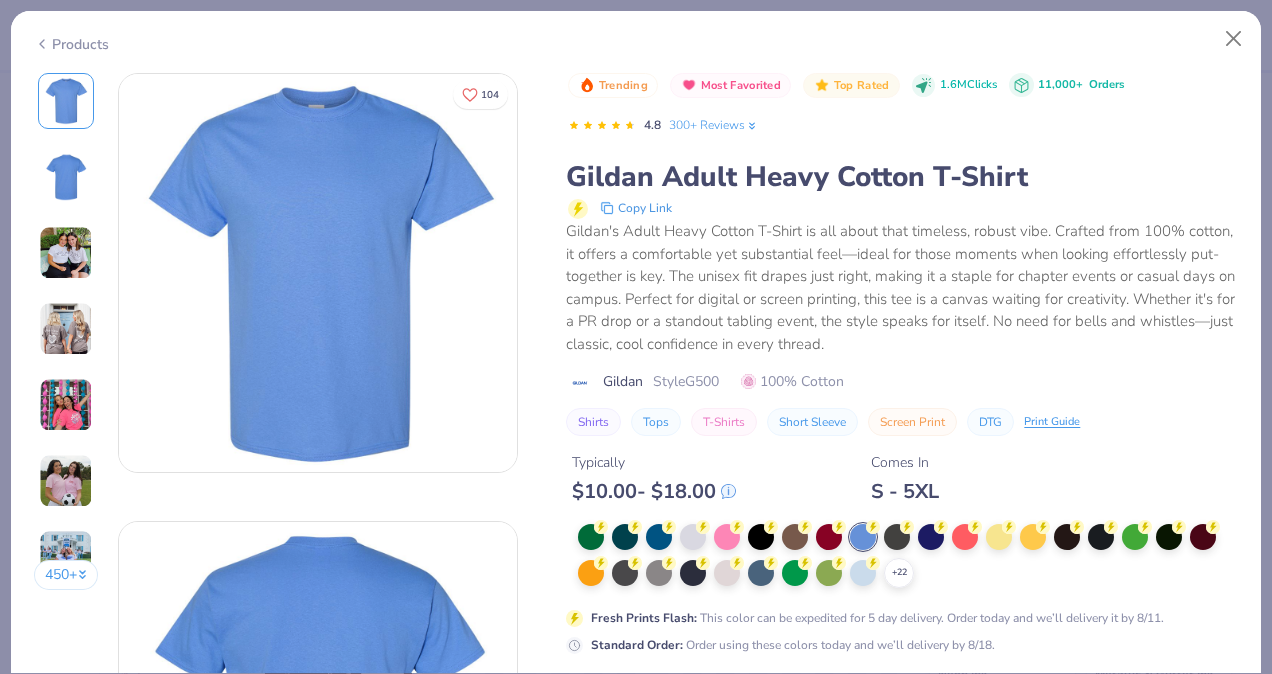 click on "Products" at bounding box center (636, 37) 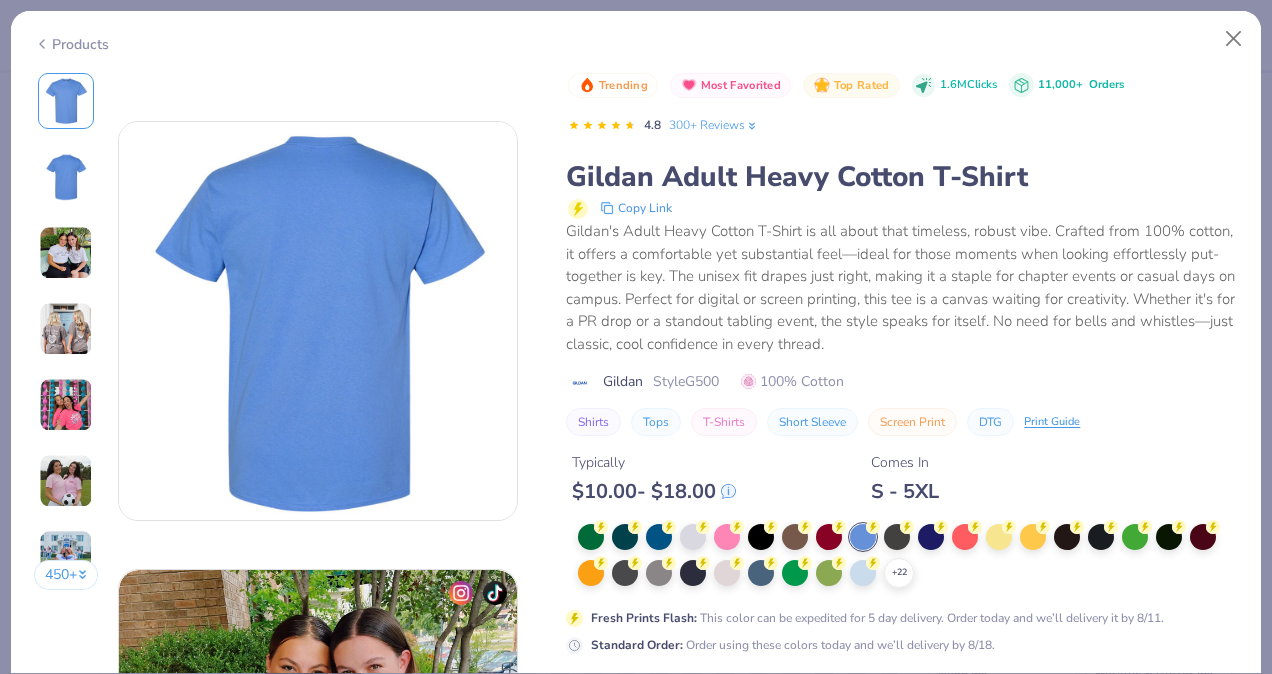 scroll, scrollTop: 493, scrollLeft: 0, axis: vertical 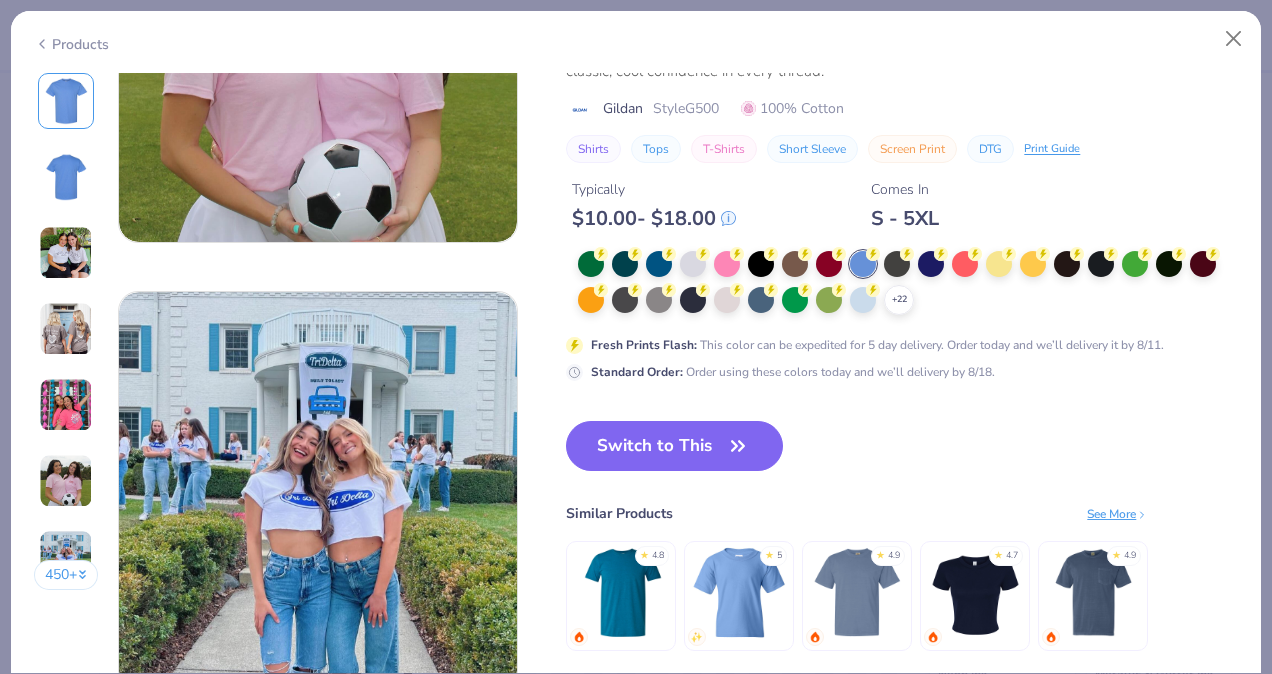 click on "Switch to This" at bounding box center [674, 446] 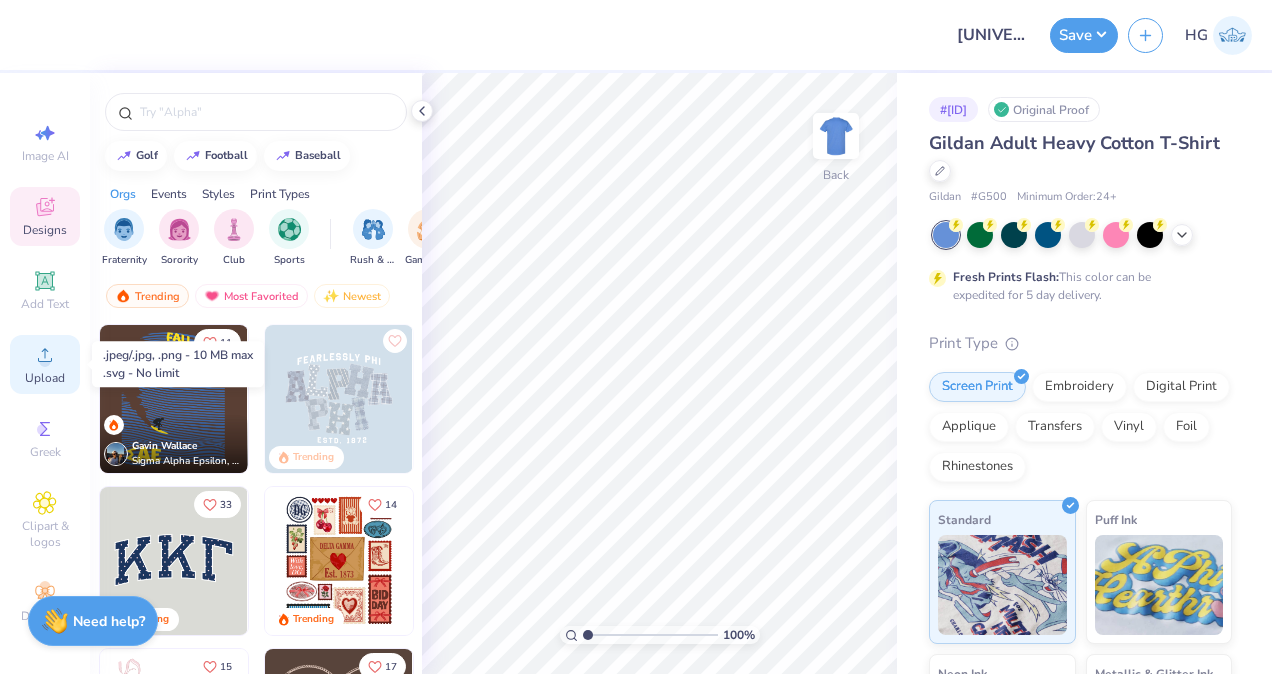 click on "Upload" at bounding box center [45, 378] 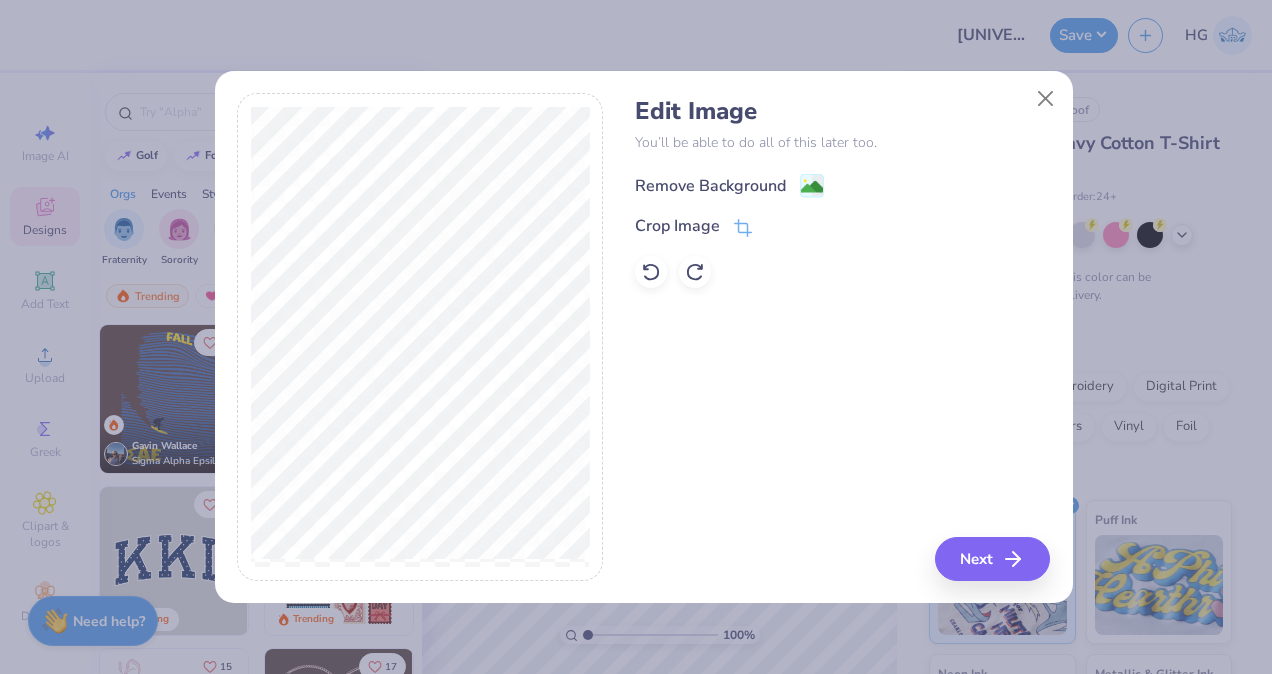 click 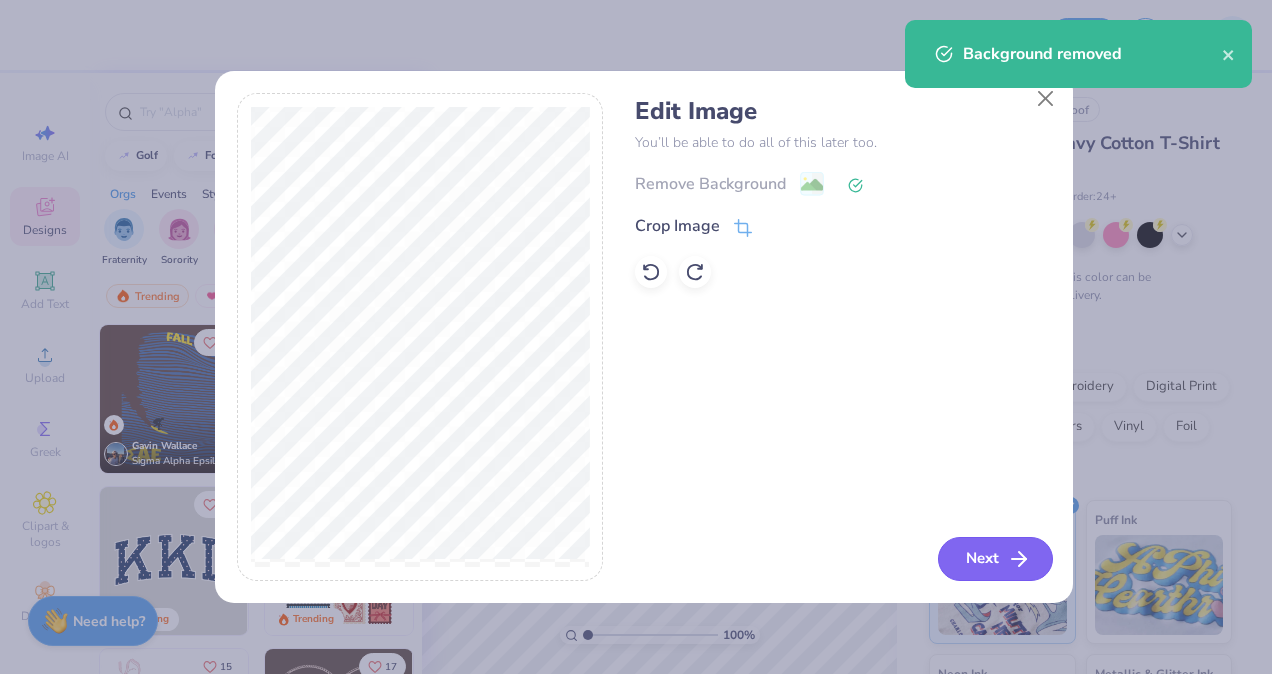 click on "Next" at bounding box center (995, 559) 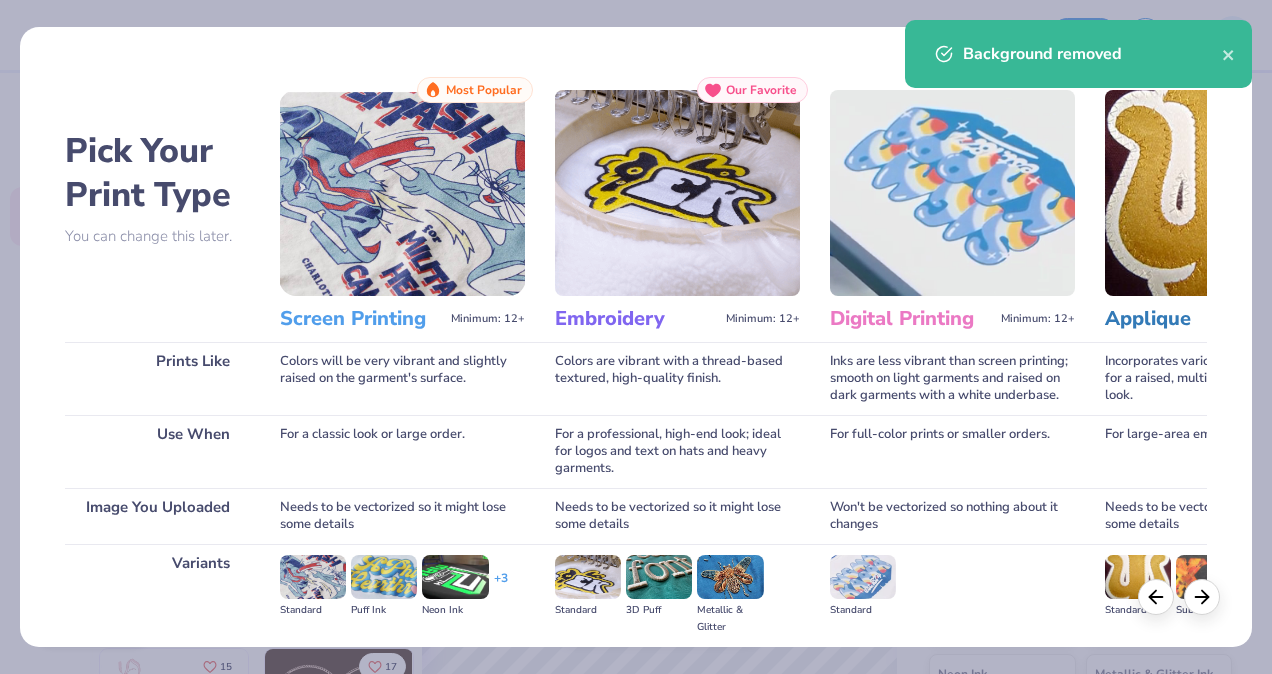 scroll, scrollTop: 222, scrollLeft: 0, axis: vertical 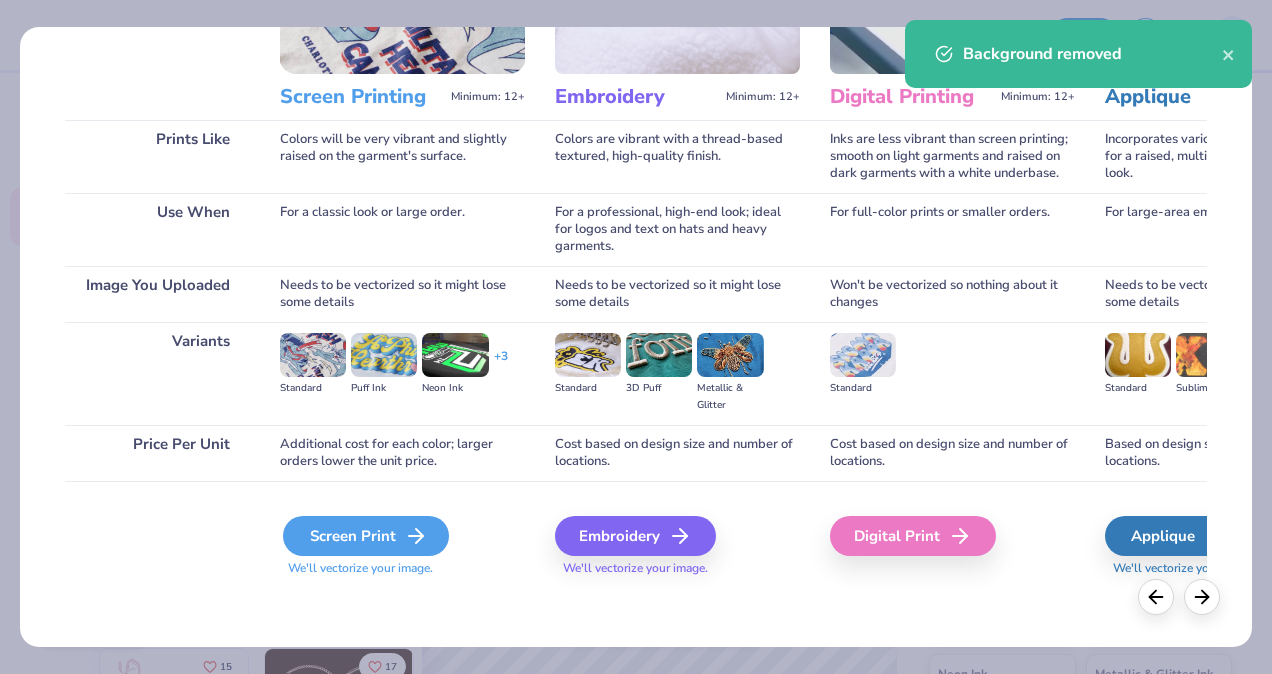 click on "Screen Print" at bounding box center [366, 536] 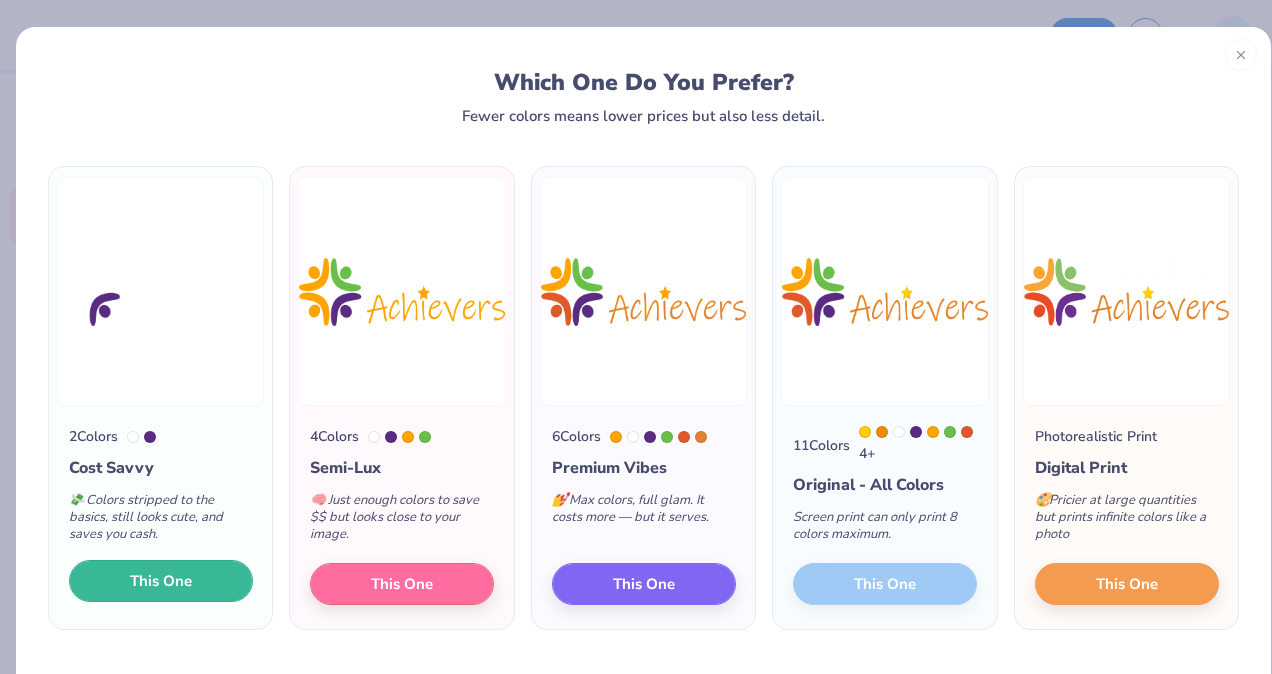 click on "This One" at bounding box center [161, 581] 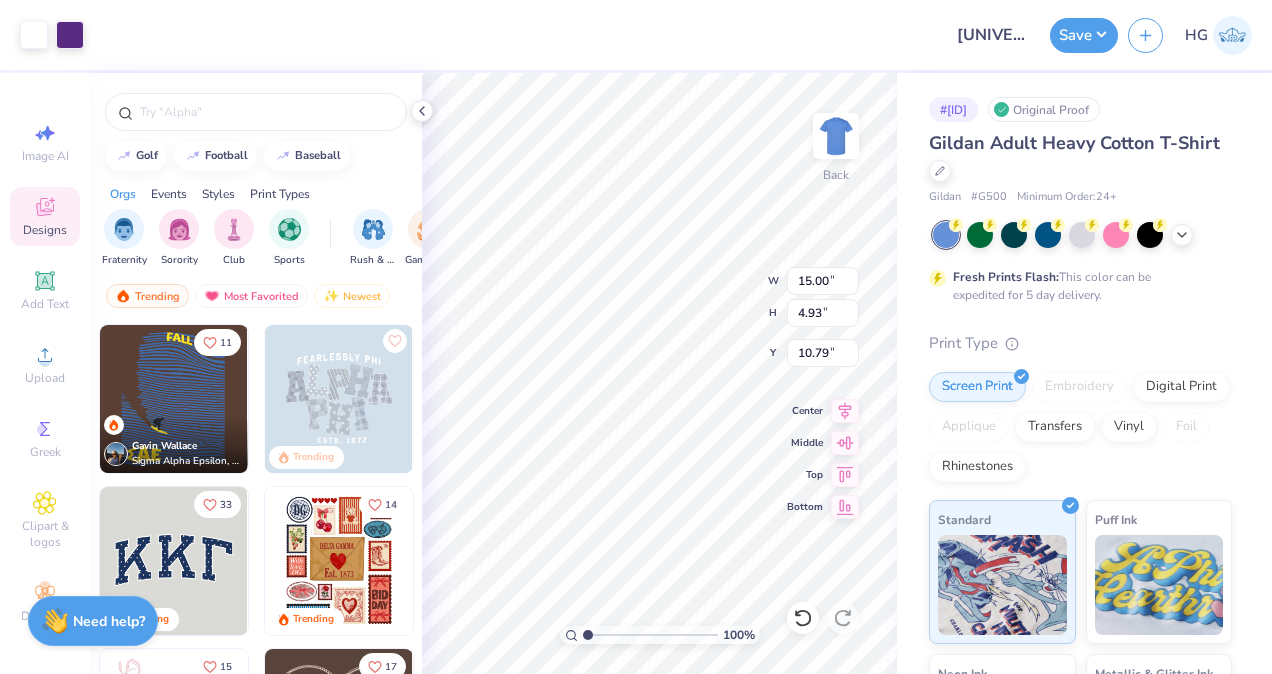 click at bounding box center (52, 35) 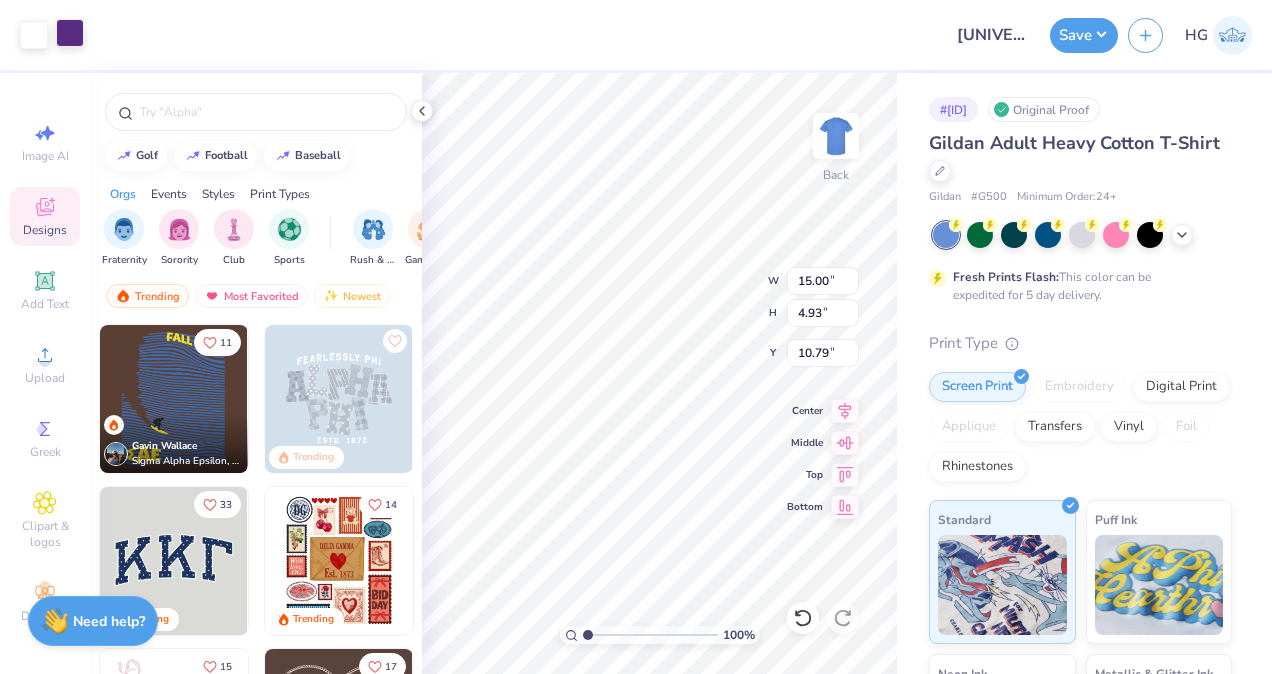 click at bounding box center (70, 33) 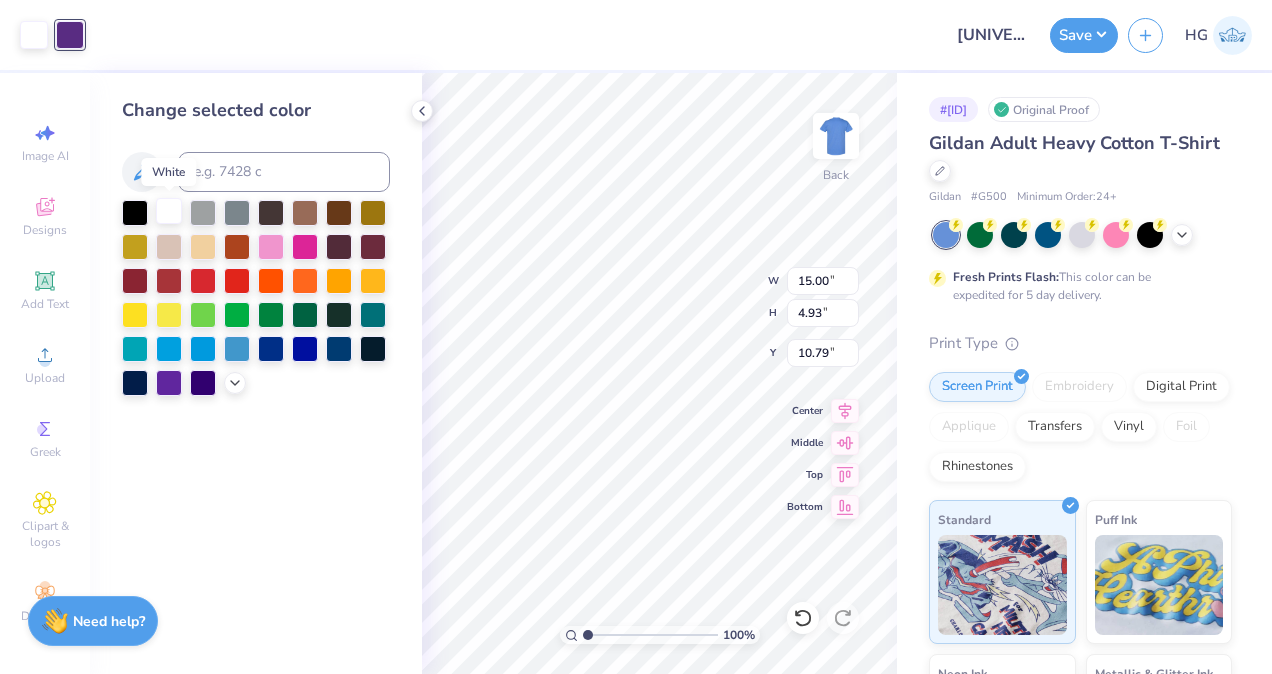 click at bounding box center [169, 211] 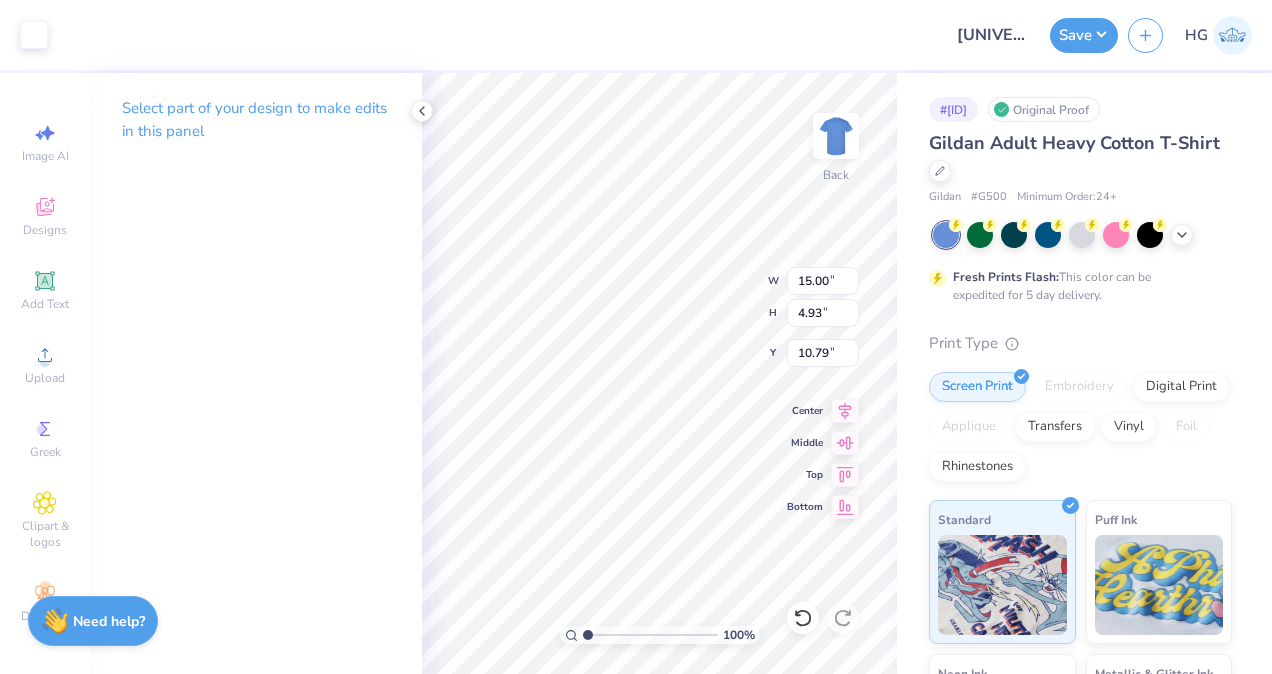 type on "7.79" 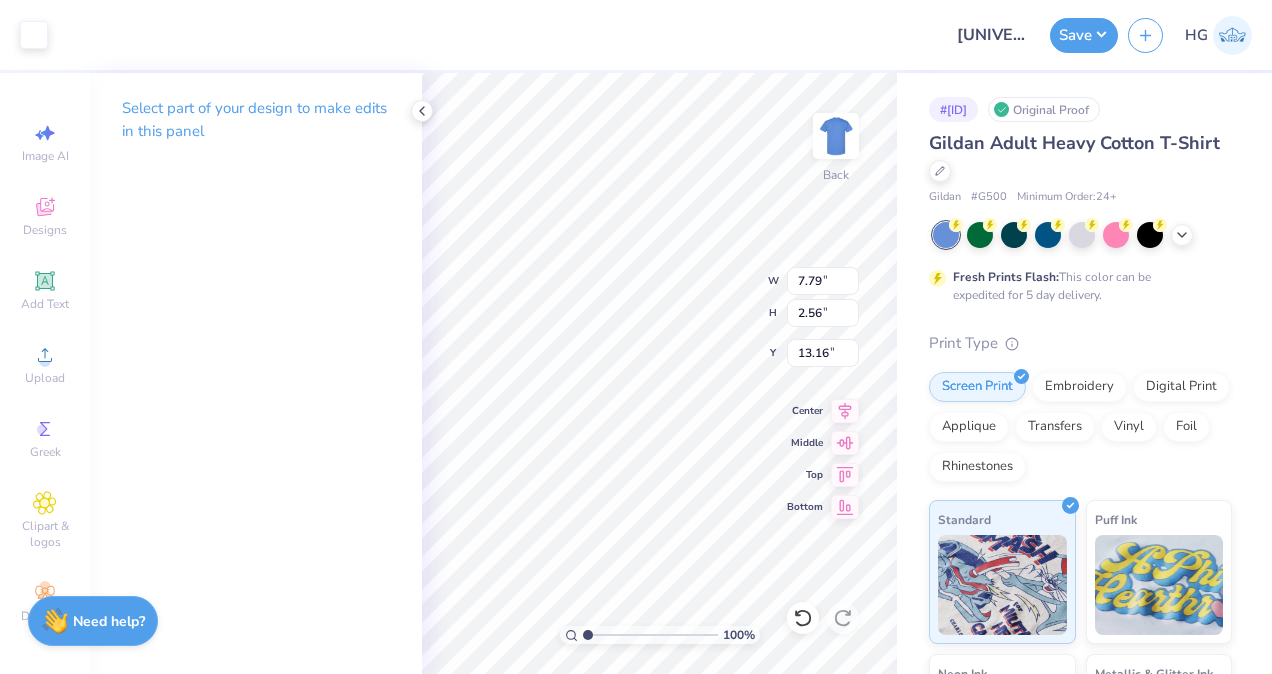 type on "3.00" 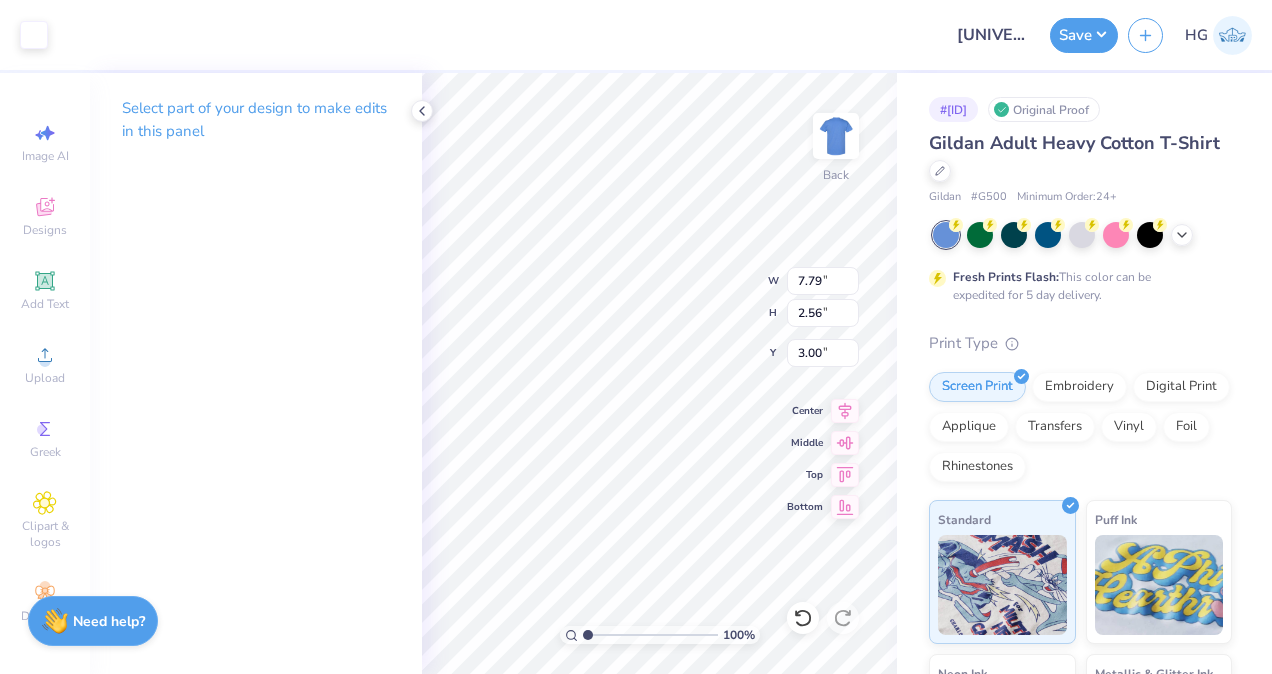 type on "6.25" 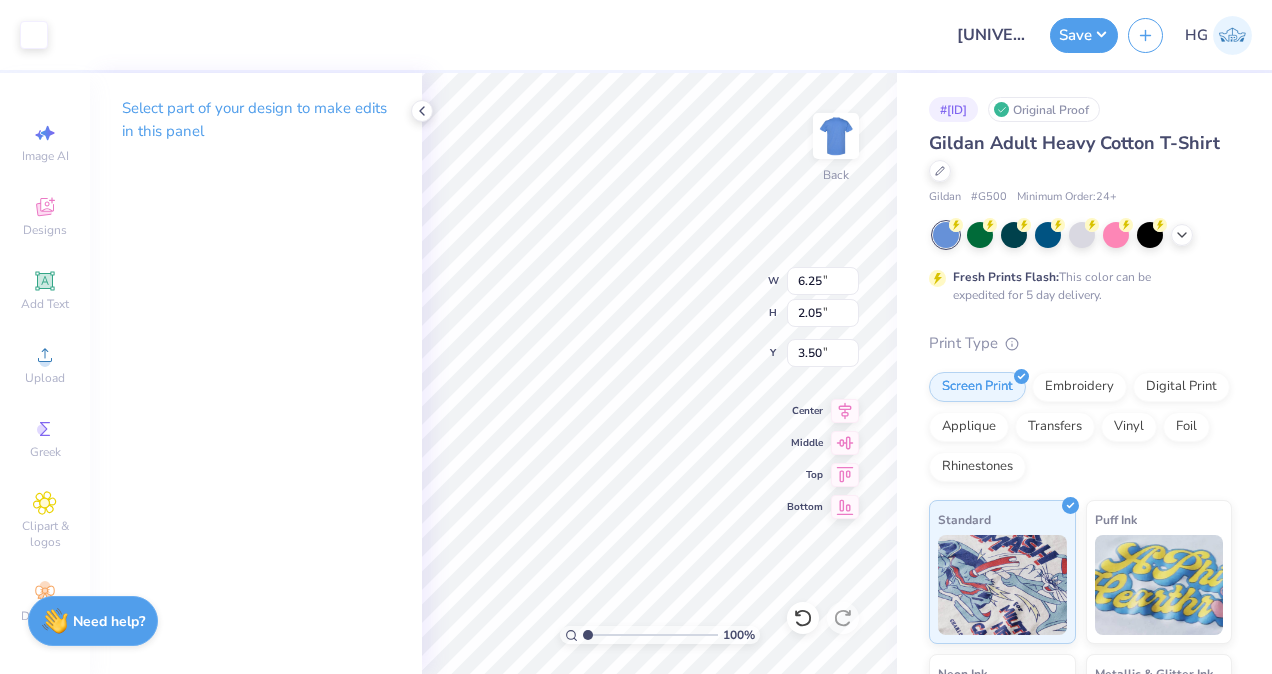 type on "5.00" 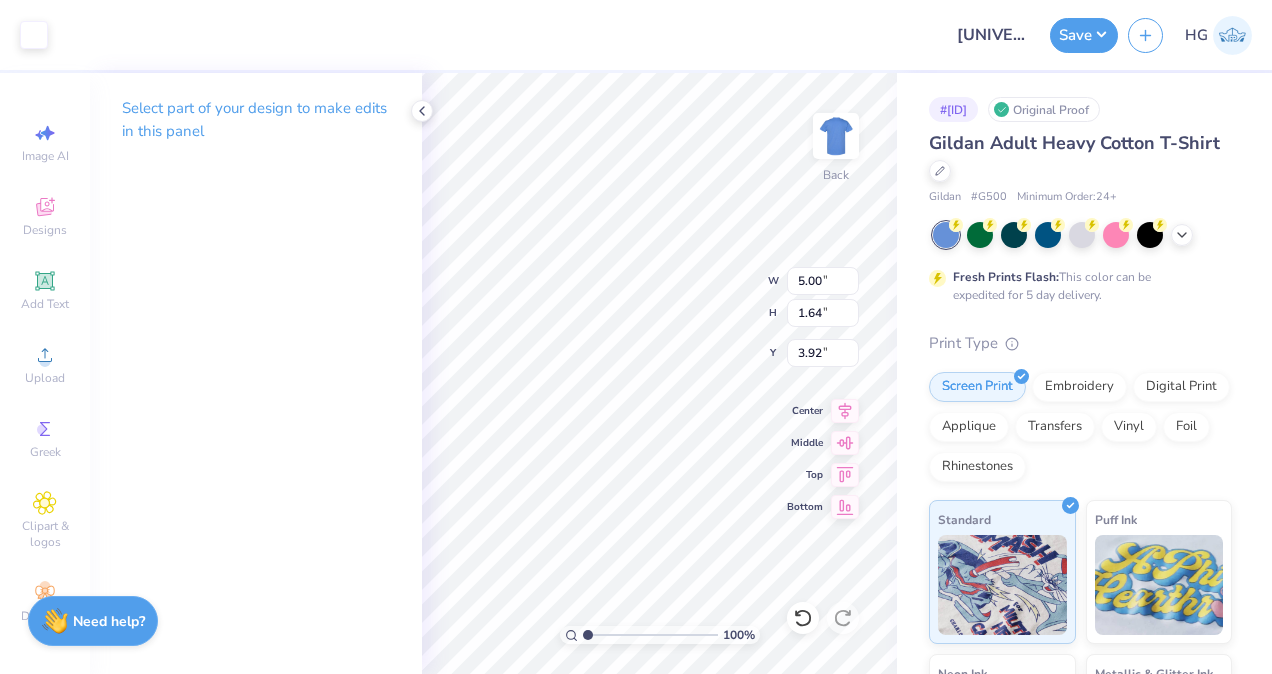 type on "3.30" 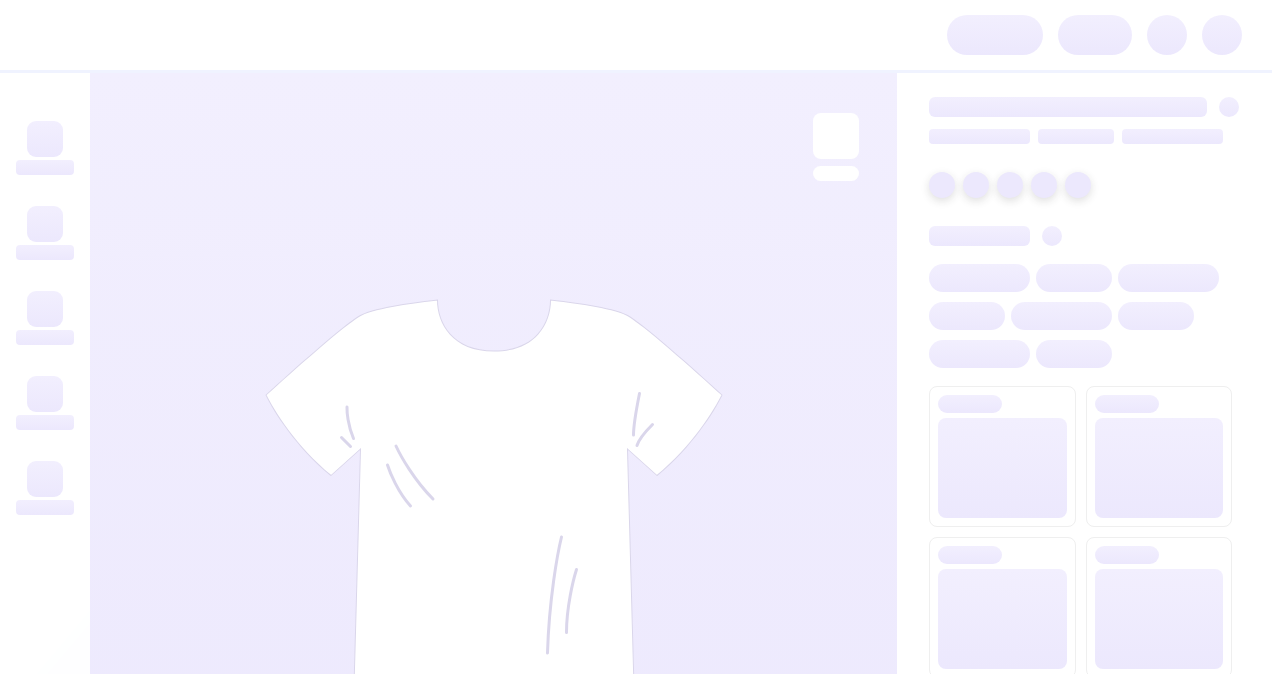 scroll, scrollTop: 0, scrollLeft: 0, axis: both 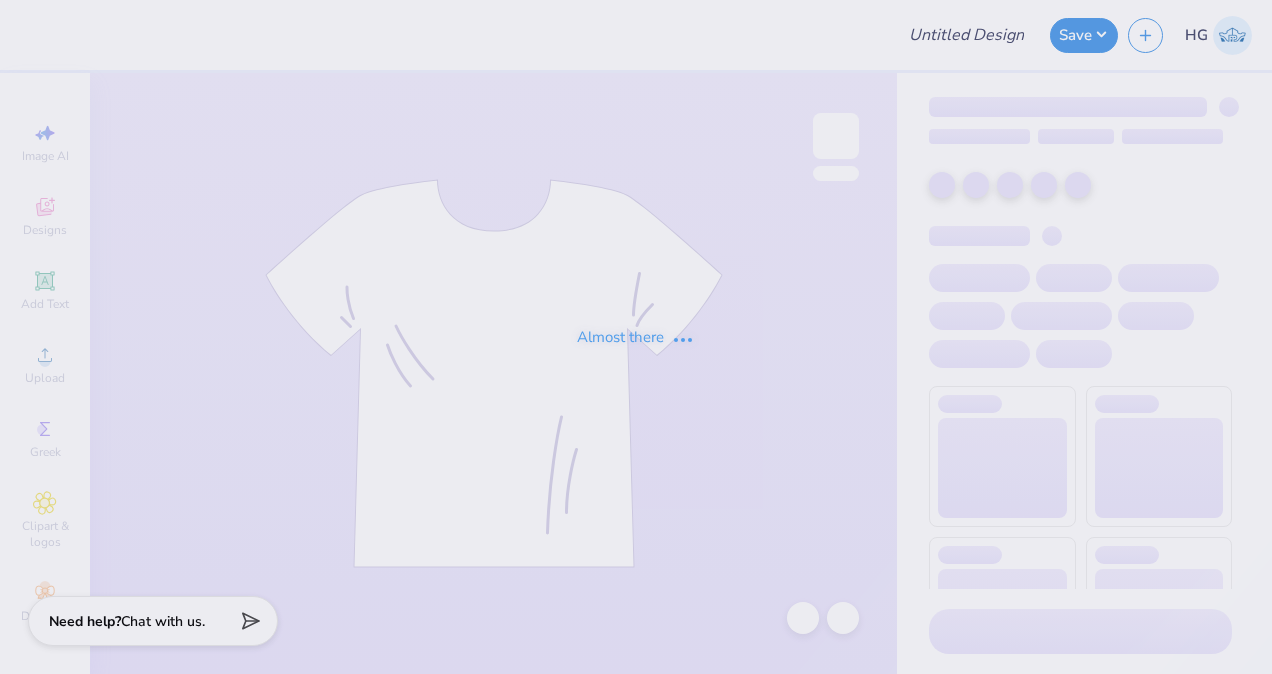 type on "Yale University : [NAME] [NAME]" 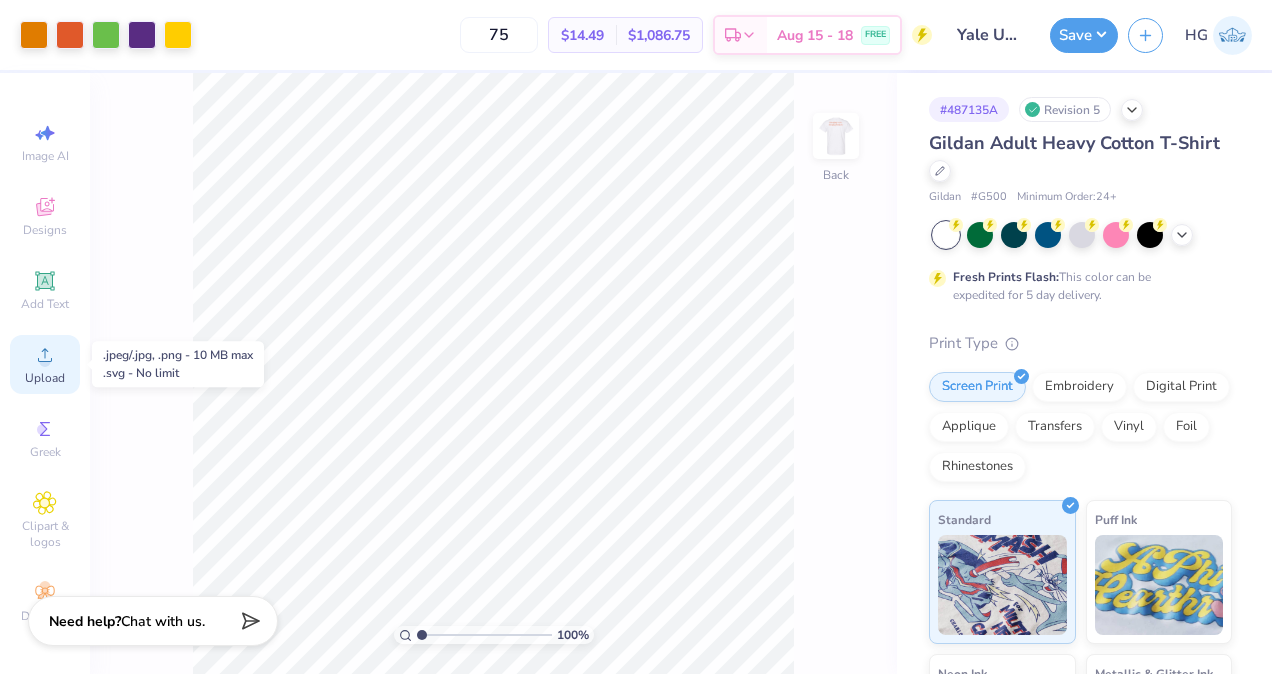 click on "Upload" at bounding box center (45, 378) 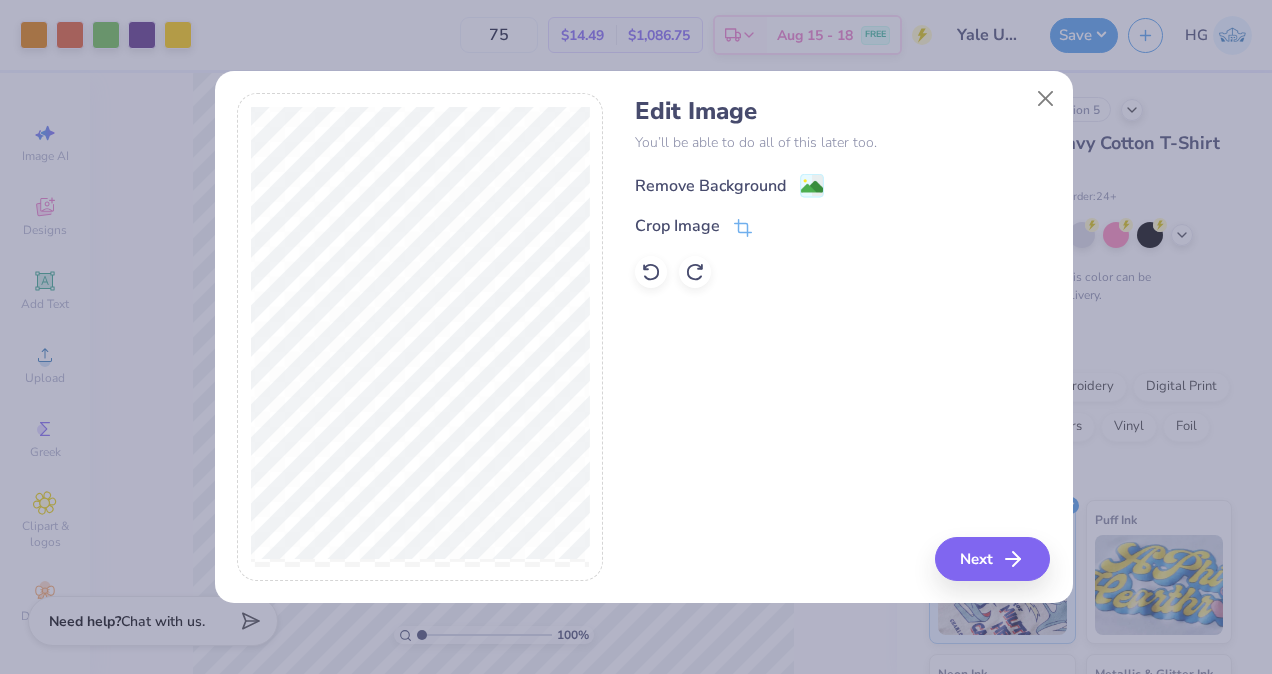click 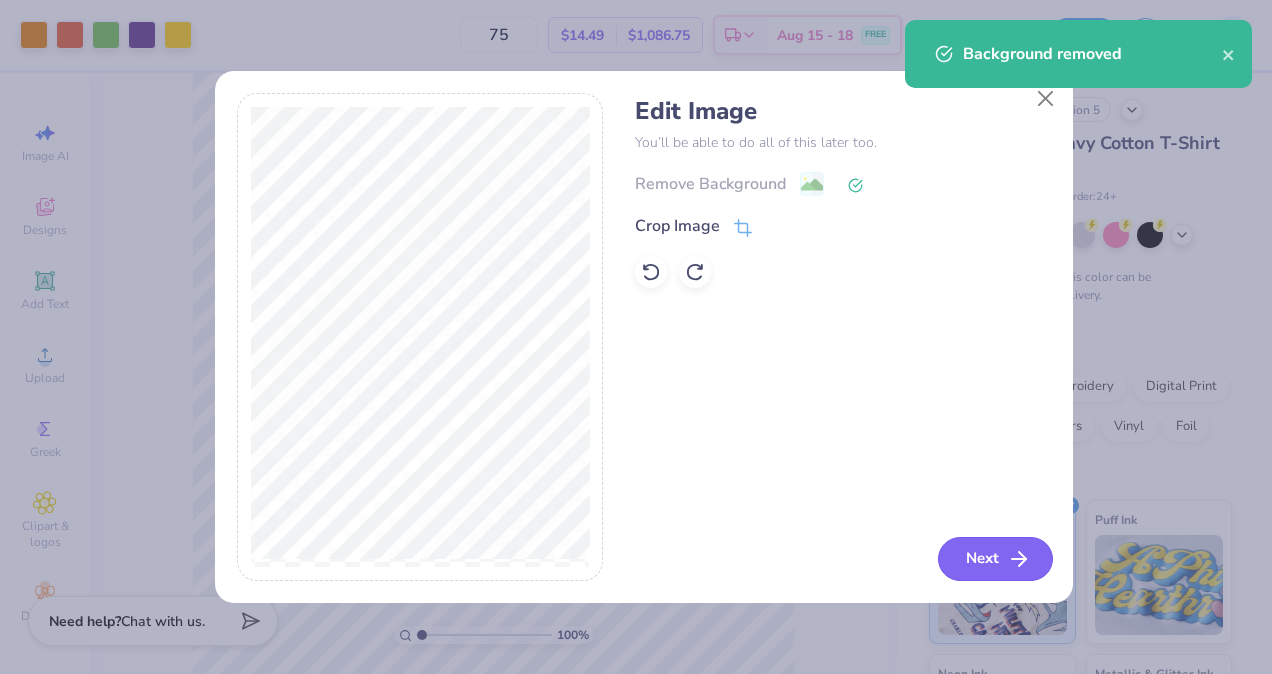 click on "Next" at bounding box center (995, 559) 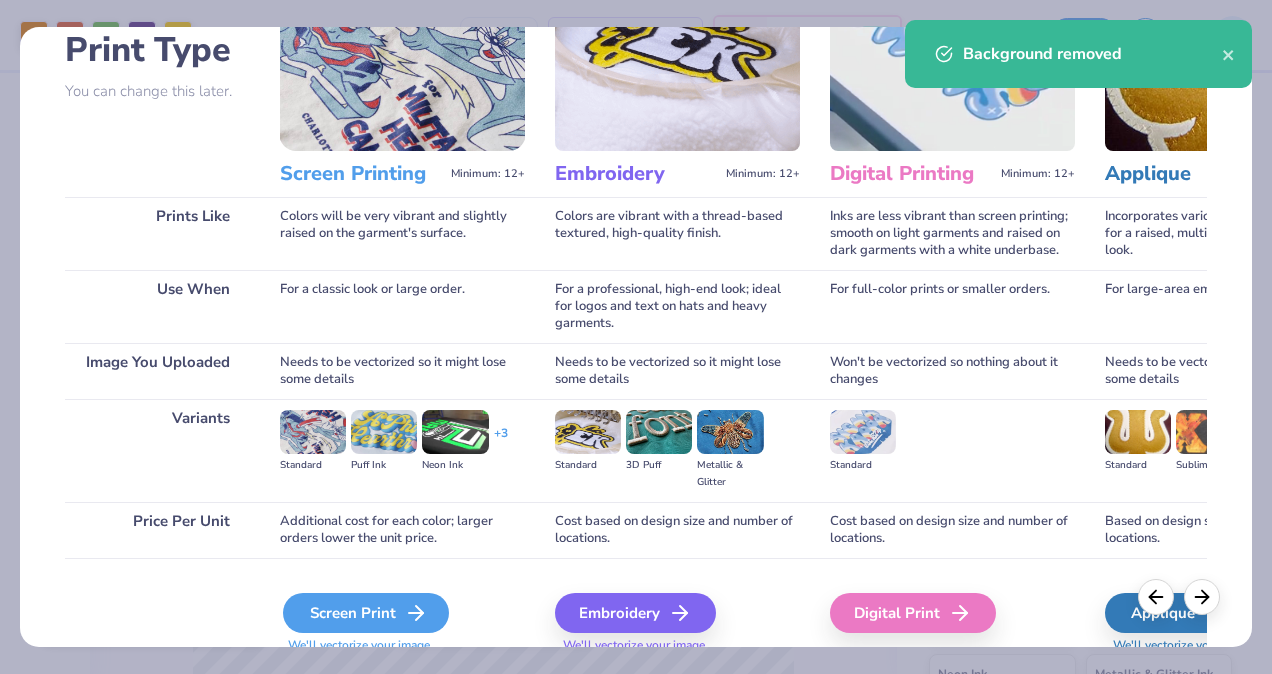 scroll, scrollTop: 222, scrollLeft: 0, axis: vertical 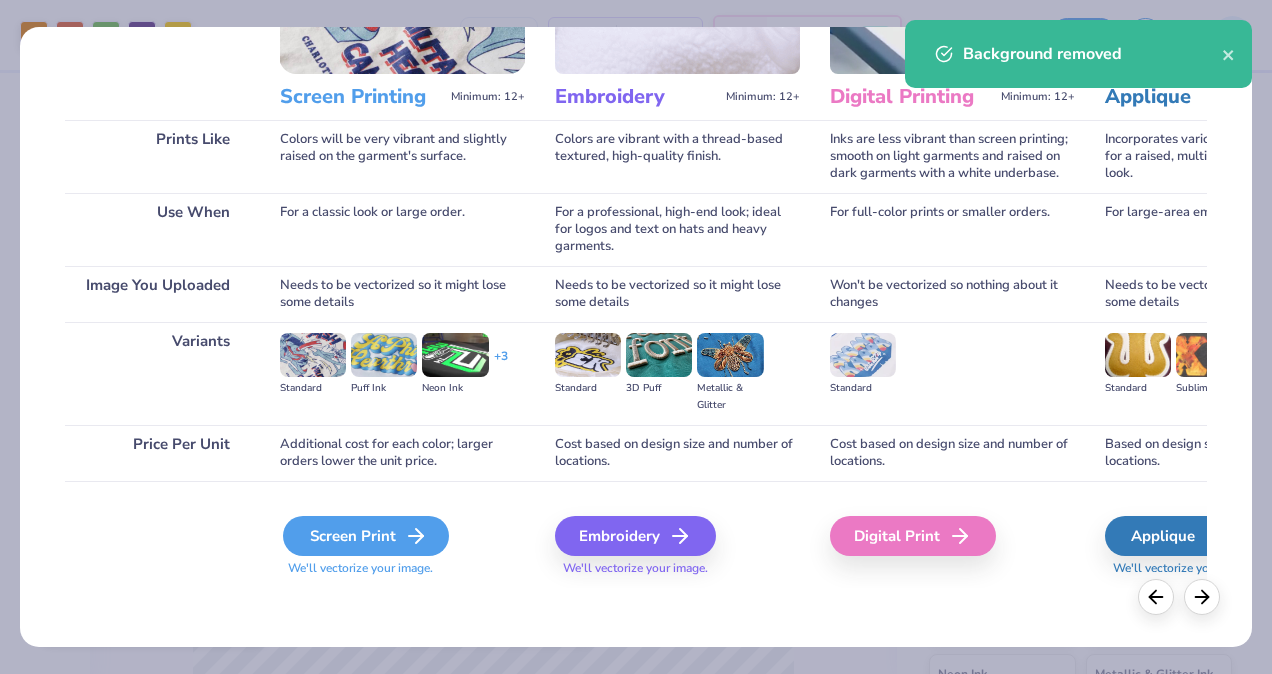 click on "Screen Print" at bounding box center [366, 536] 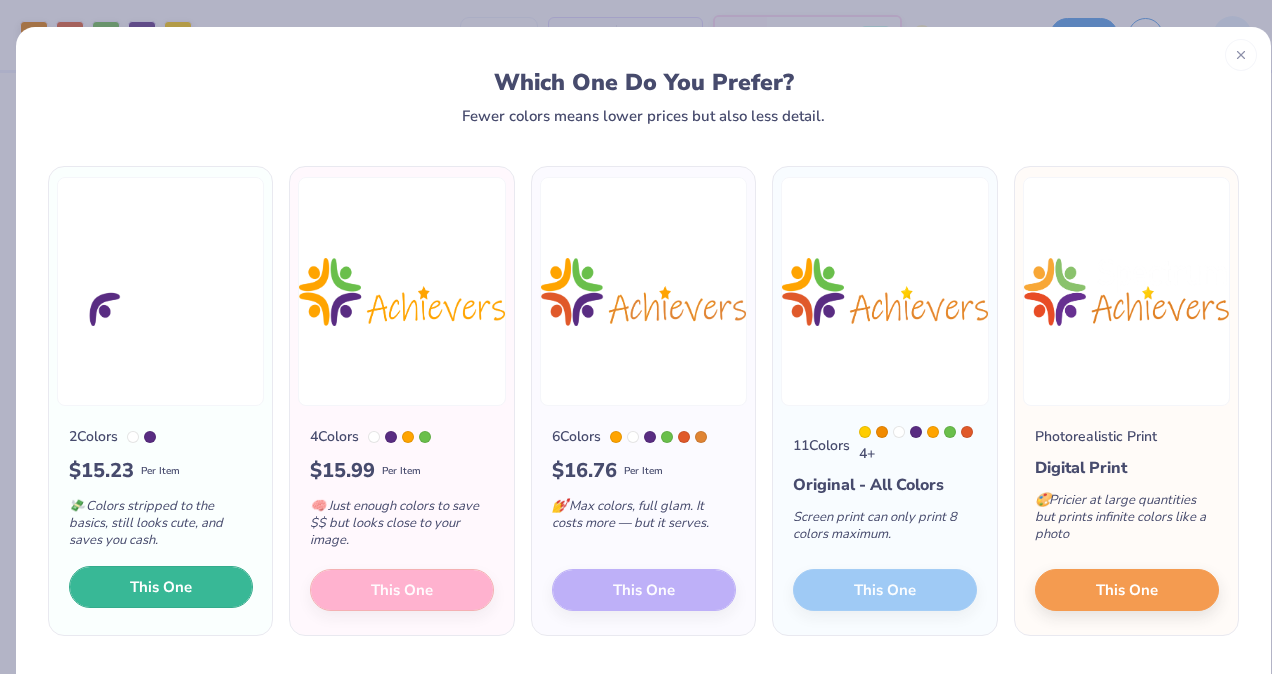 click on "This One" at bounding box center (161, 587) 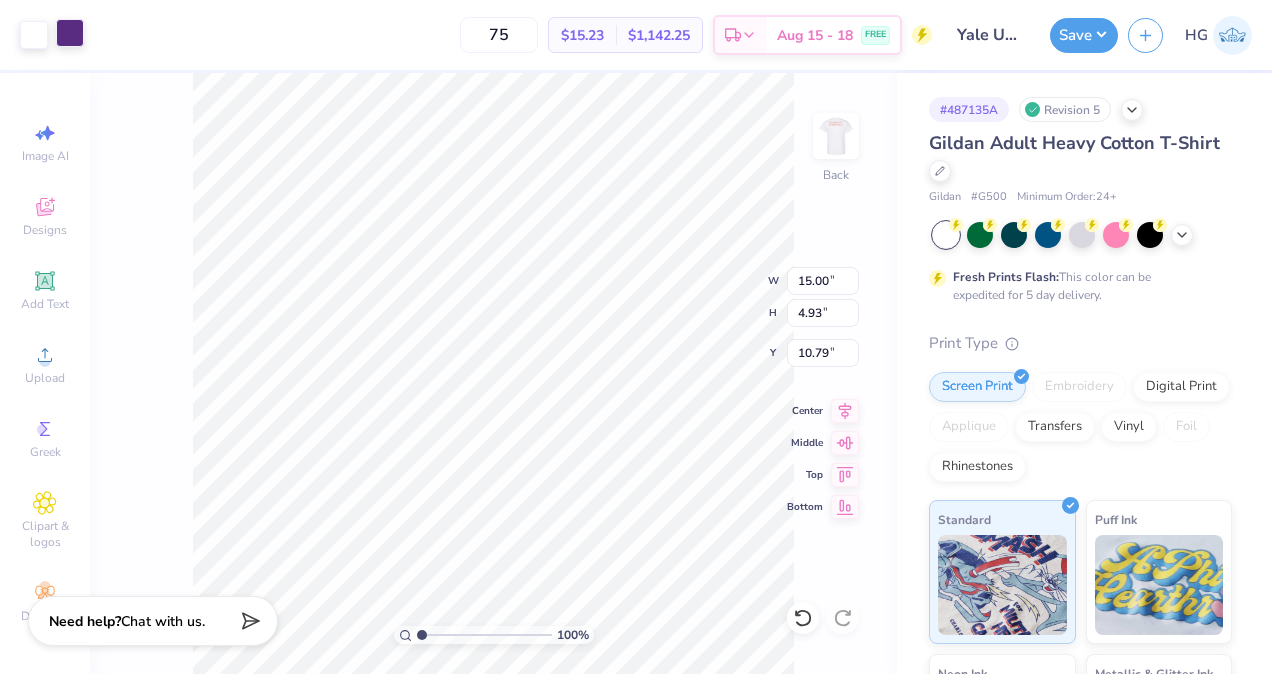 click at bounding box center (70, 33) 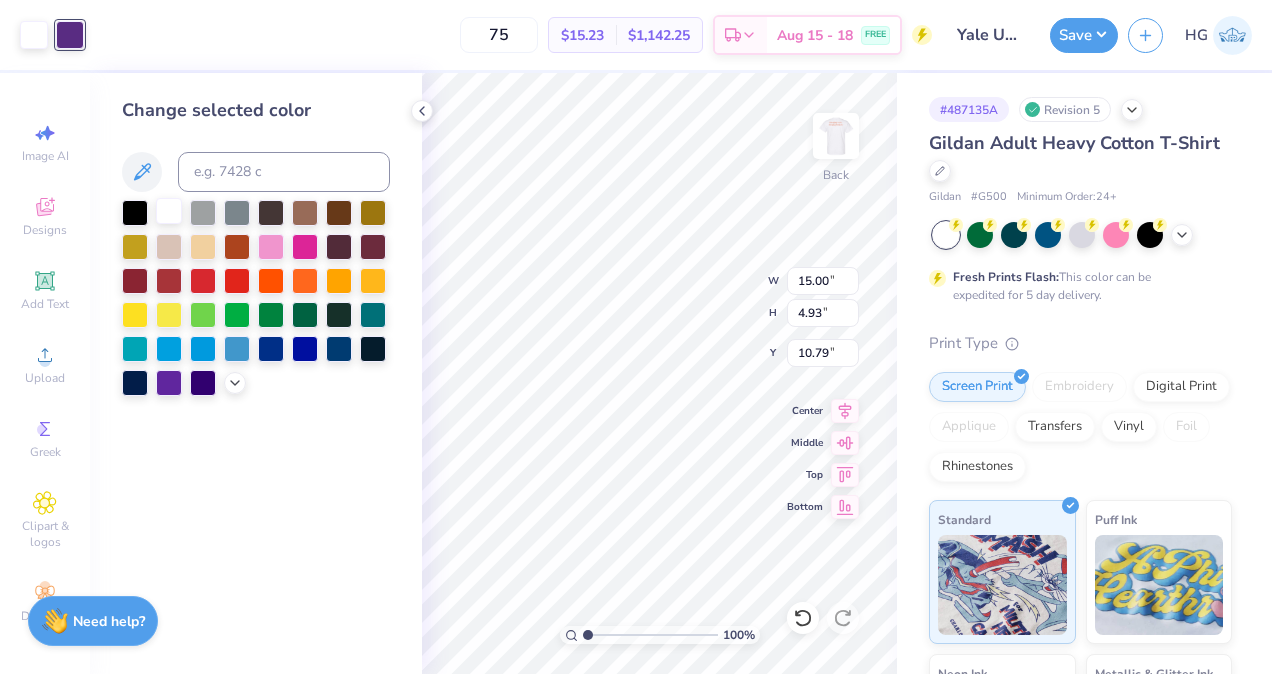 click at bounding box center [169, 211] 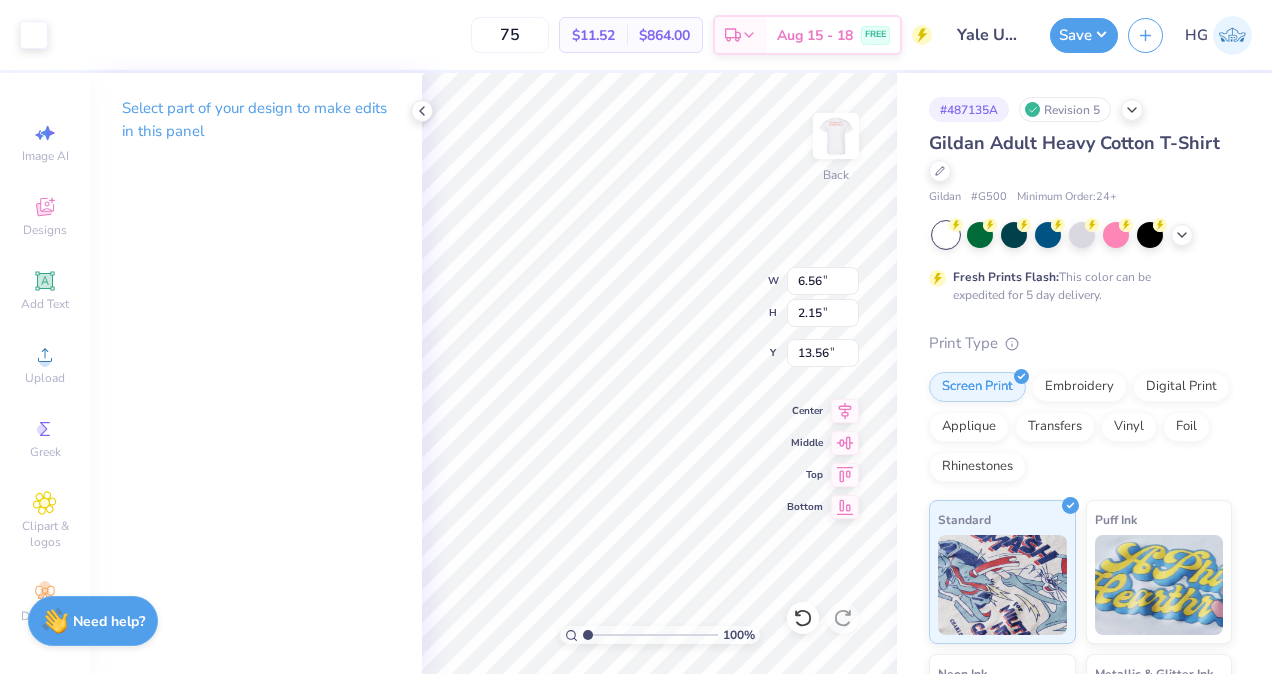 type on "6.56" 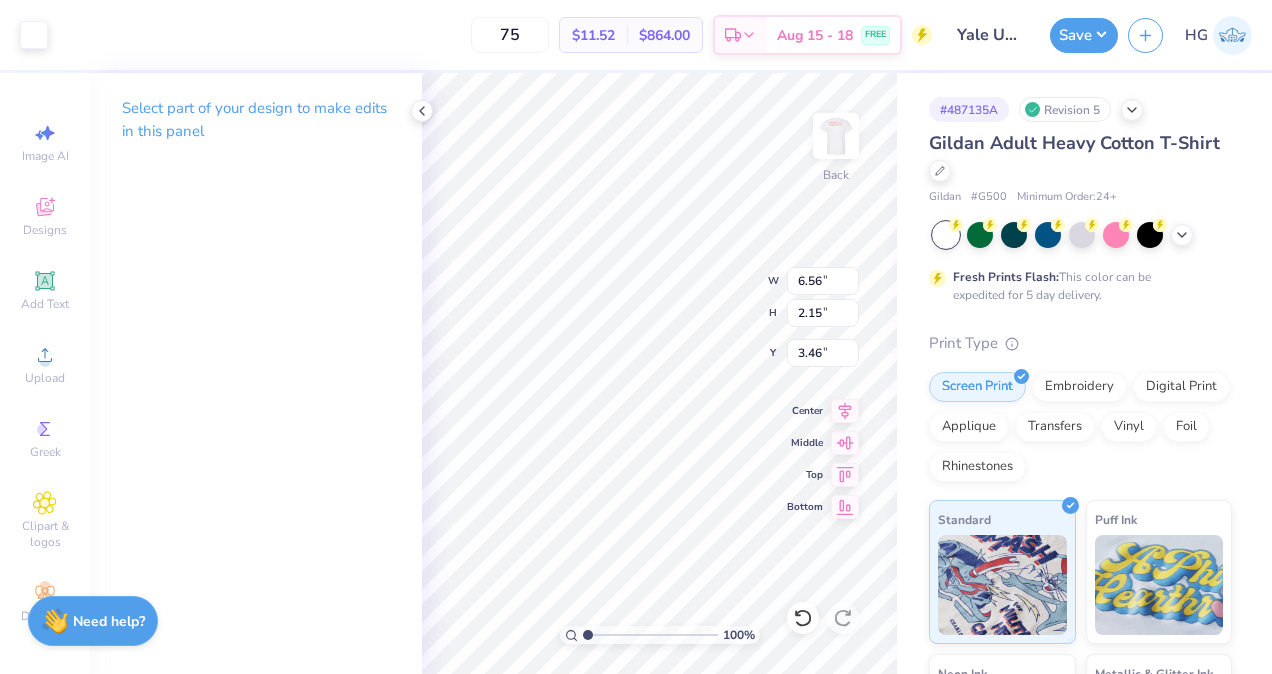 type on "10.08" 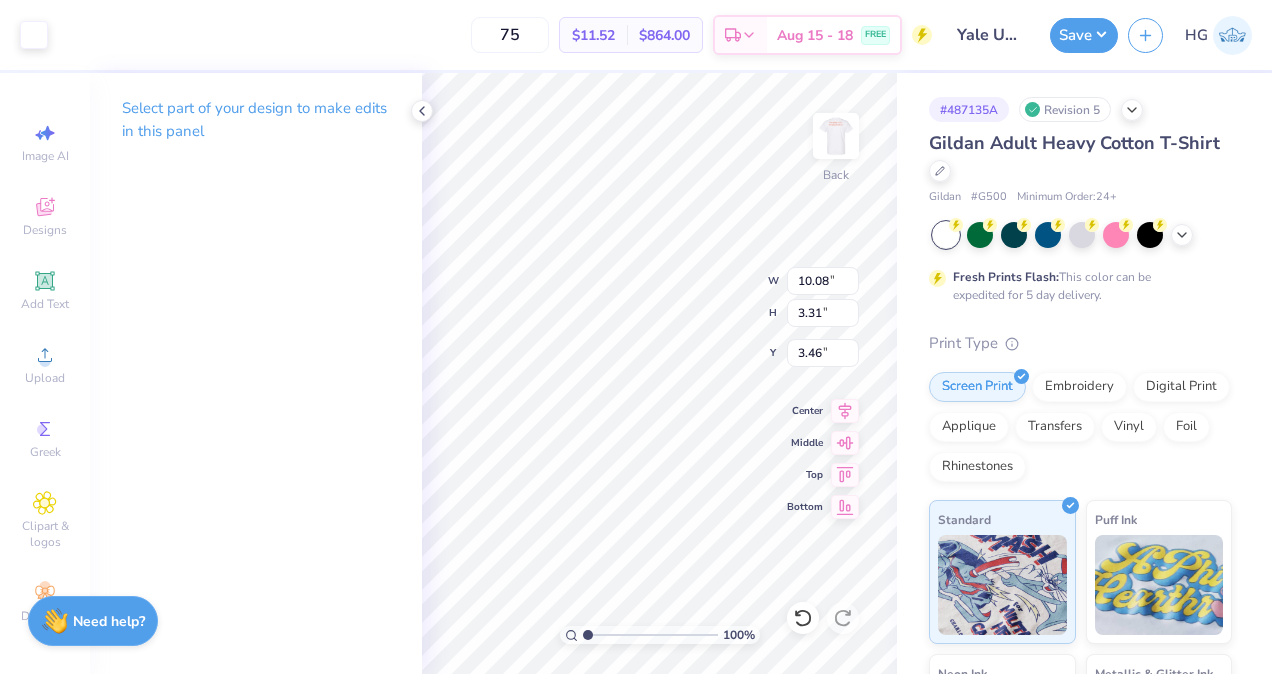 type on "3.93" 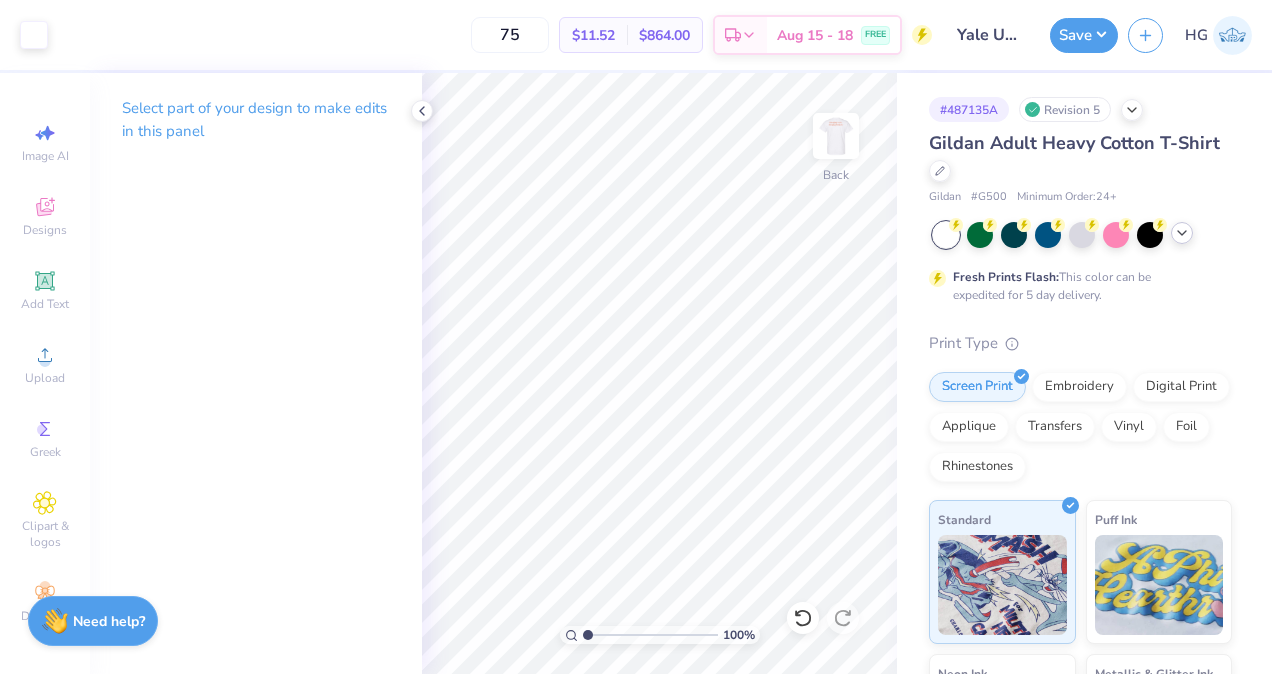 click 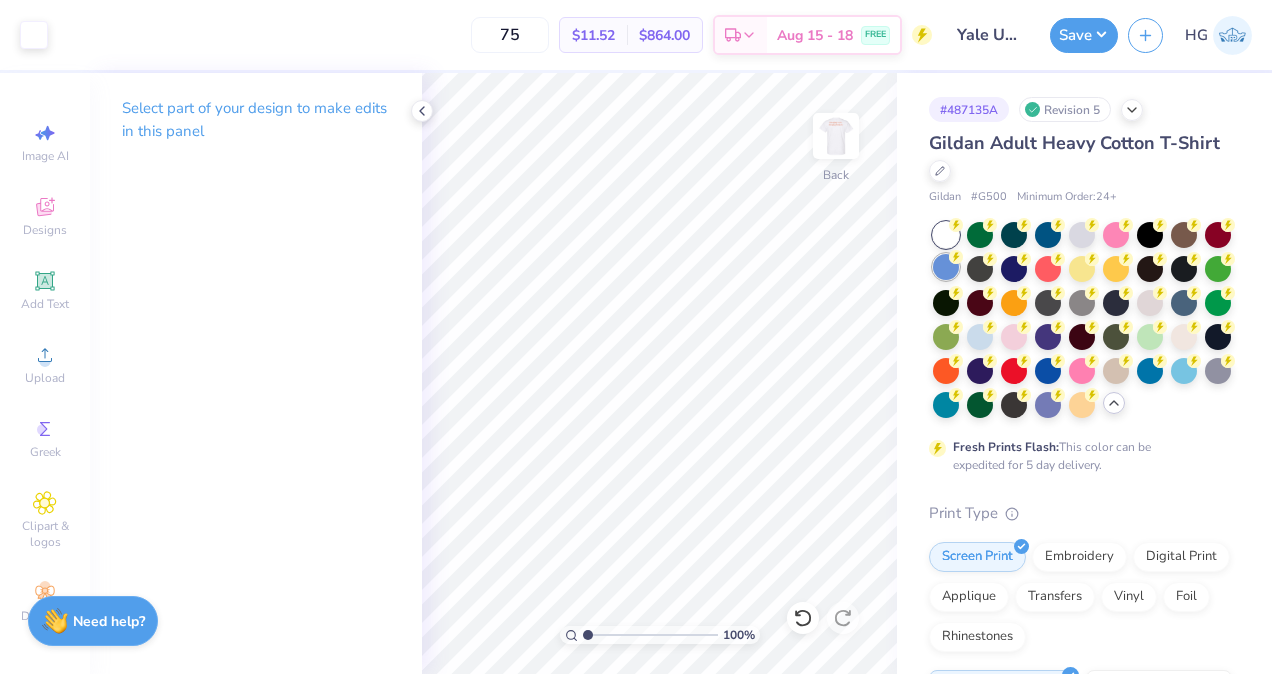 click at bounding box center [946, 267] 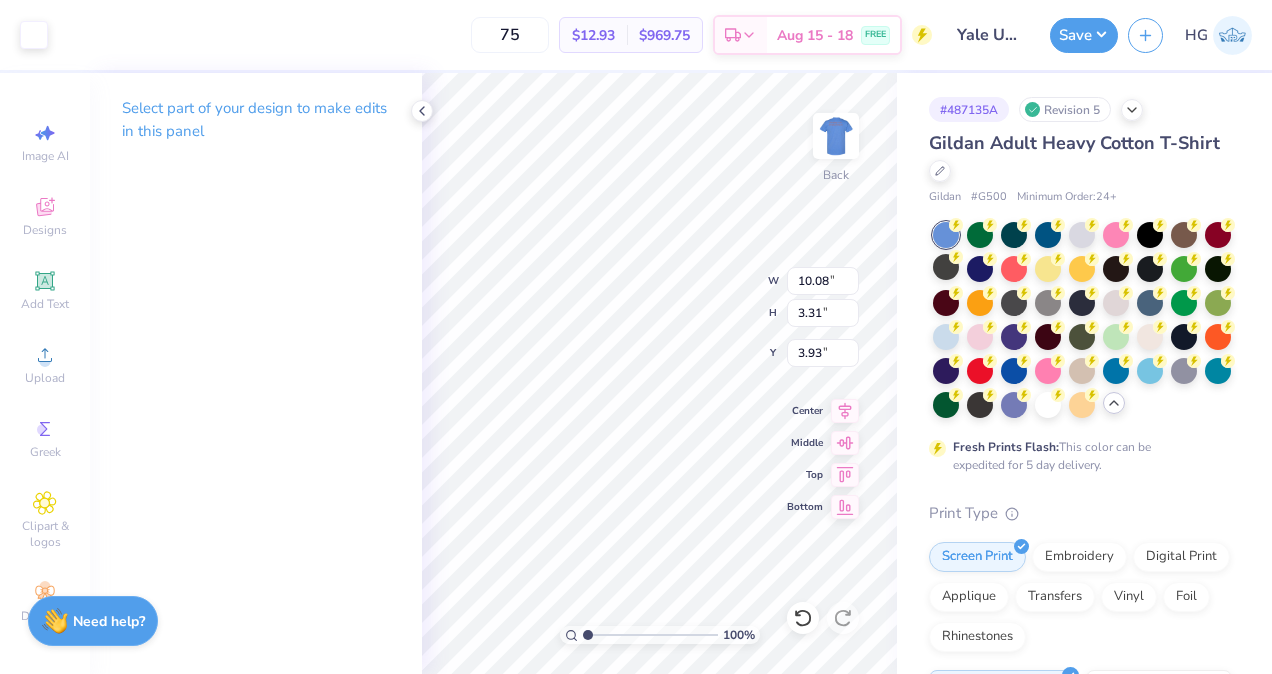 type on "6.53" 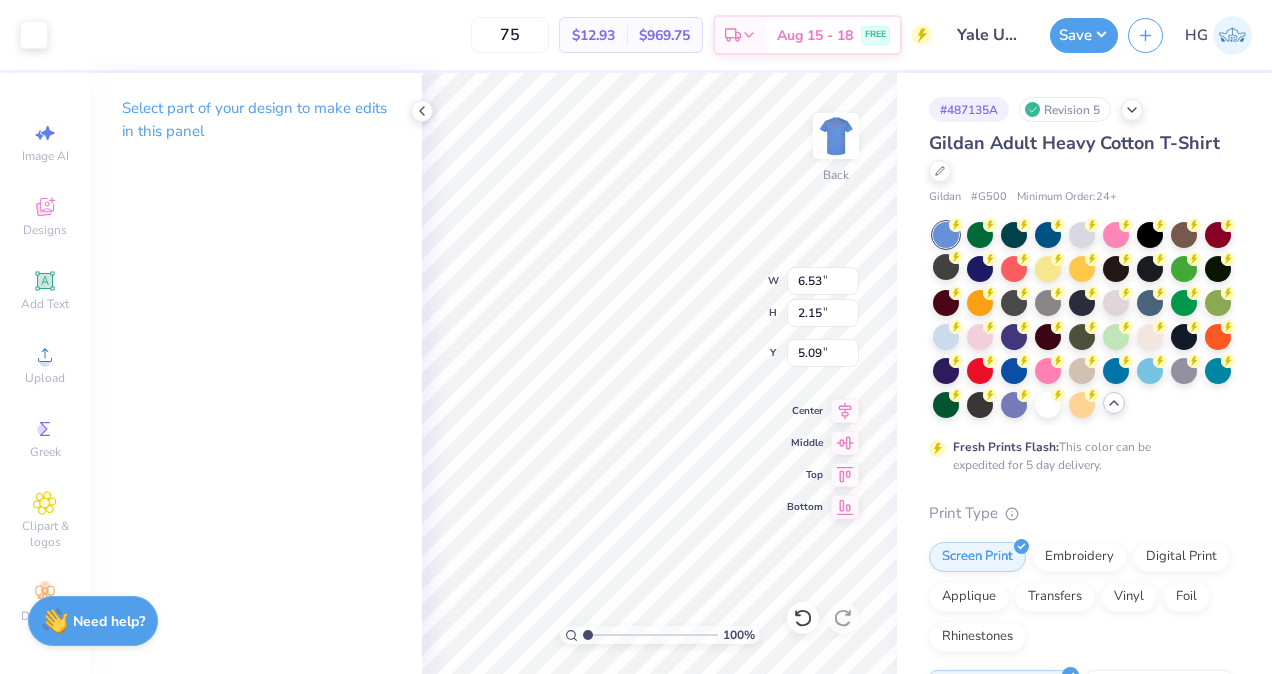 type on "4.23" 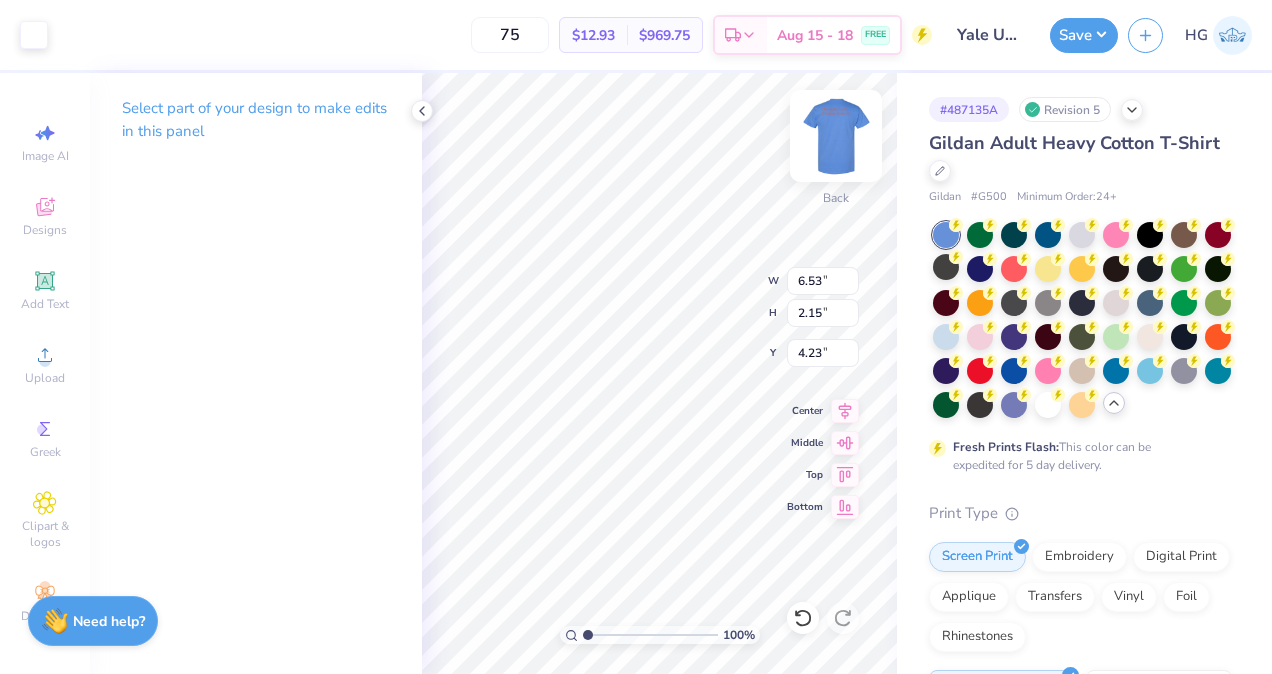 click at bounding box center (836, 136) 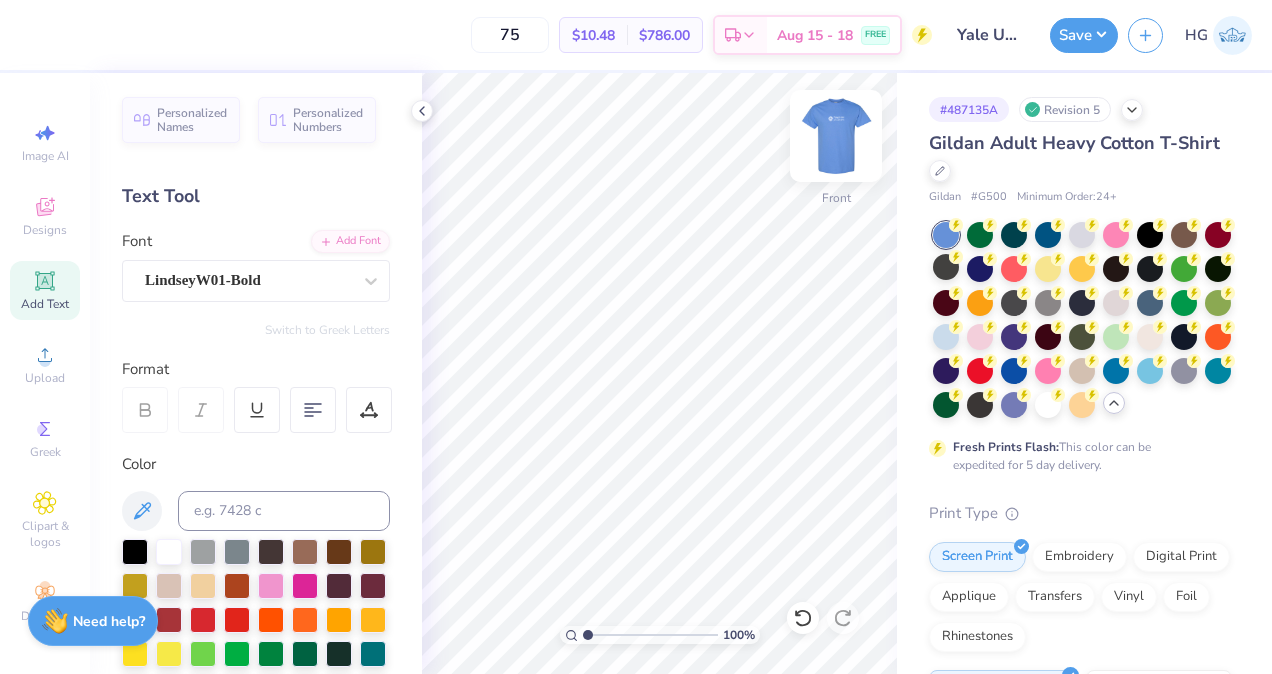 click at bounding box center [836, 136] 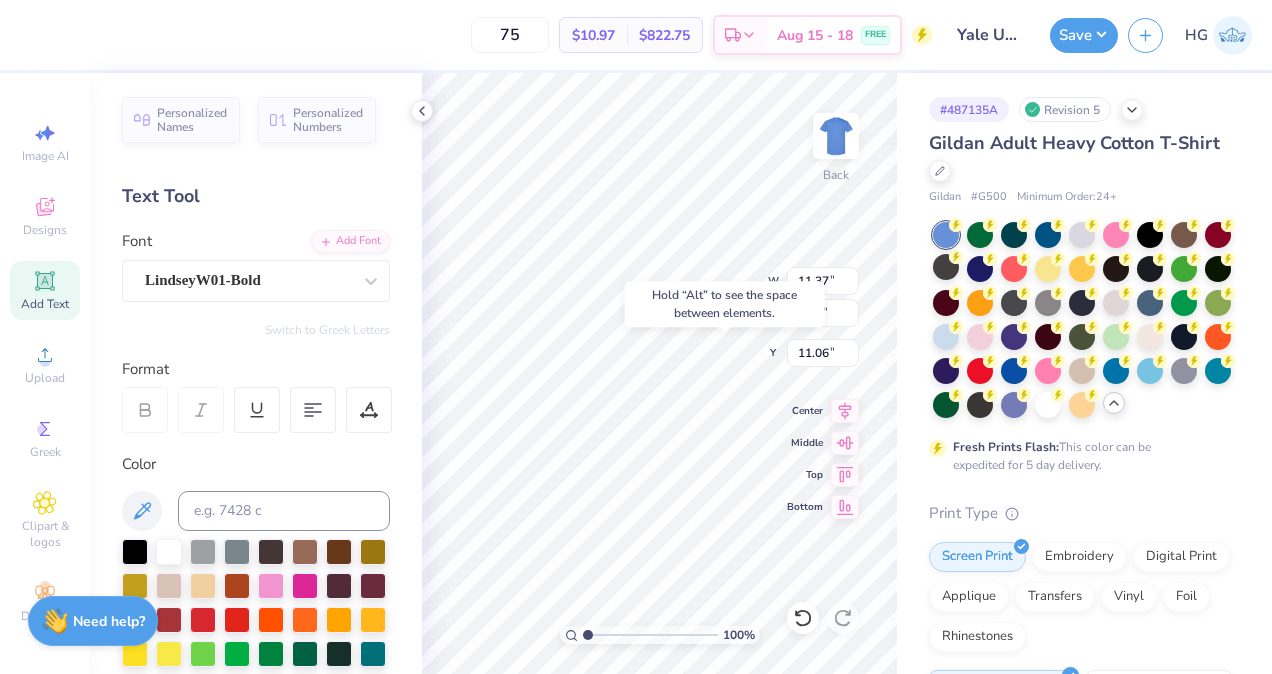 type on "11.06" 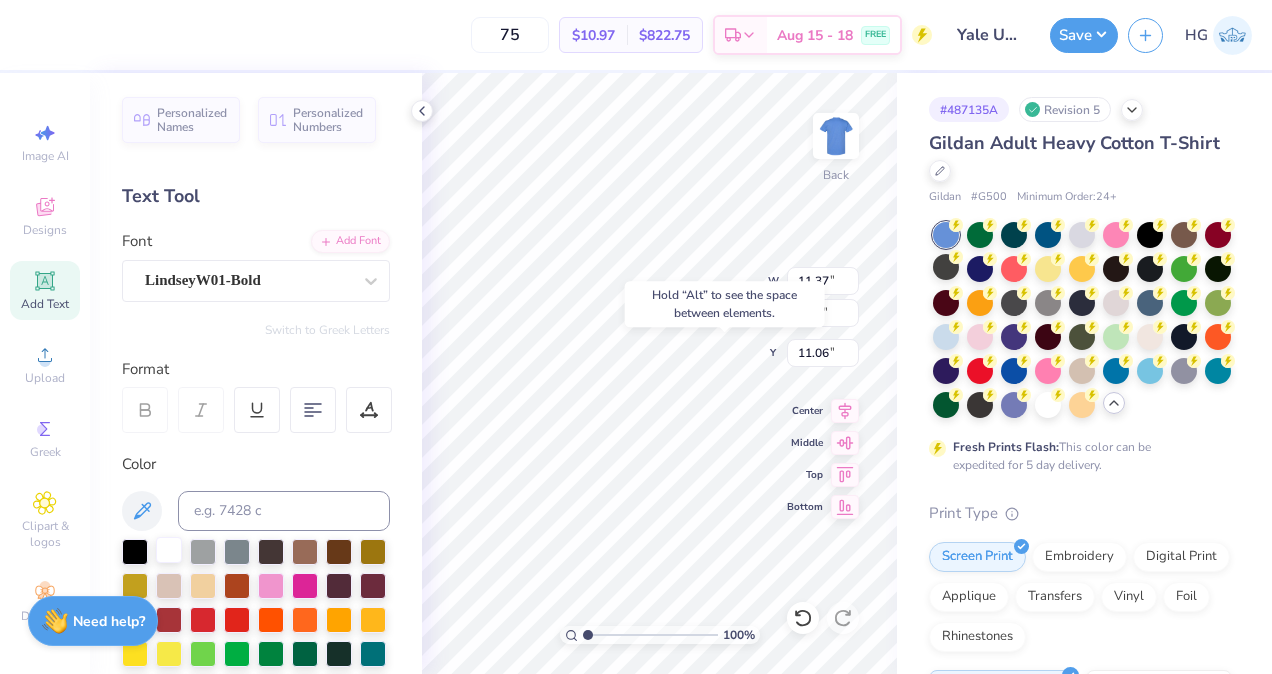 click at bounding box center [169, 550] 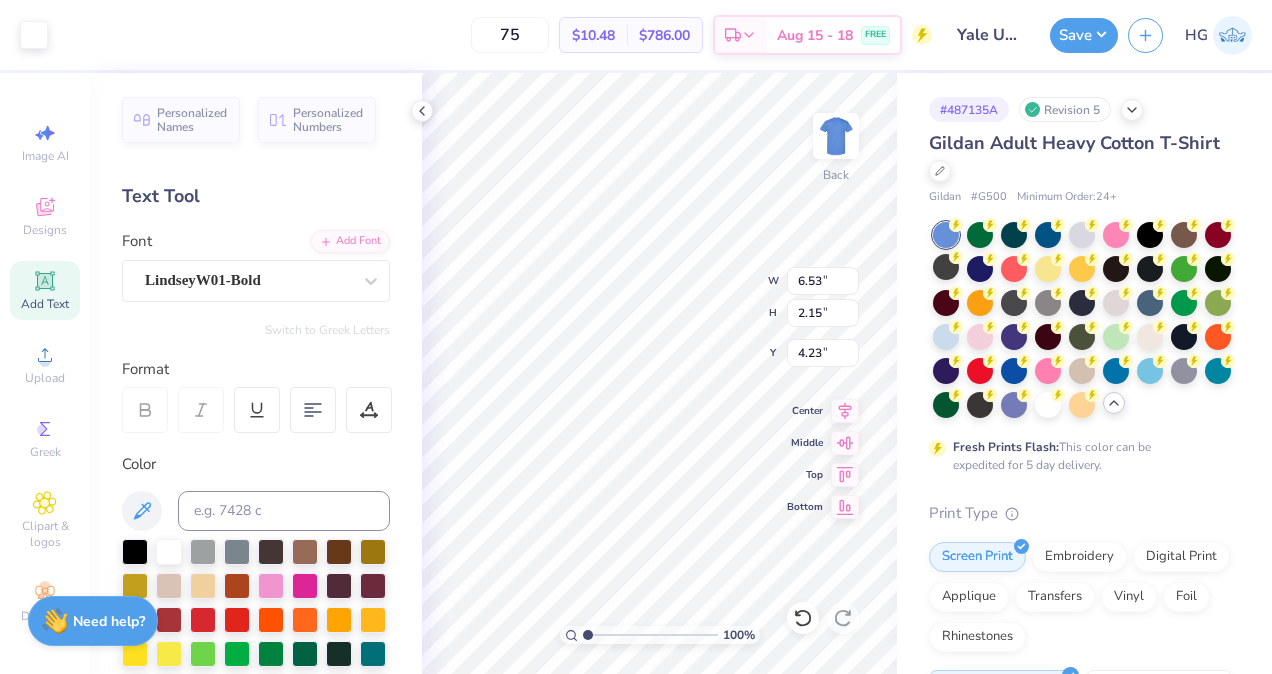 type on "3.47" 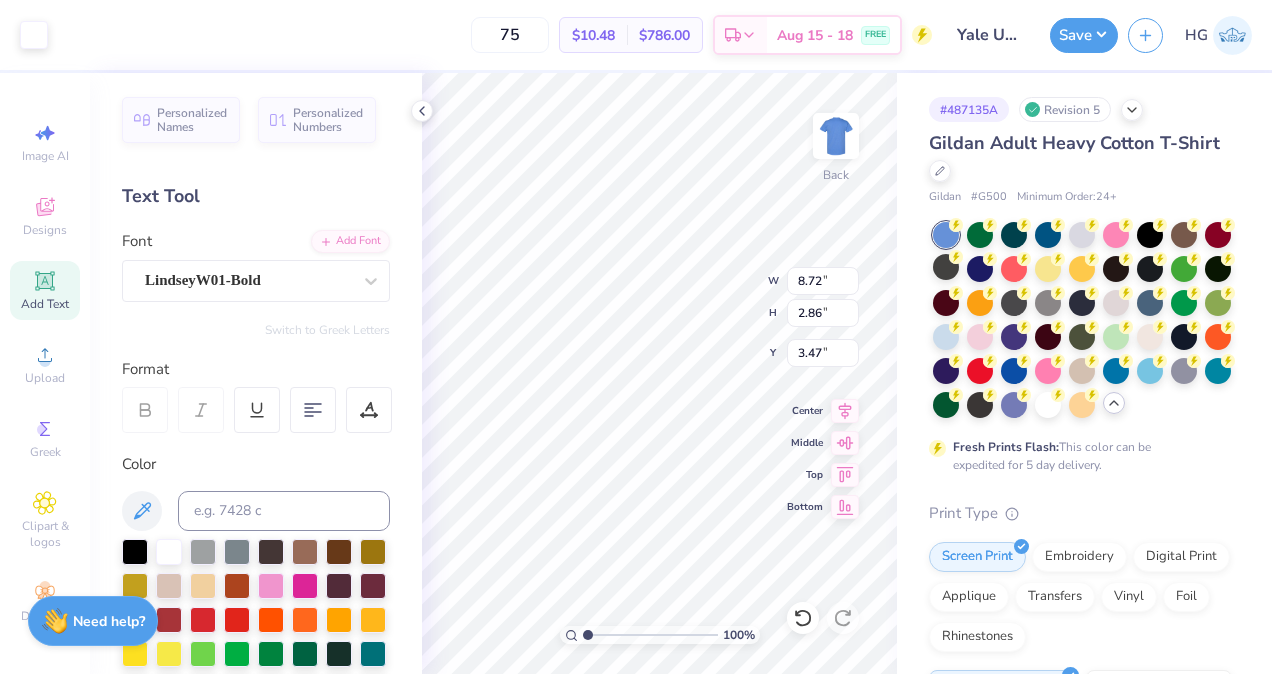 type on "8.72" 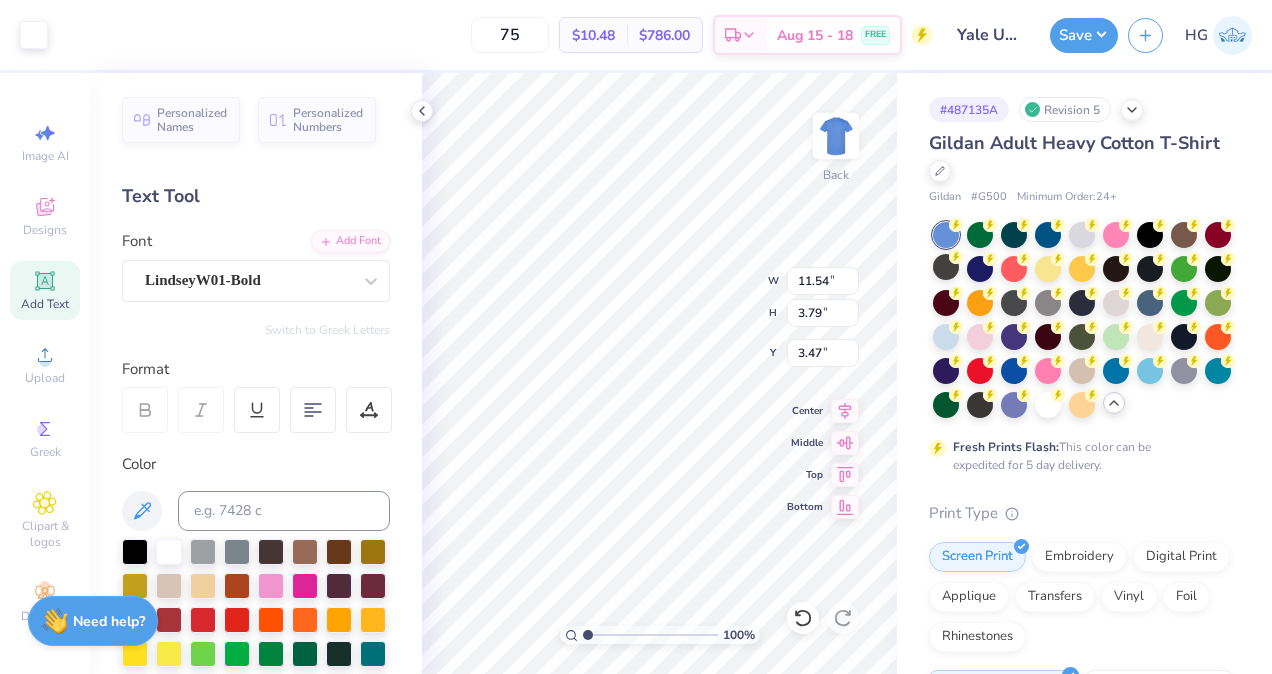type on "3.00" 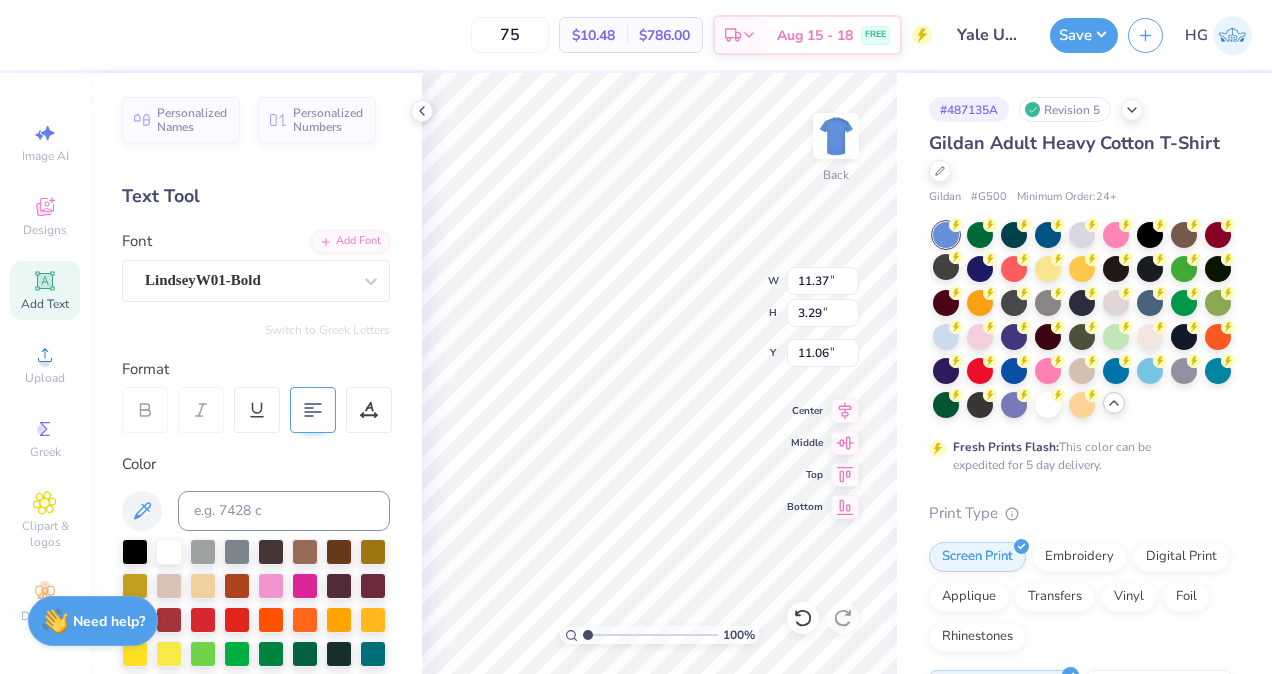 click at bounding box center (313, 410) 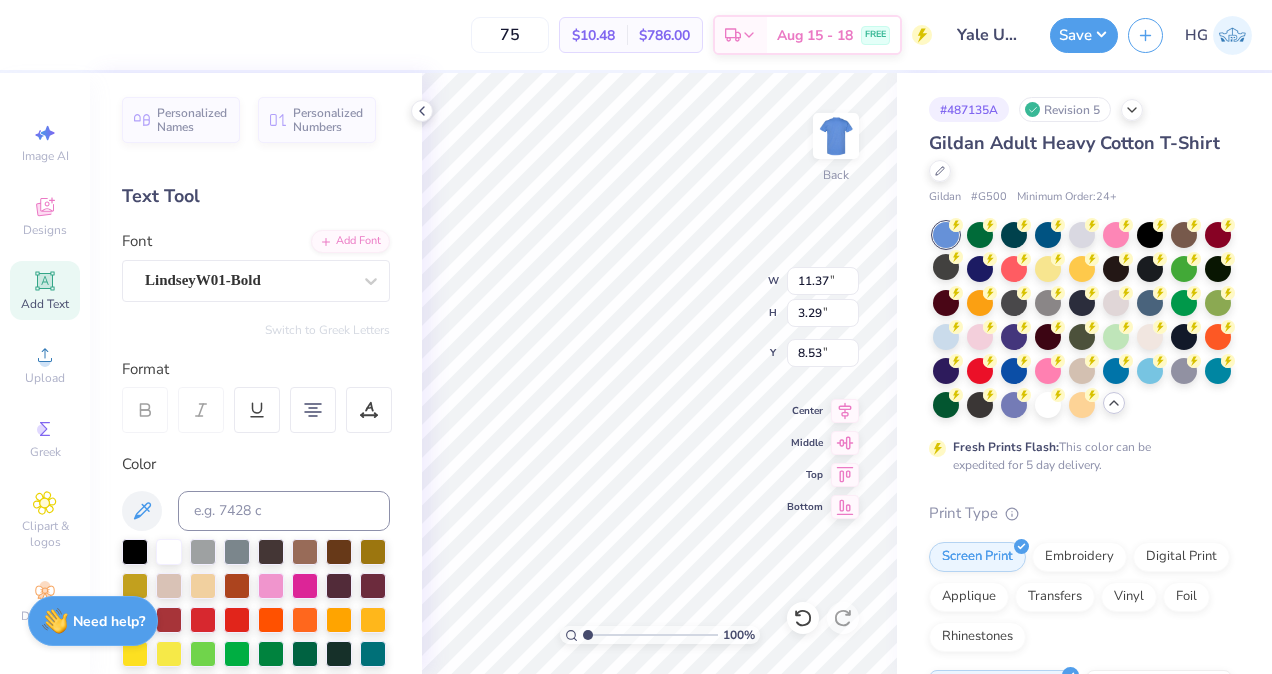 type on "8.53" 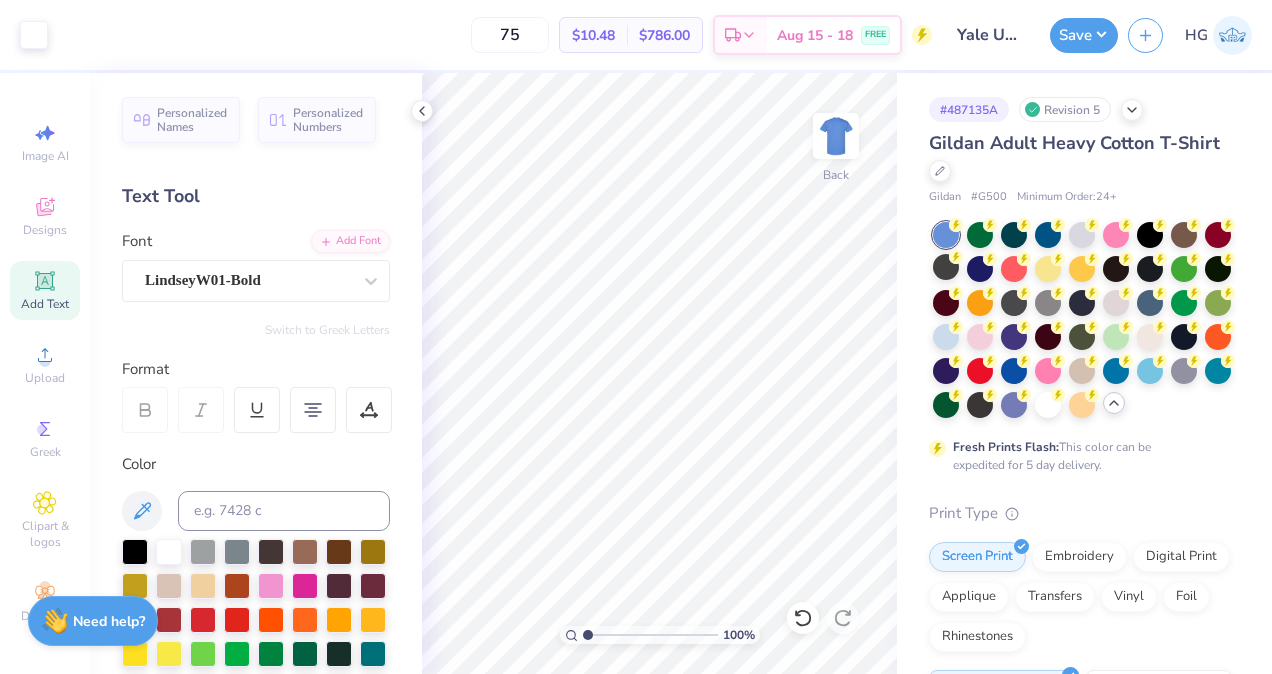 drag, startPoint x: 517, startPoint y: 28, endPoint x: 450, endPoint y: 34, distance: 67.26812 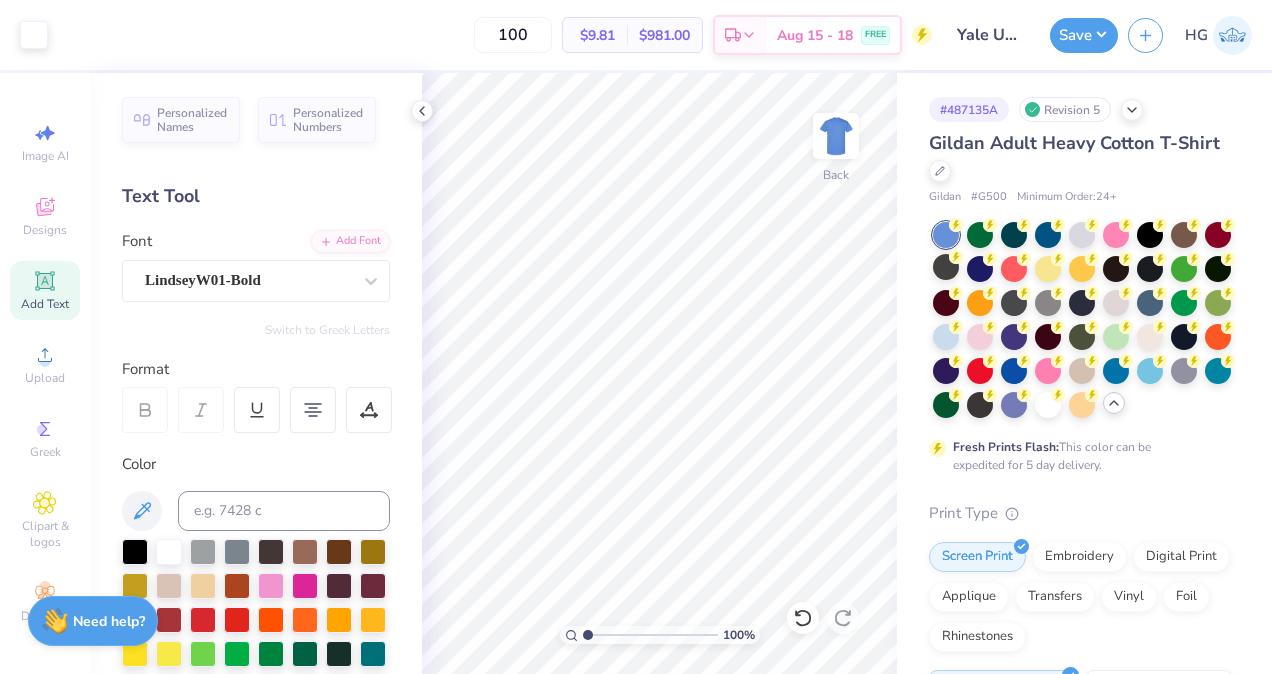 type on "100" 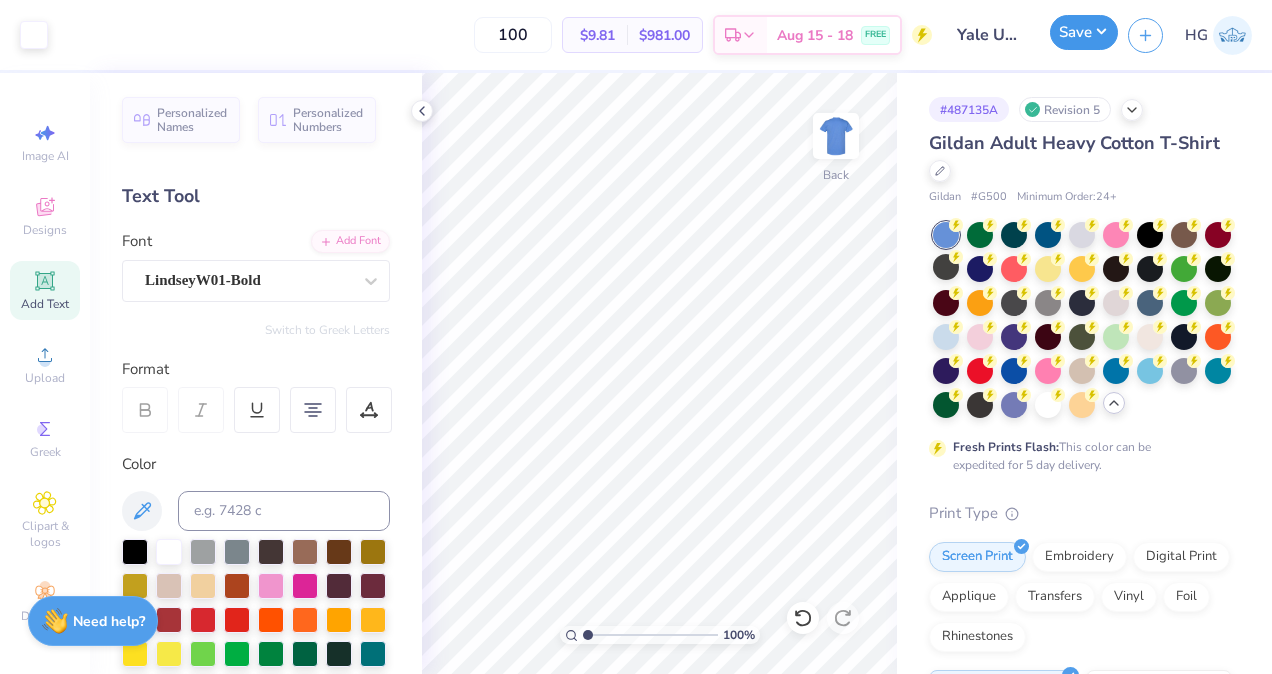 click on "Save" at bounding box center [1084, 32] 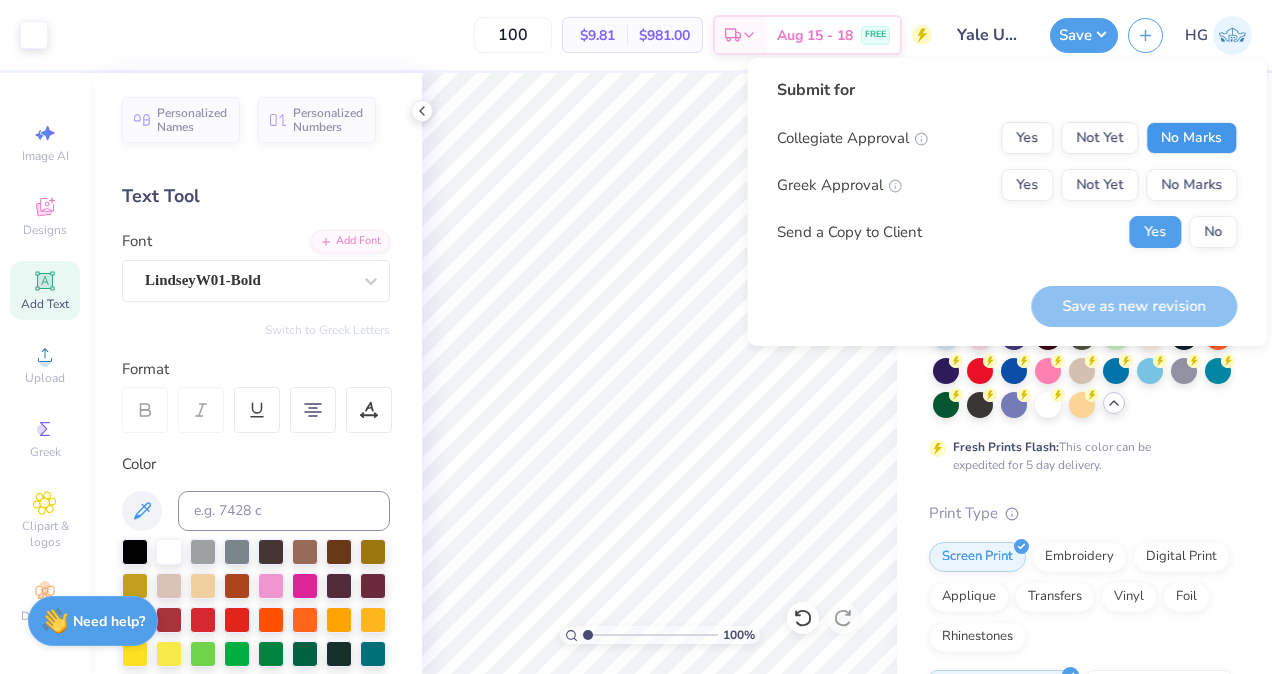 click on "No Marks" at bounding box center (1191, 138) 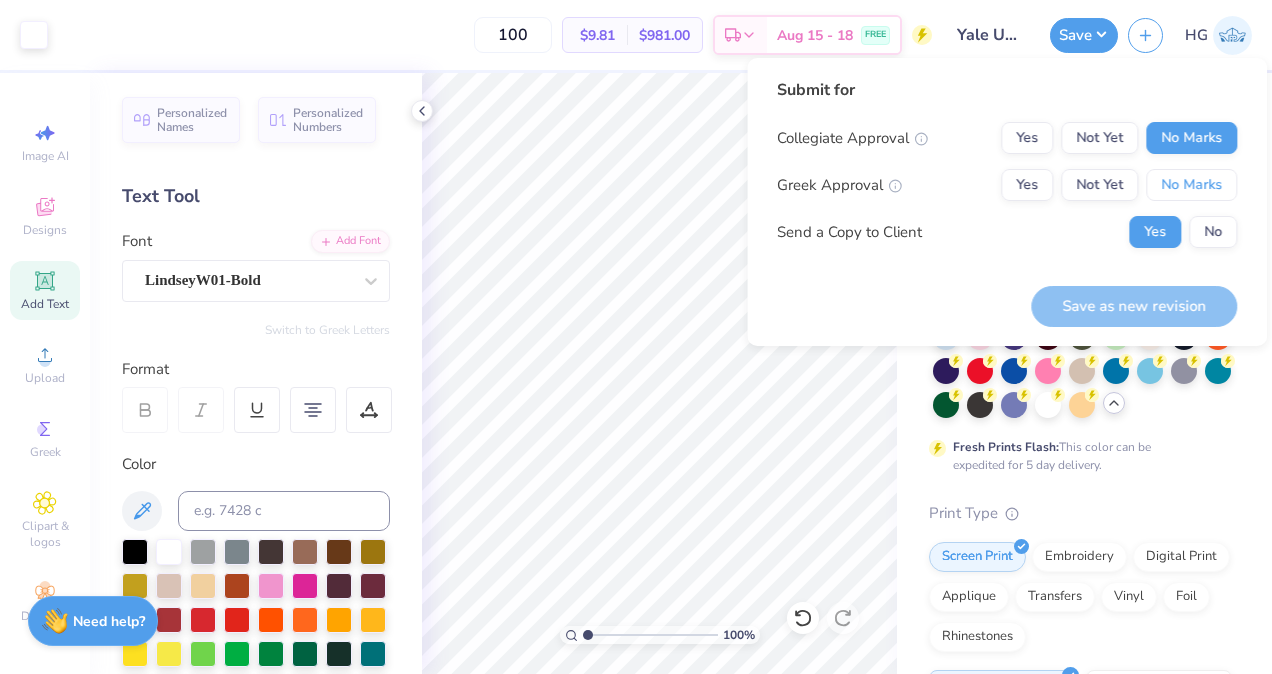 drag, startPoint x: 1191, startPoint y: 184, endPoint x: 1188, endPoint y: 214, distance: 30.149628 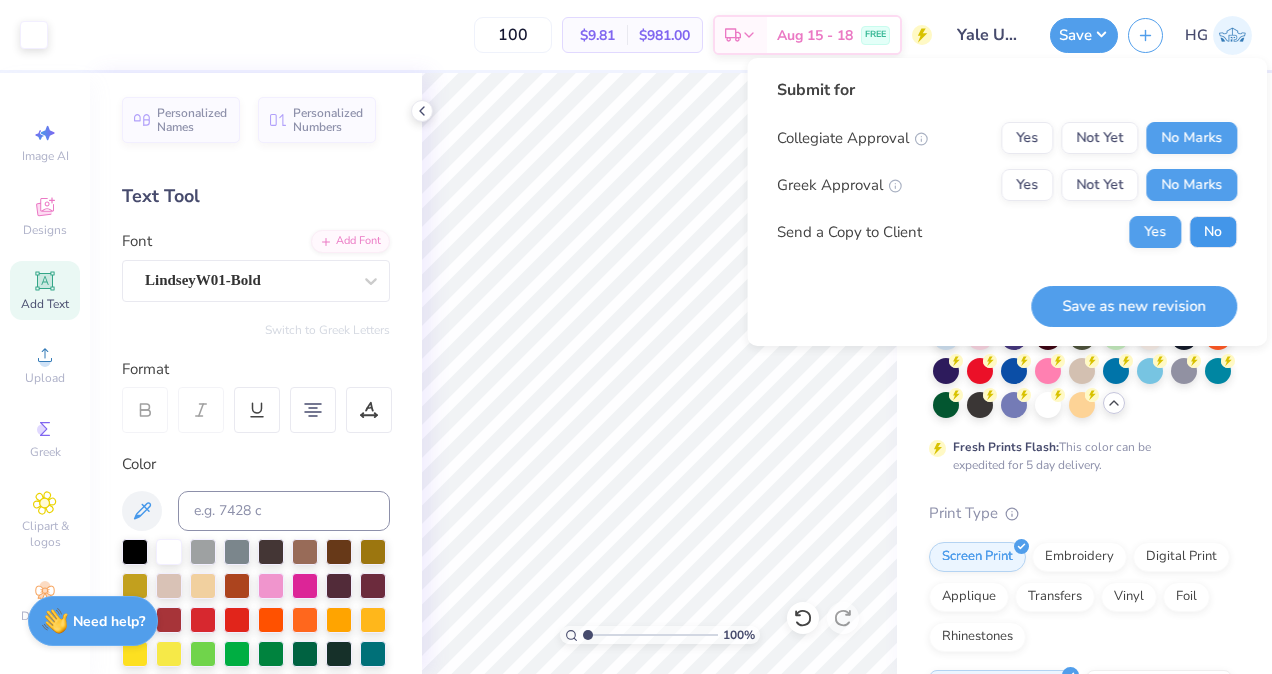drag, startPoint x: 1212, startPoint y: 238, endPoint x: 1182, endPoint y: 318, distance: 85.44004 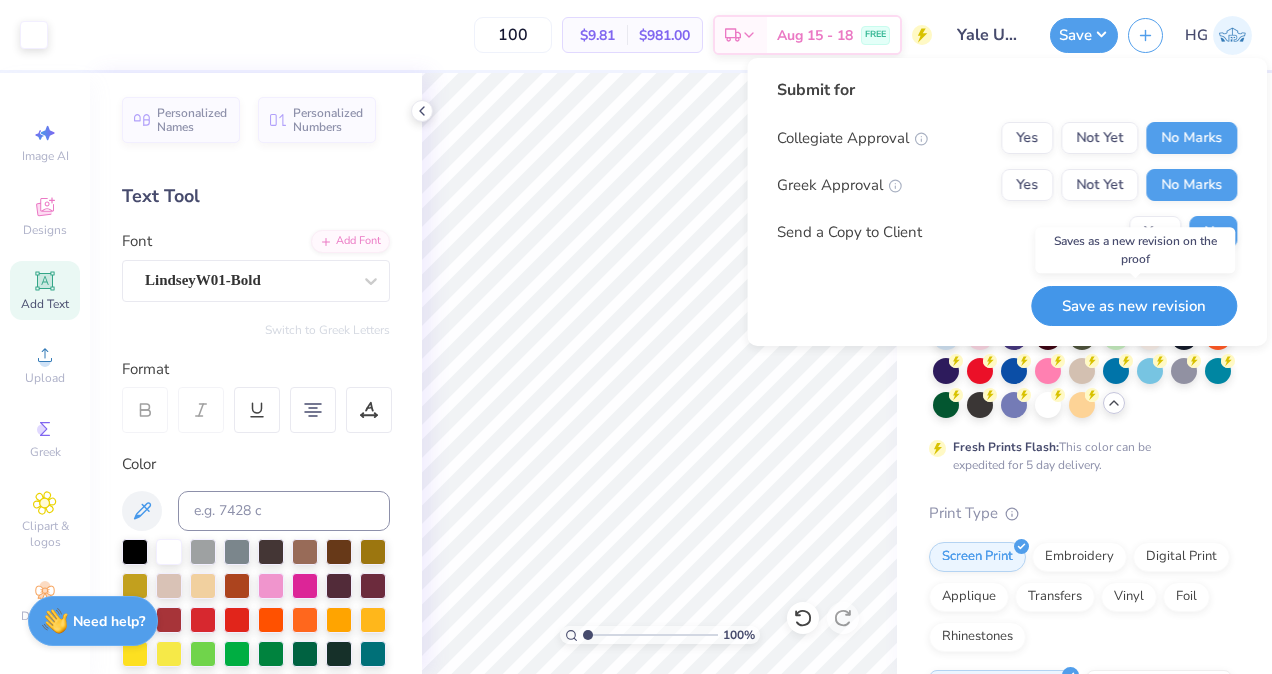 click on "Save as new revision" at bounding box center (1134, 306) 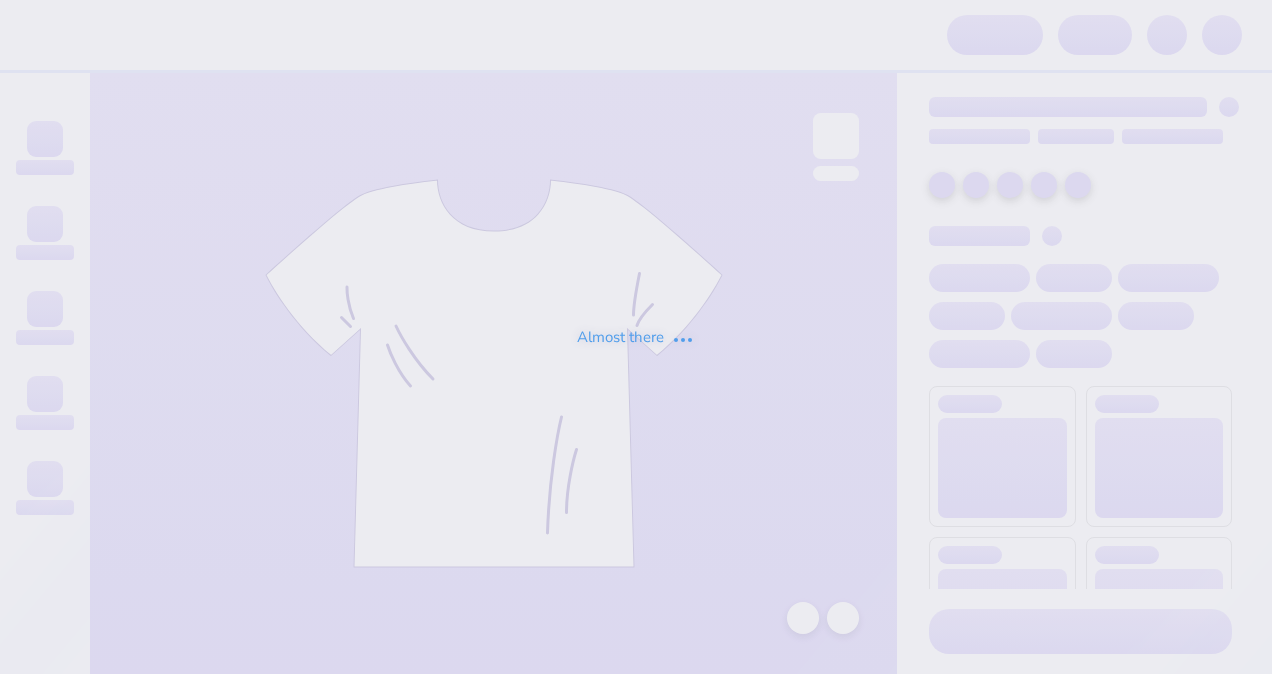 scroll, scrollTop: 0, scrollLeft: 0, axis: both 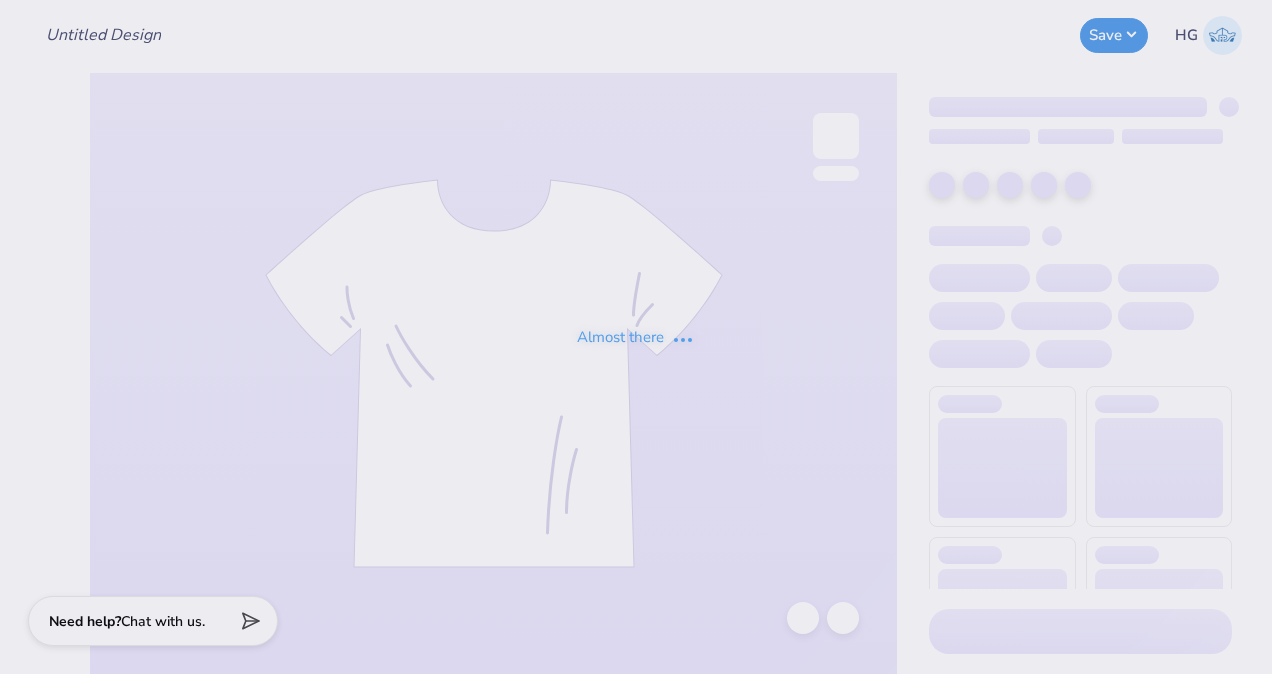 type on "Yale University : Atarah Anbar" 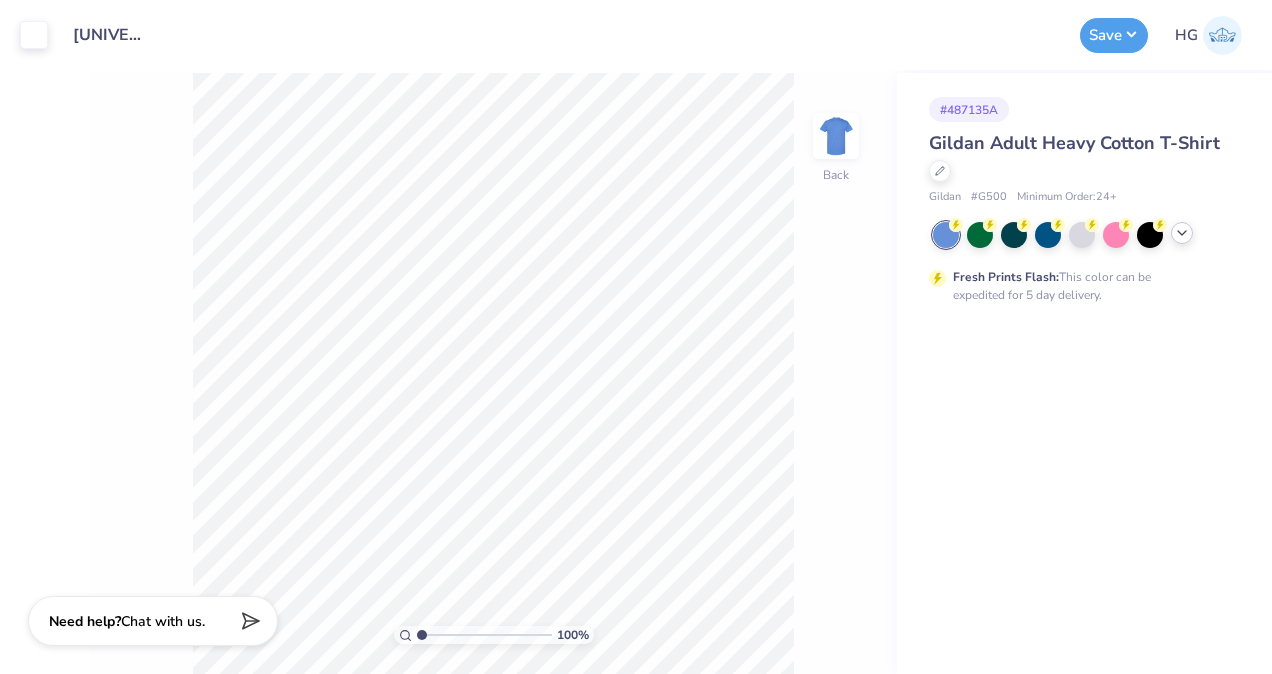 click 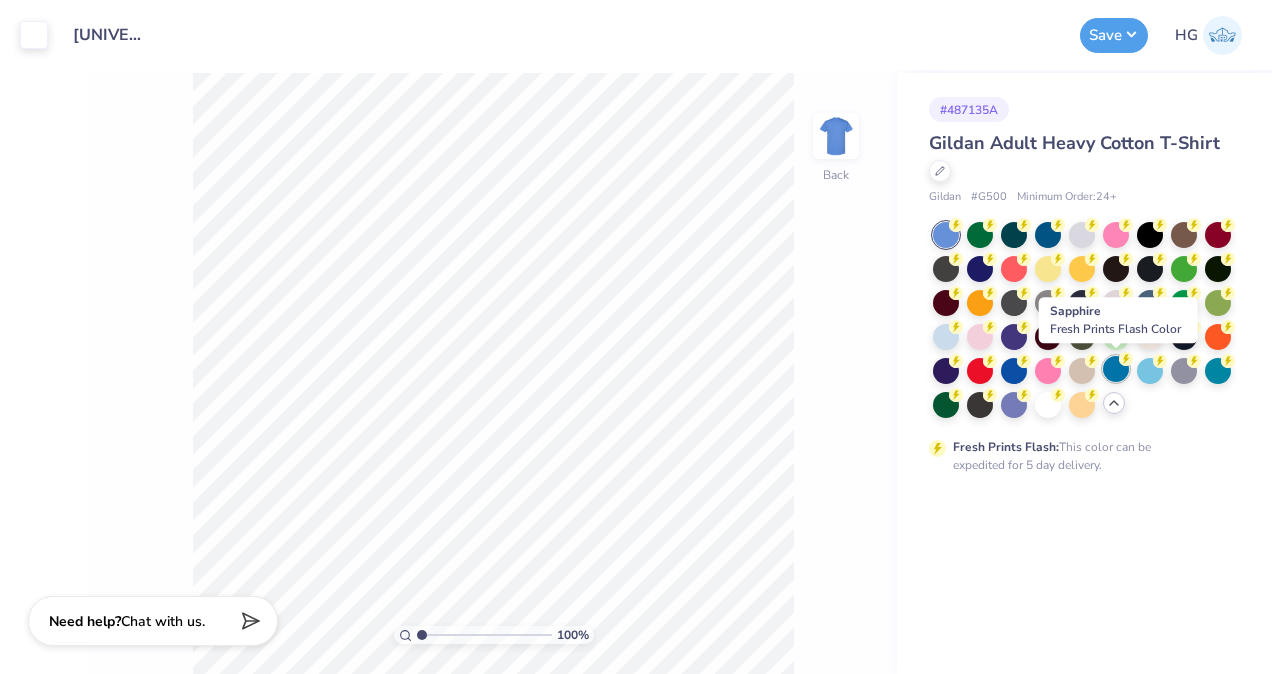 click at bounding box center [1116, 369] 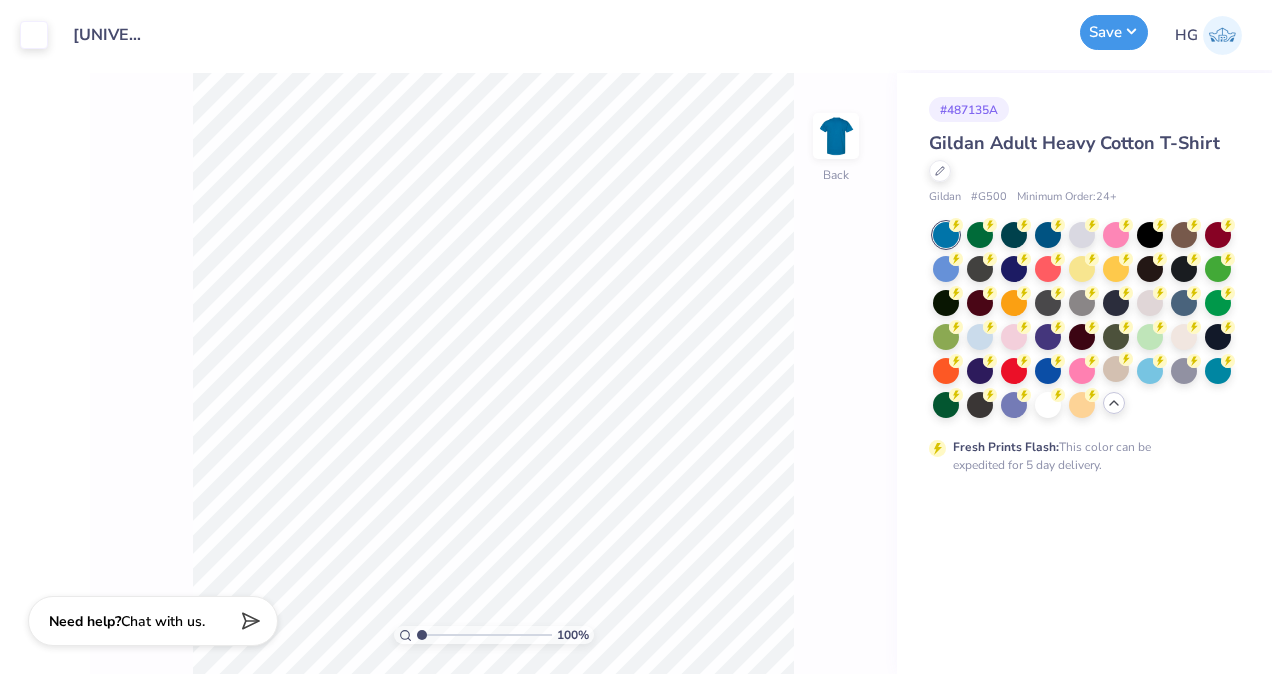 click on "Save" at bounding box center (1114, 32) 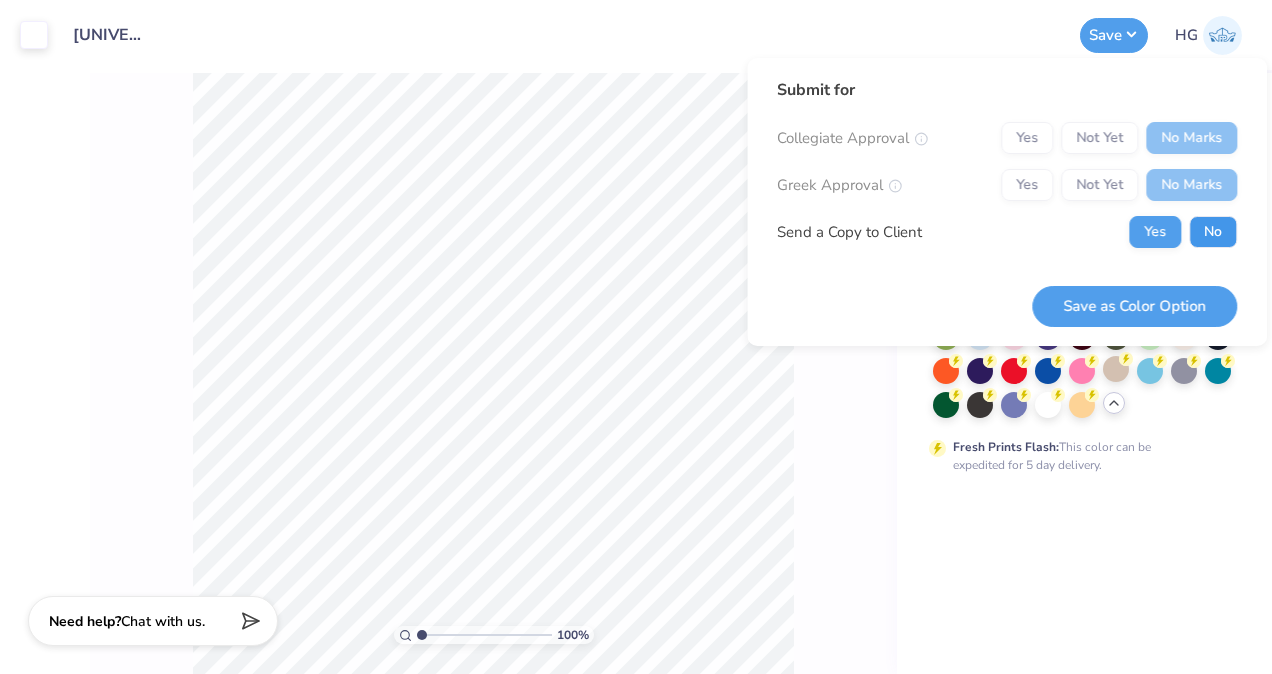 click on "No" at bounding box center (1213, 232) 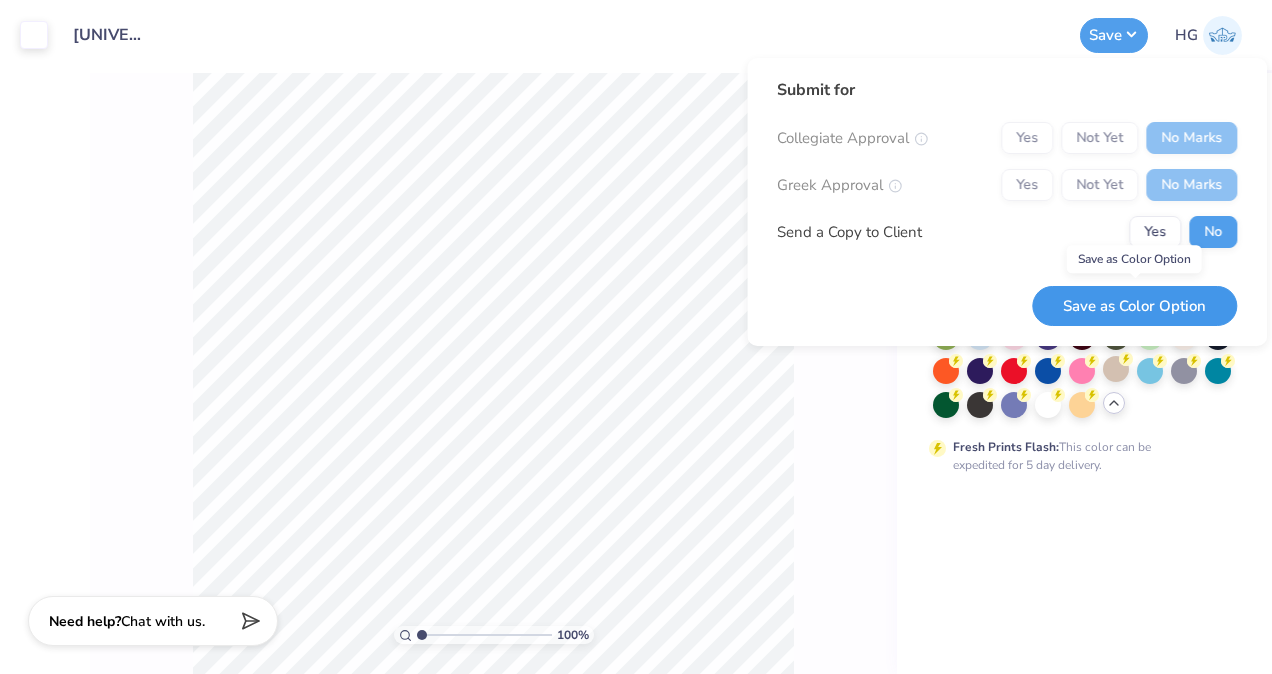 click on "Save as Color Option" at bounding box center [1134, 306] 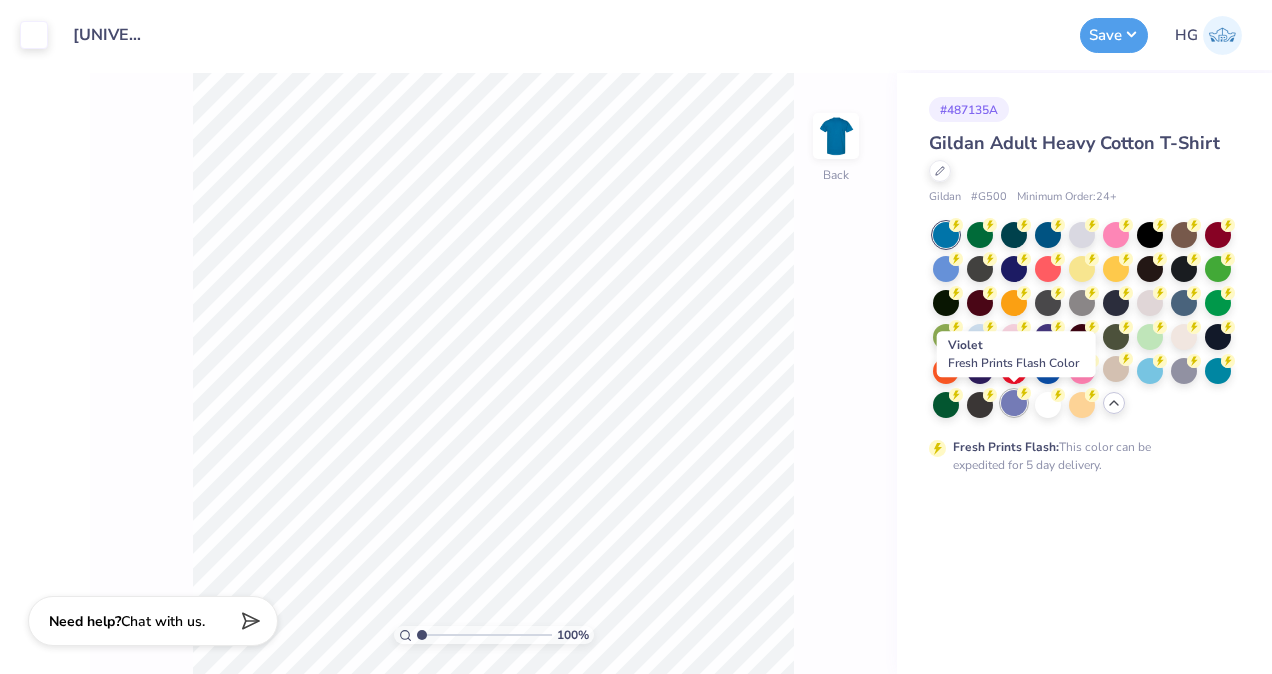 click at bounding box center (1014, 403) 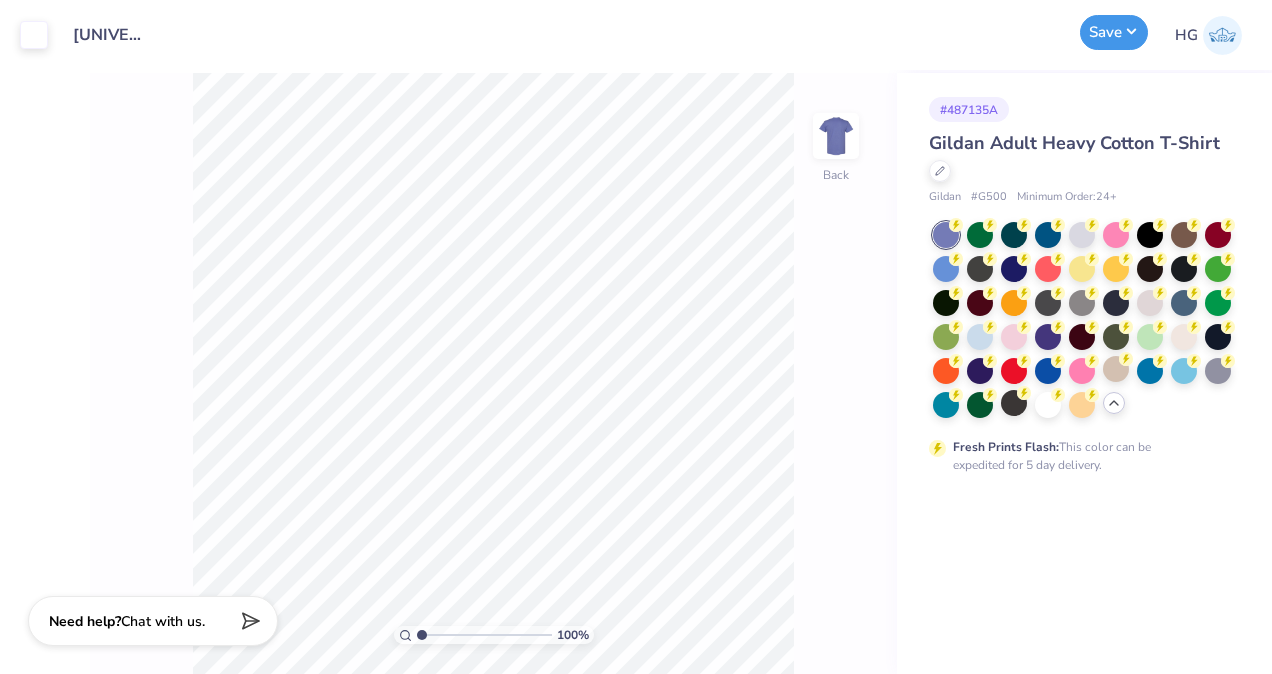 click on "Save" at bounding box center (1114, 32) 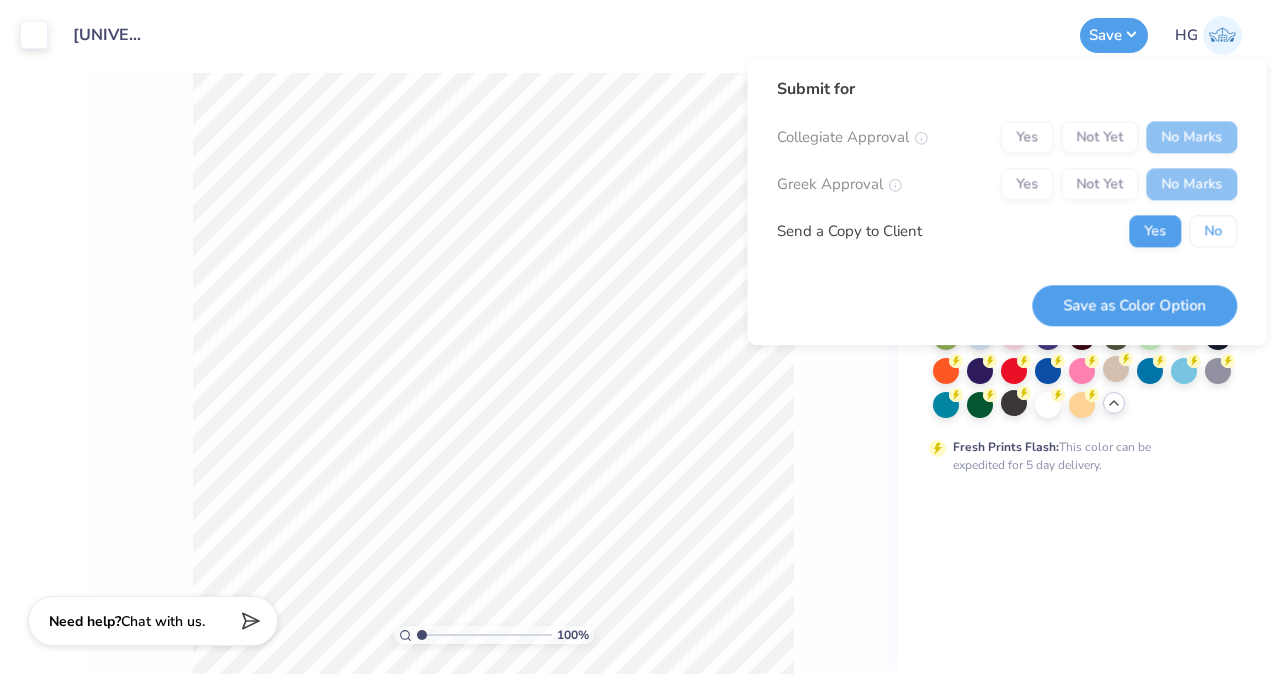 drag, startPoint x: 1211, startPoint y: 238, endPoint x: 1212, endPoint y: 257, distance: 19.026299 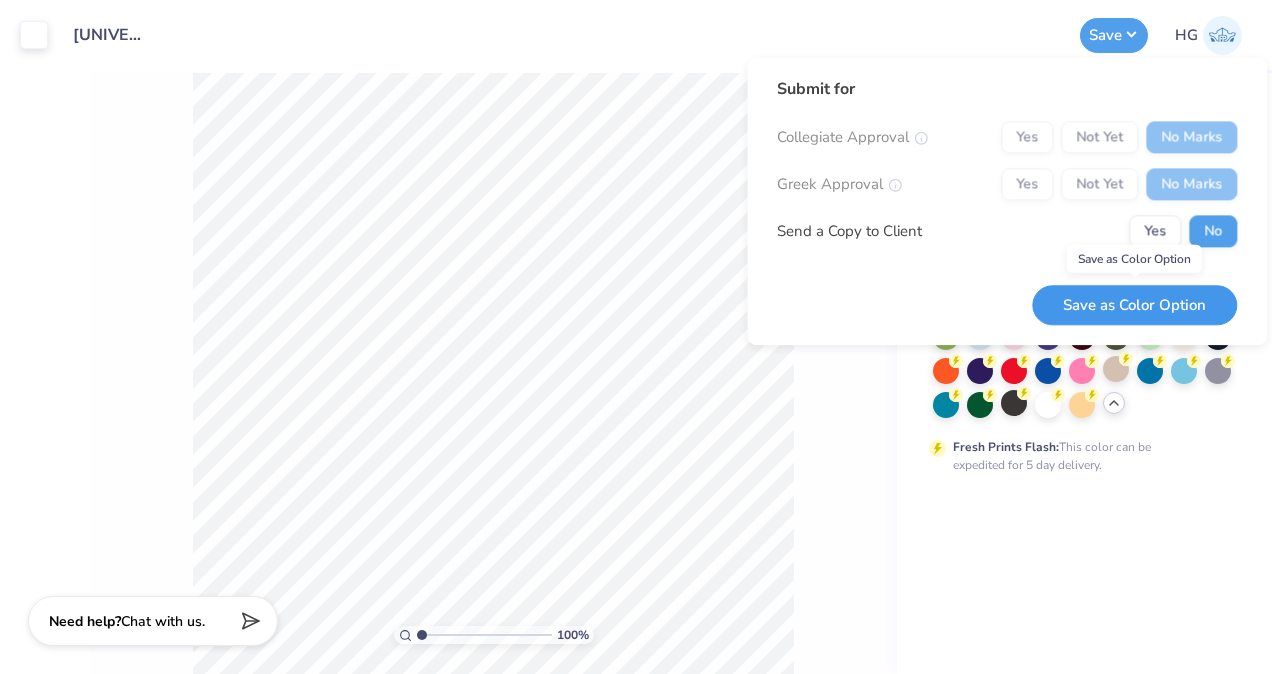 click on "Save as Color Option" at bounding box center [1134, 305] 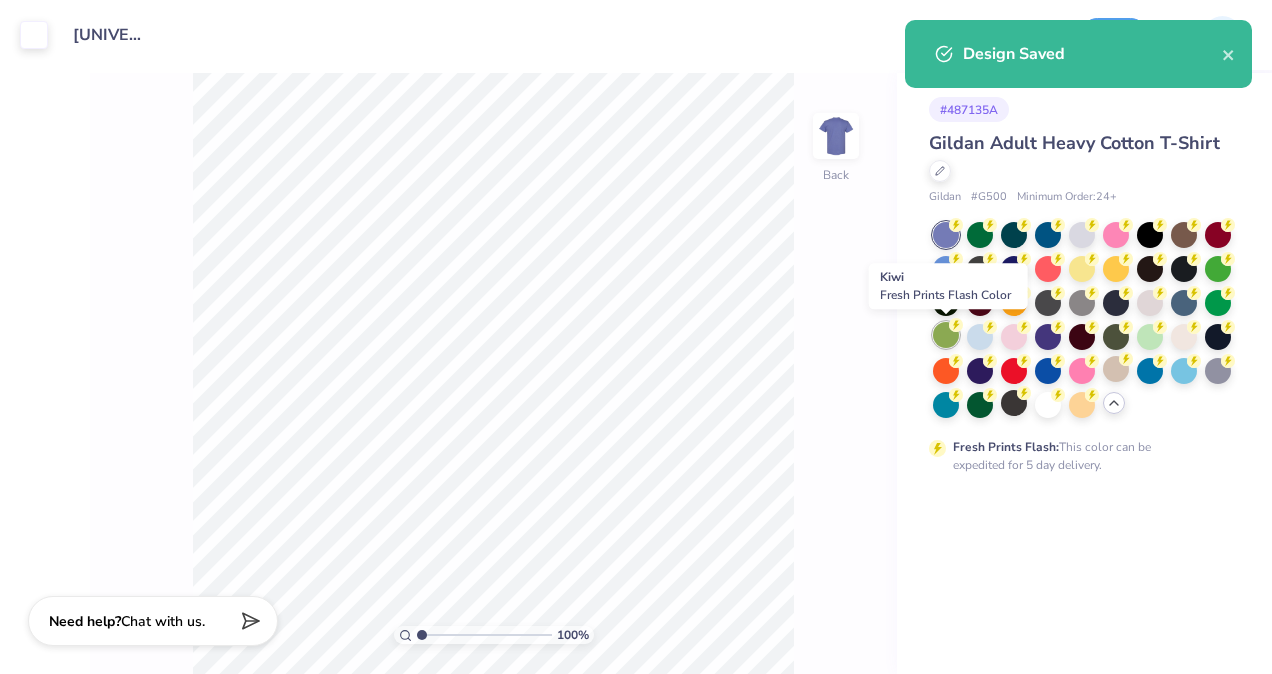 click 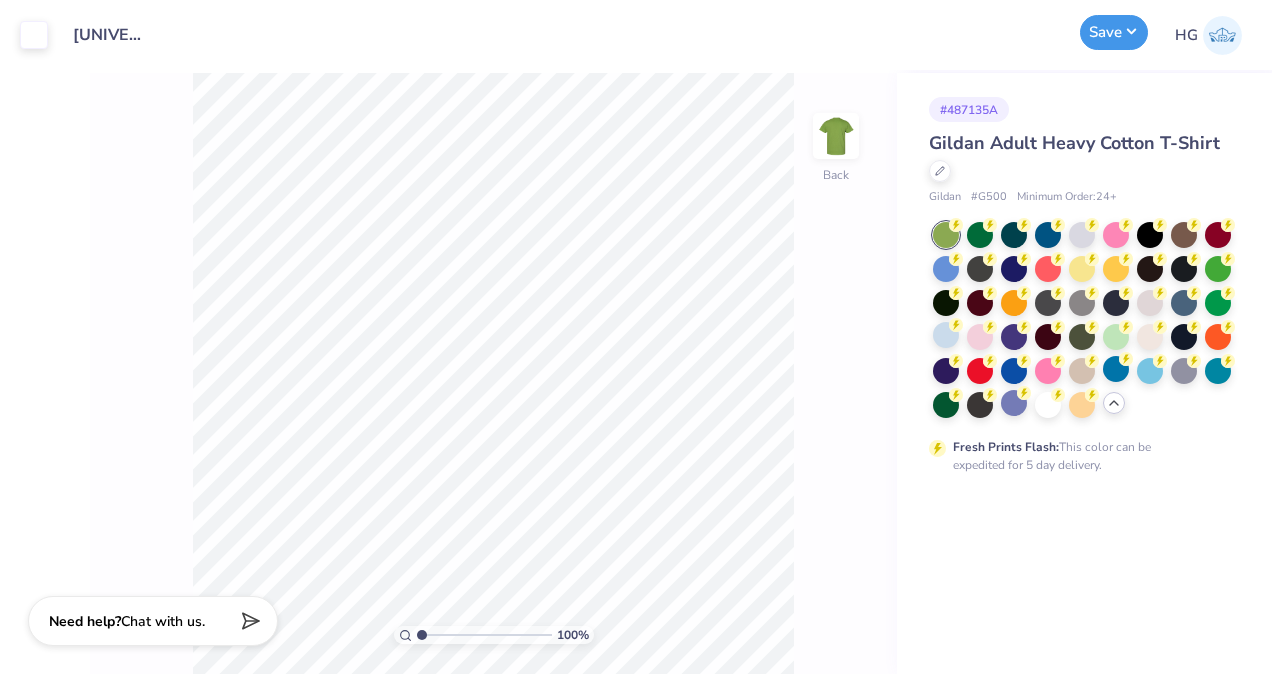 click on "Save" at bounding box center (1114, 32) 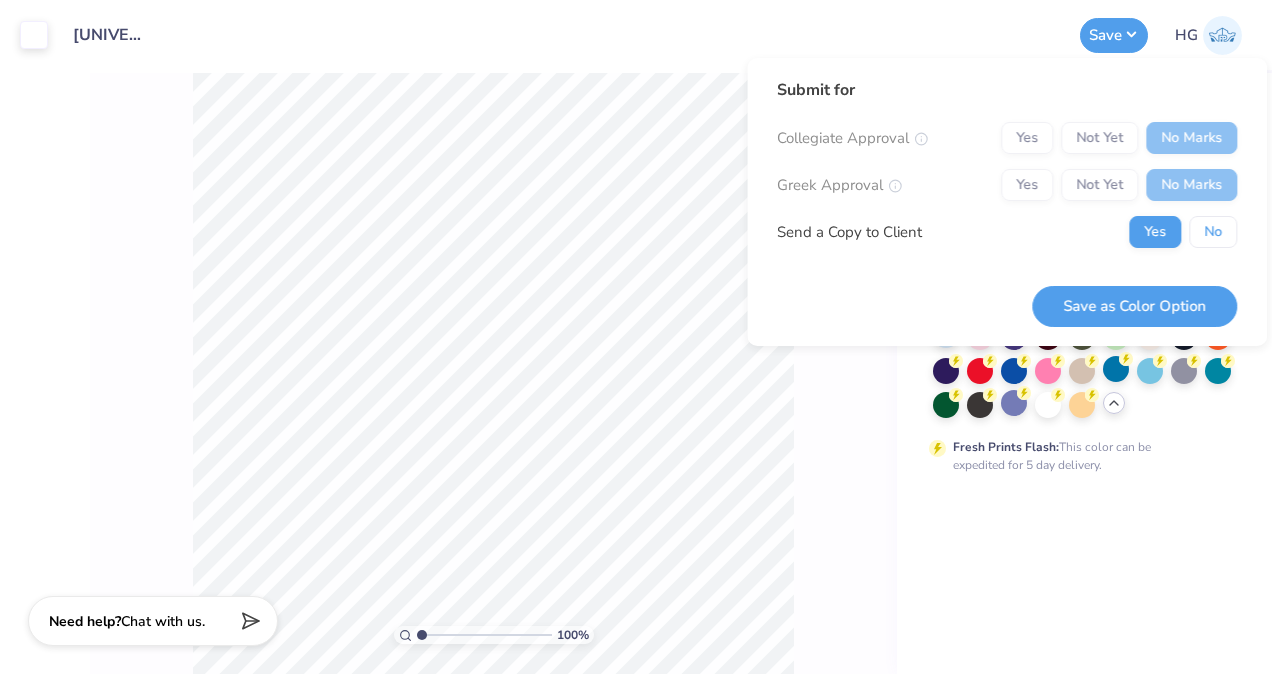 drag, startPoint x: 1202, startPoint y: 237, endPoint x: 1197, endPoint y: 258, distance: 21.587032 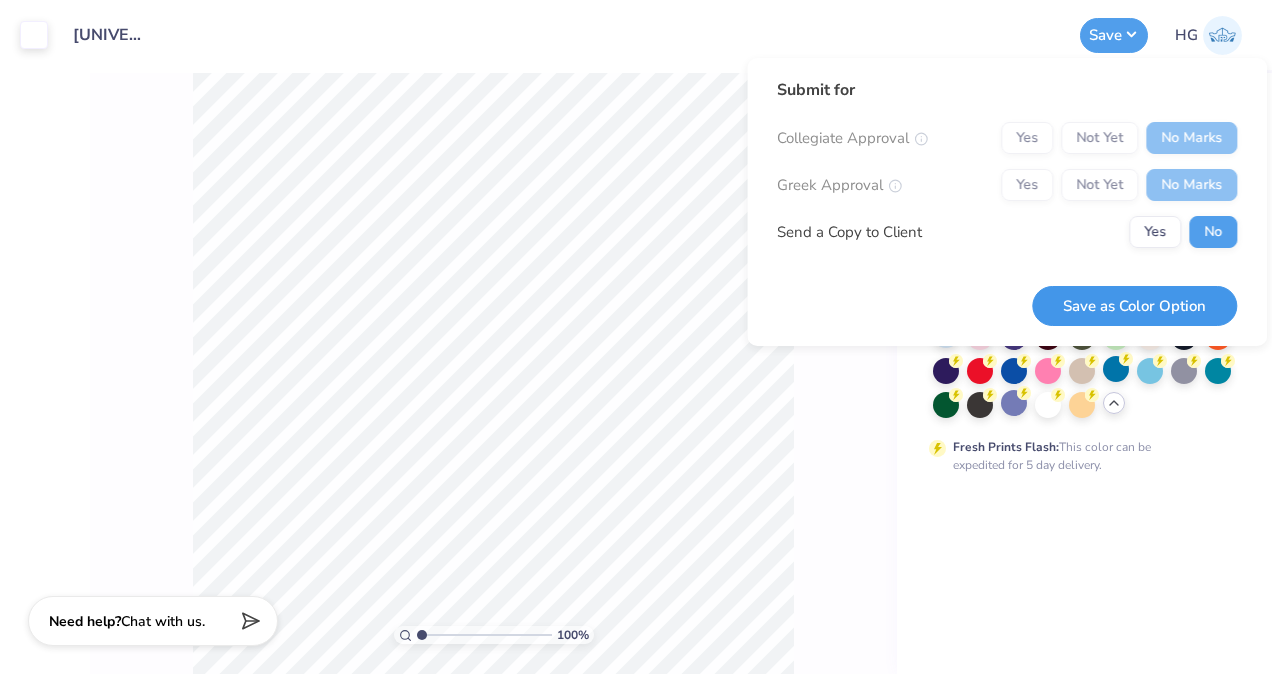 click on "Save as Color Option" at bounding box center [1134, 306] 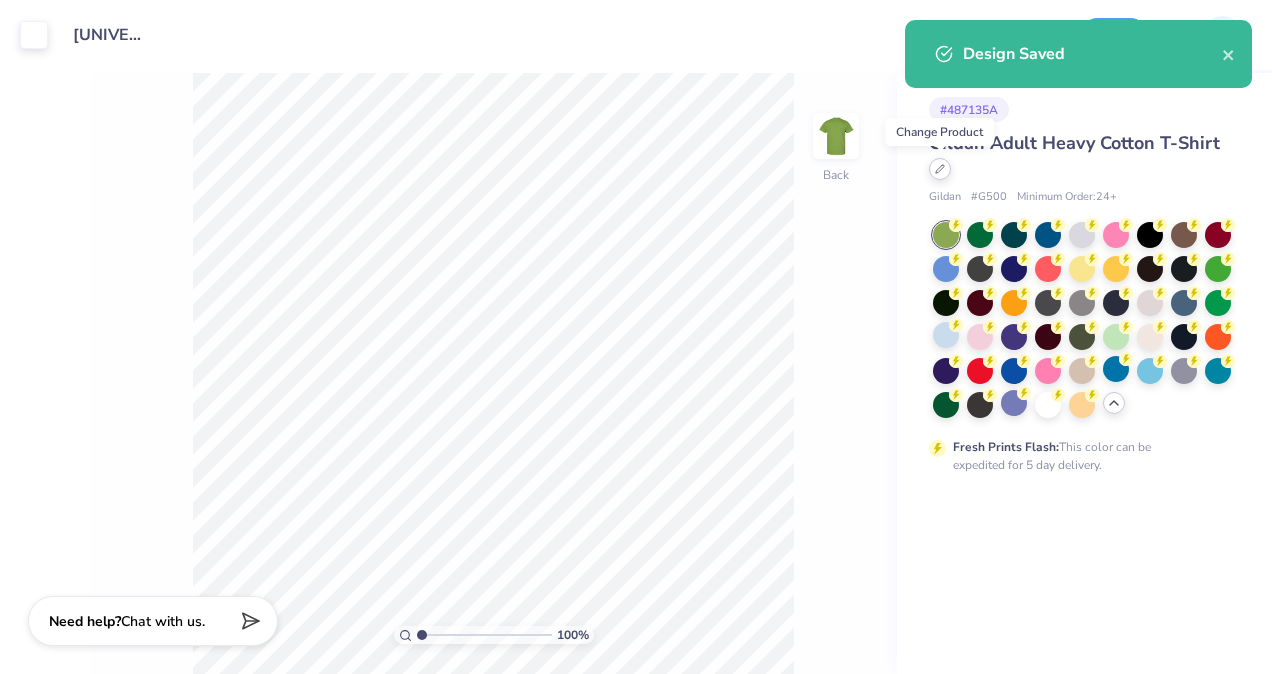 click 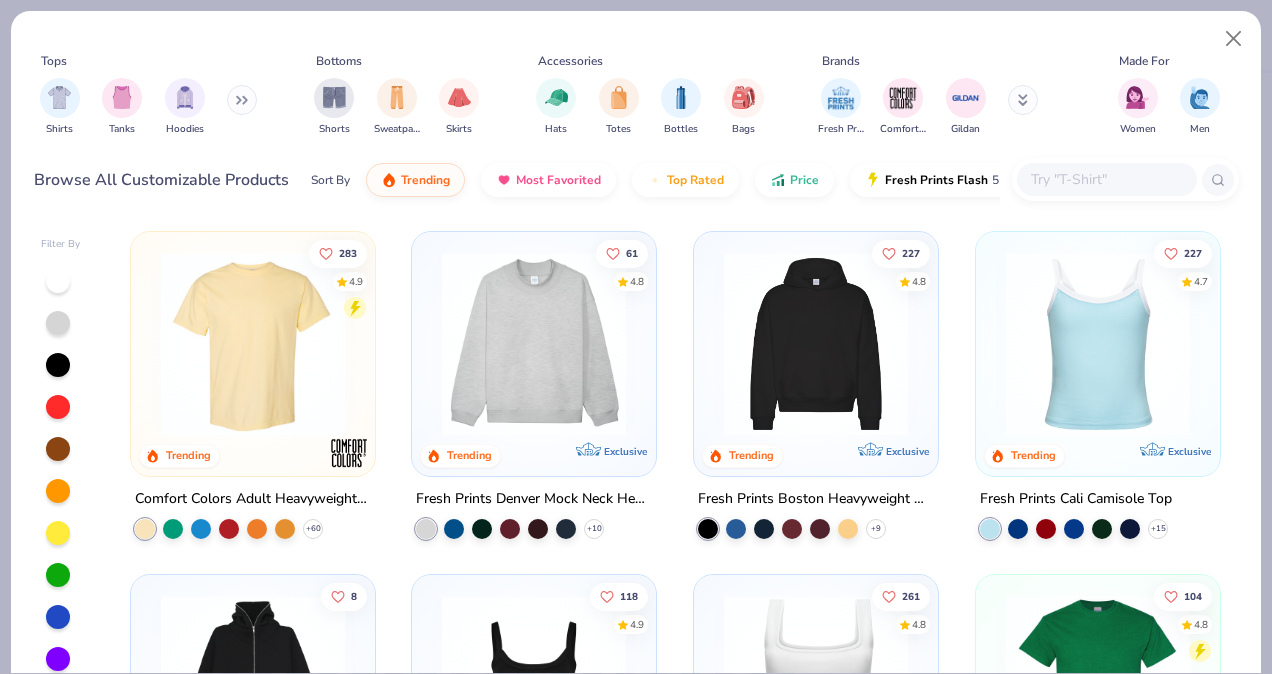 click at bounding box center (1106, 179) 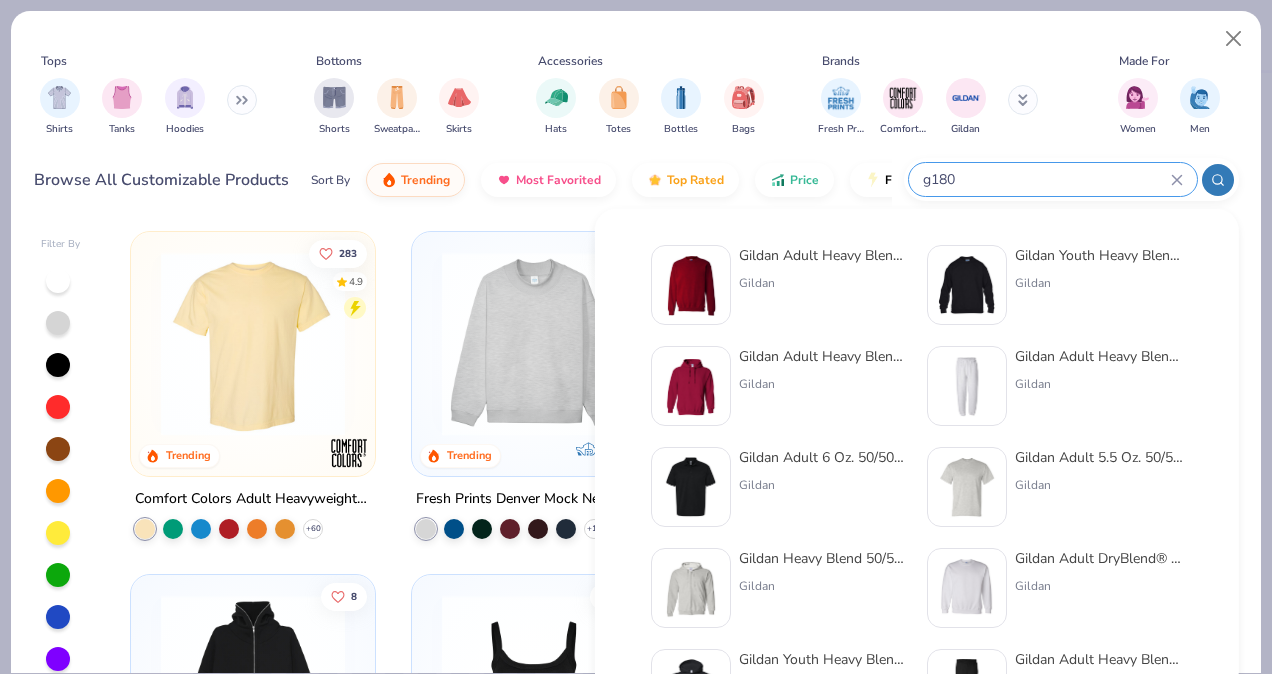 type on "g180" 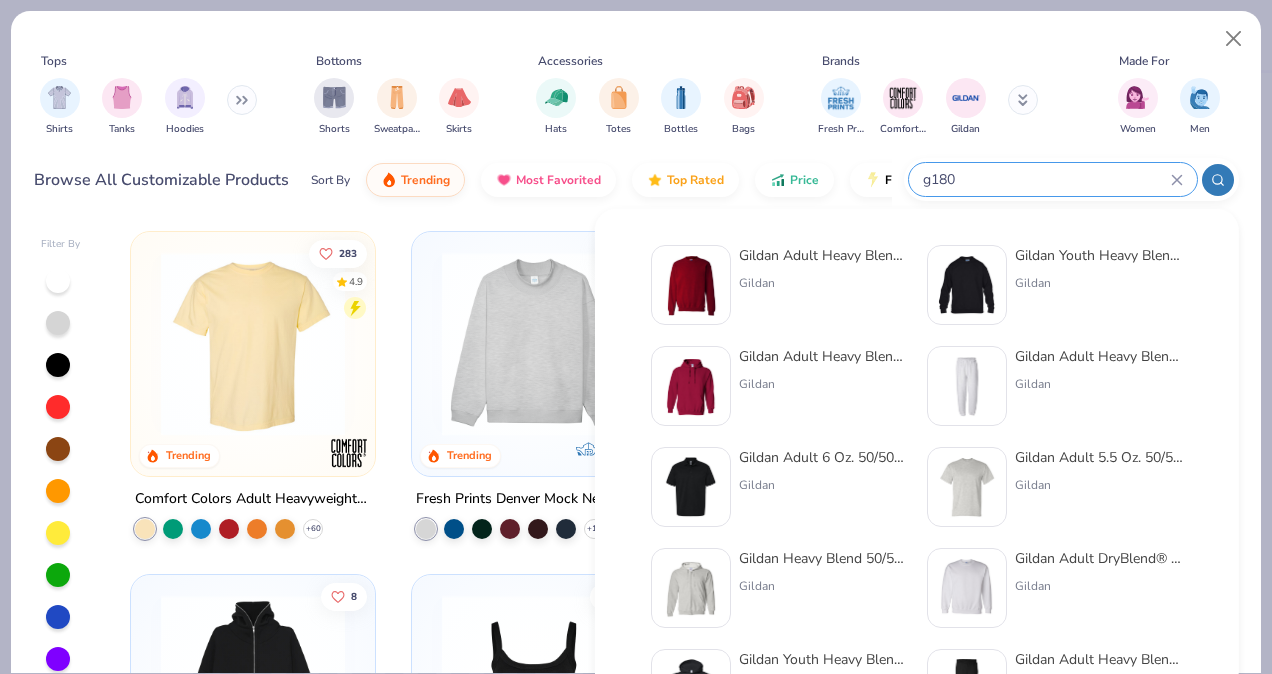 click on "Gildan" at bounding box center [823, 283] 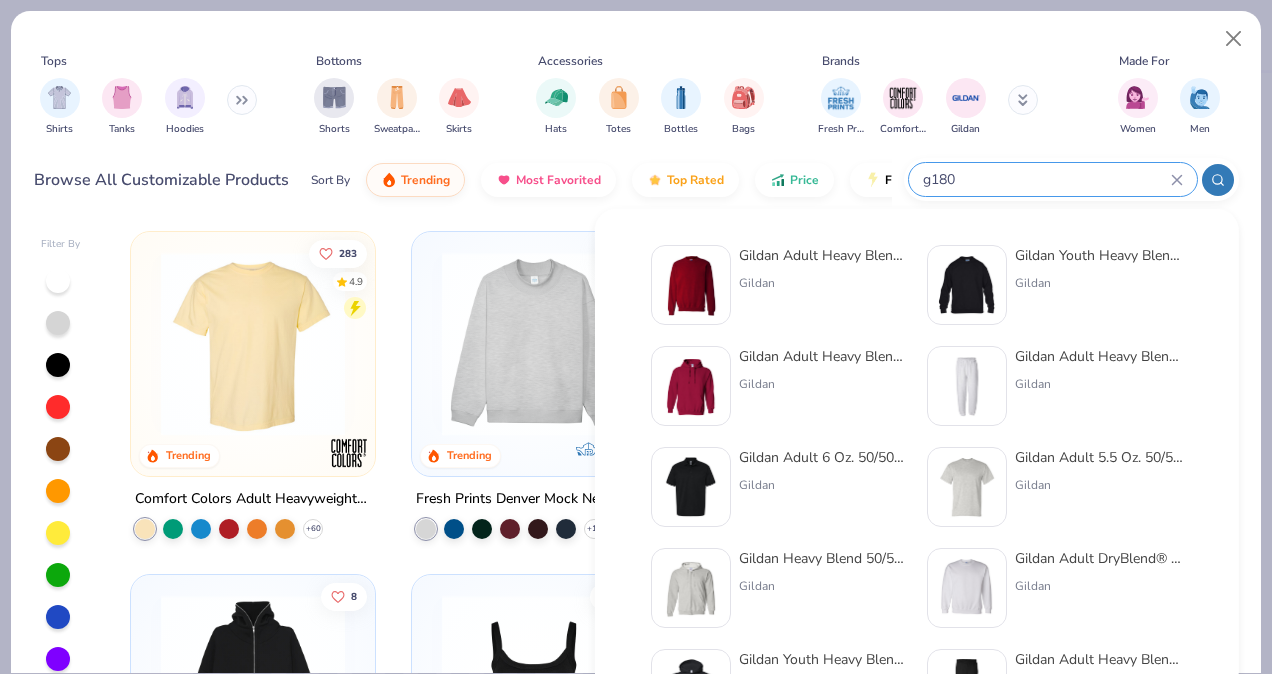 type 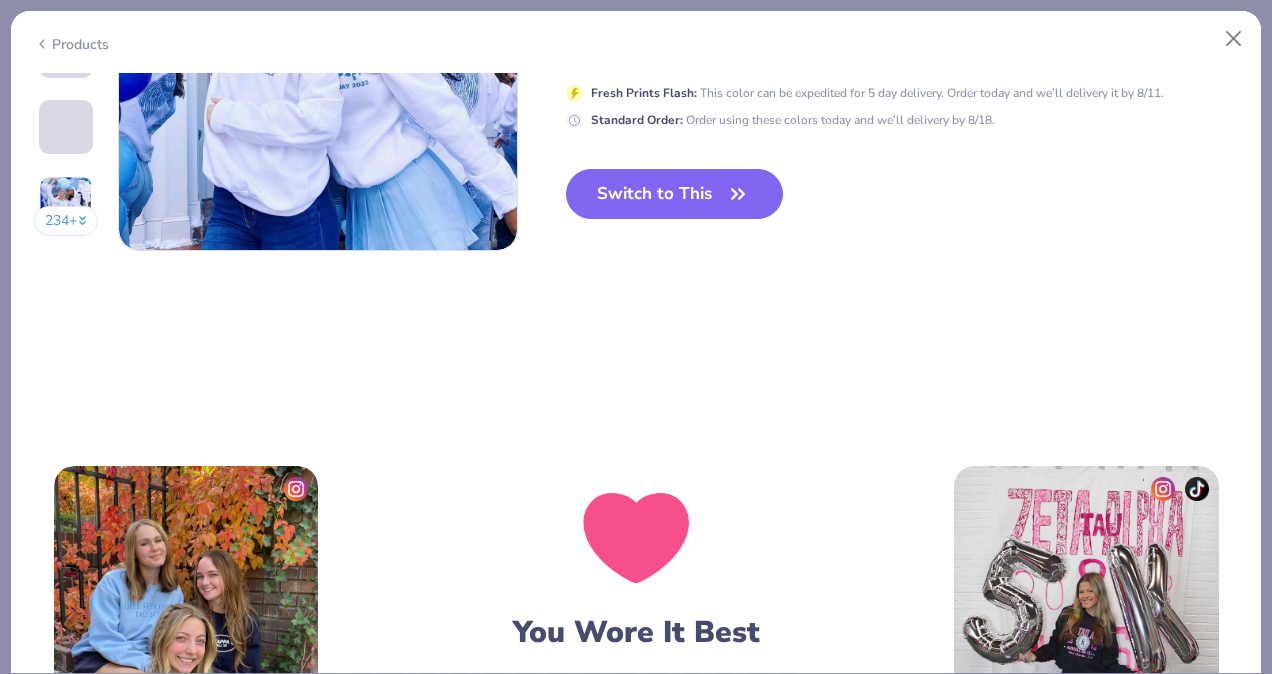 scroll, scrollTop: 2900, scrollLeft: 0, axis: vertical 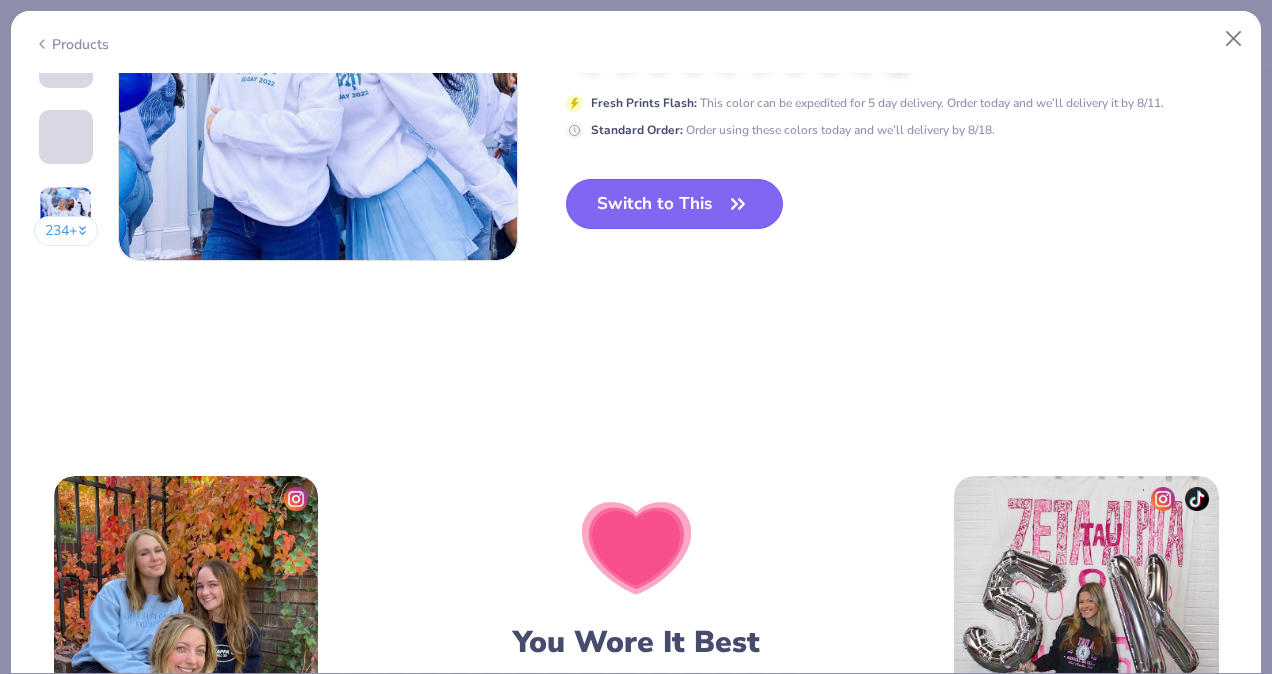 click on "Switch to This" at bounding box center (674, 204) 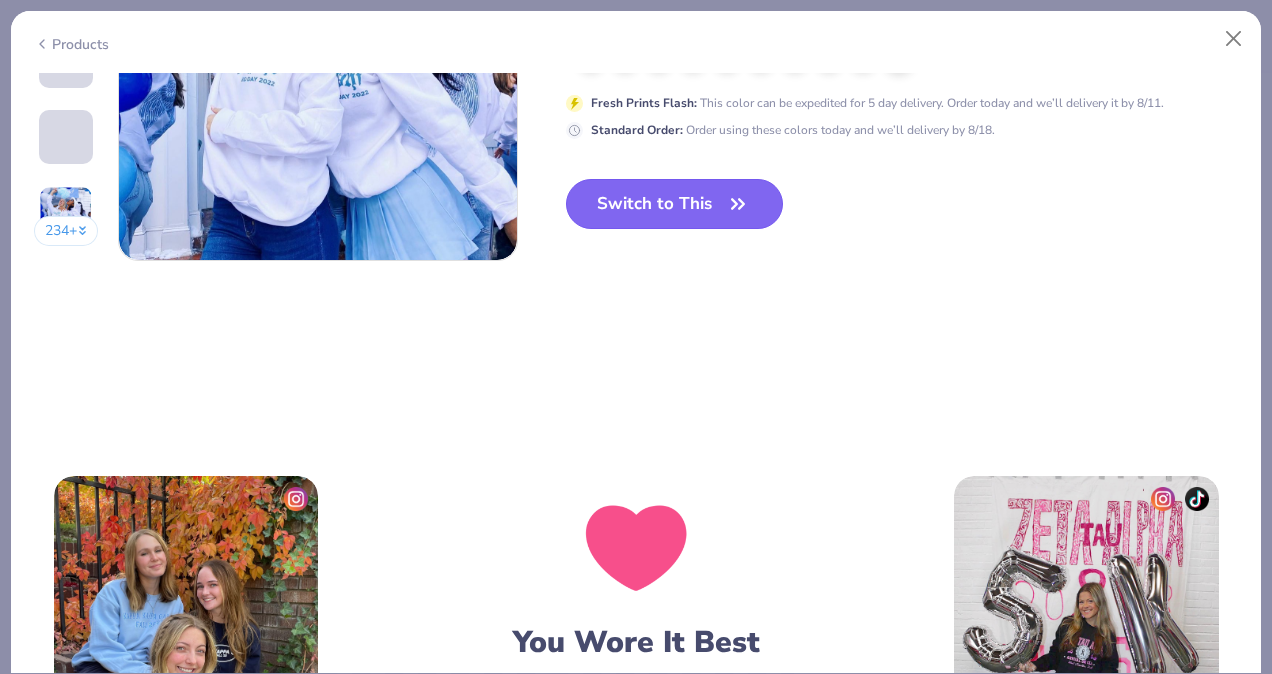 click on "Switch to This" at bounding box center [674, 204] 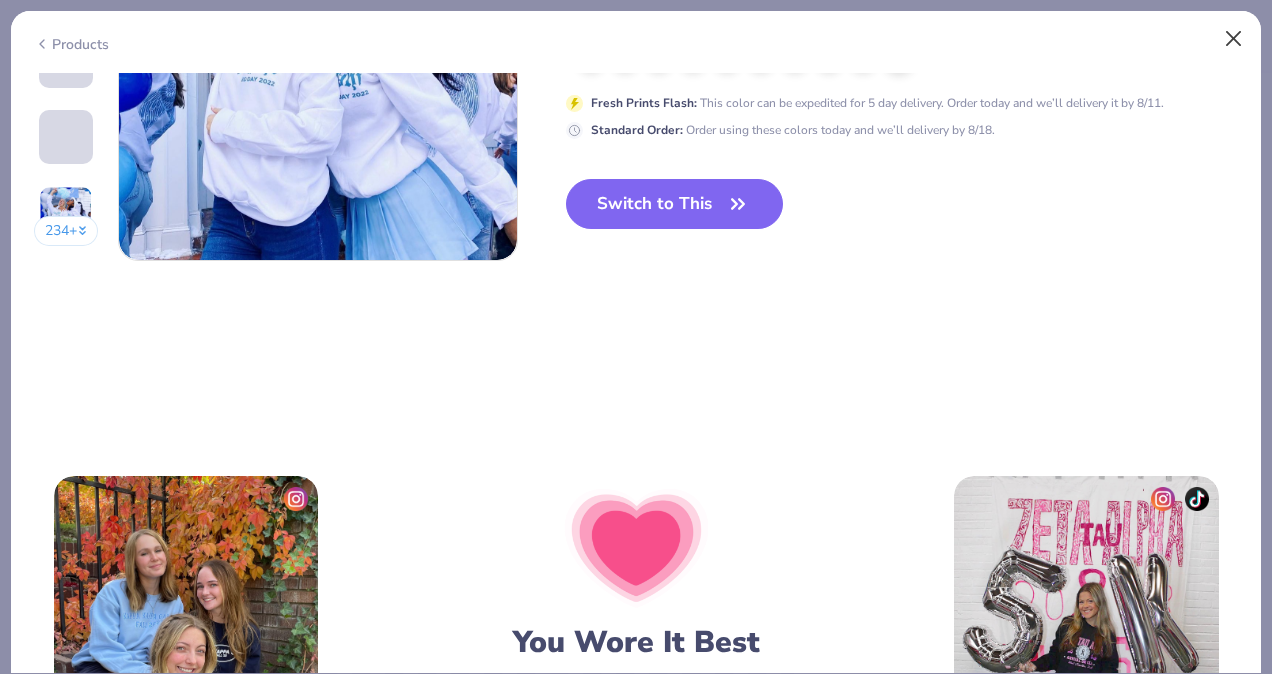 scroll, scrollTop: 2500, scrollLeft: 0, axis: vertical 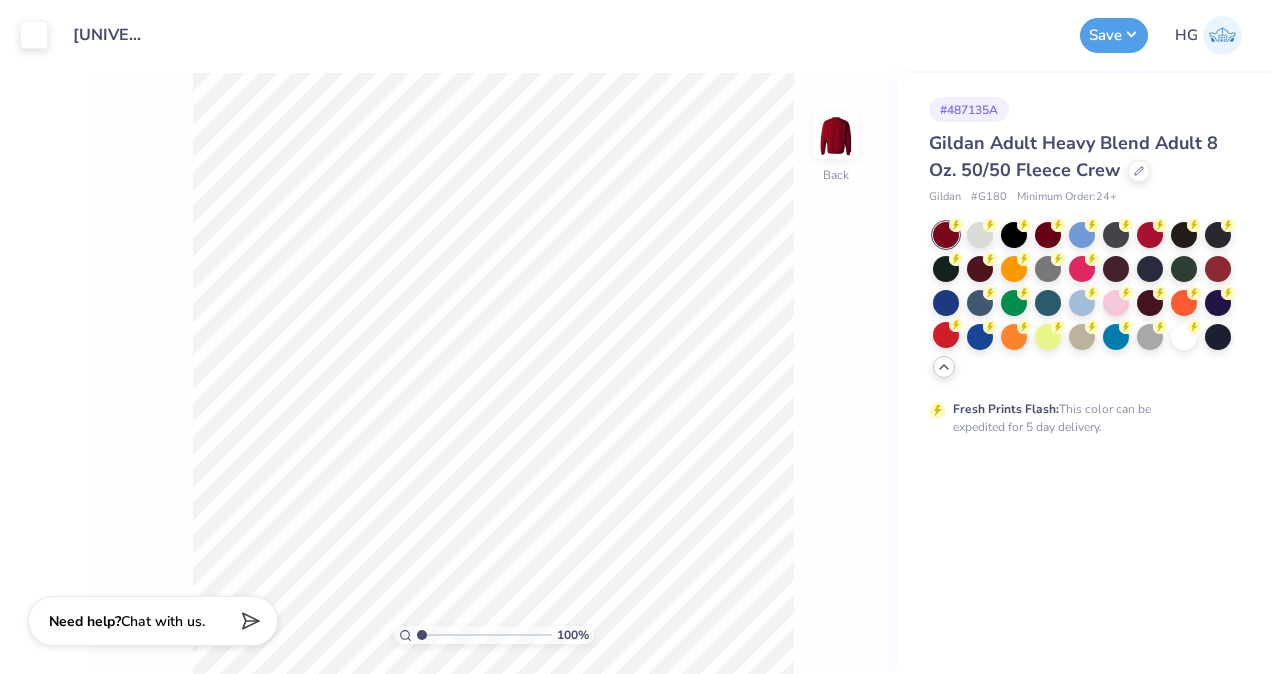 click at bounding box center [1222, 35] 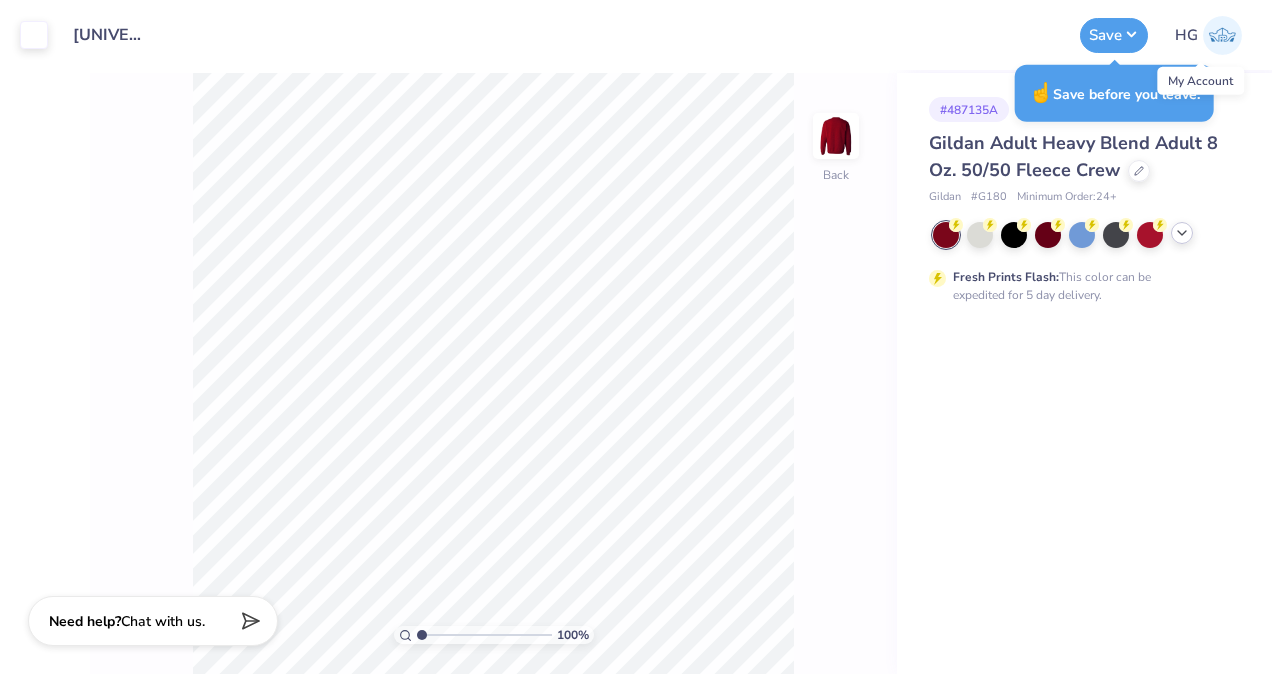 click 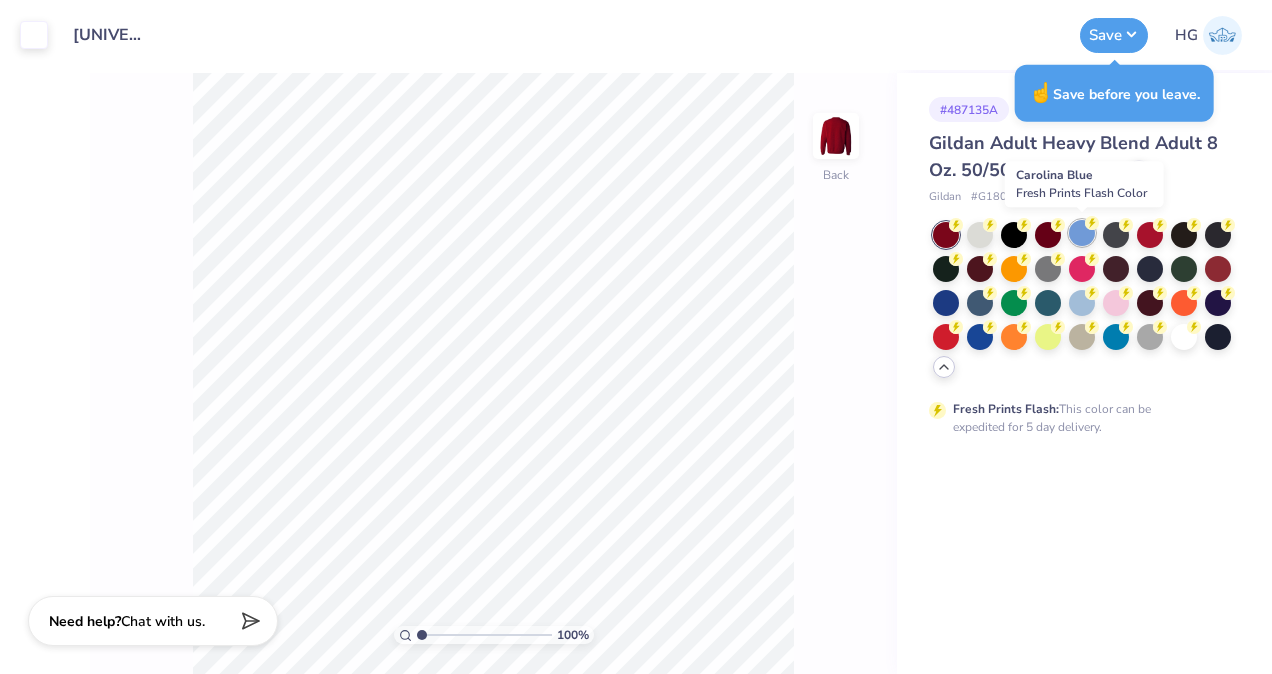 click at bounding box center (1082, 233) 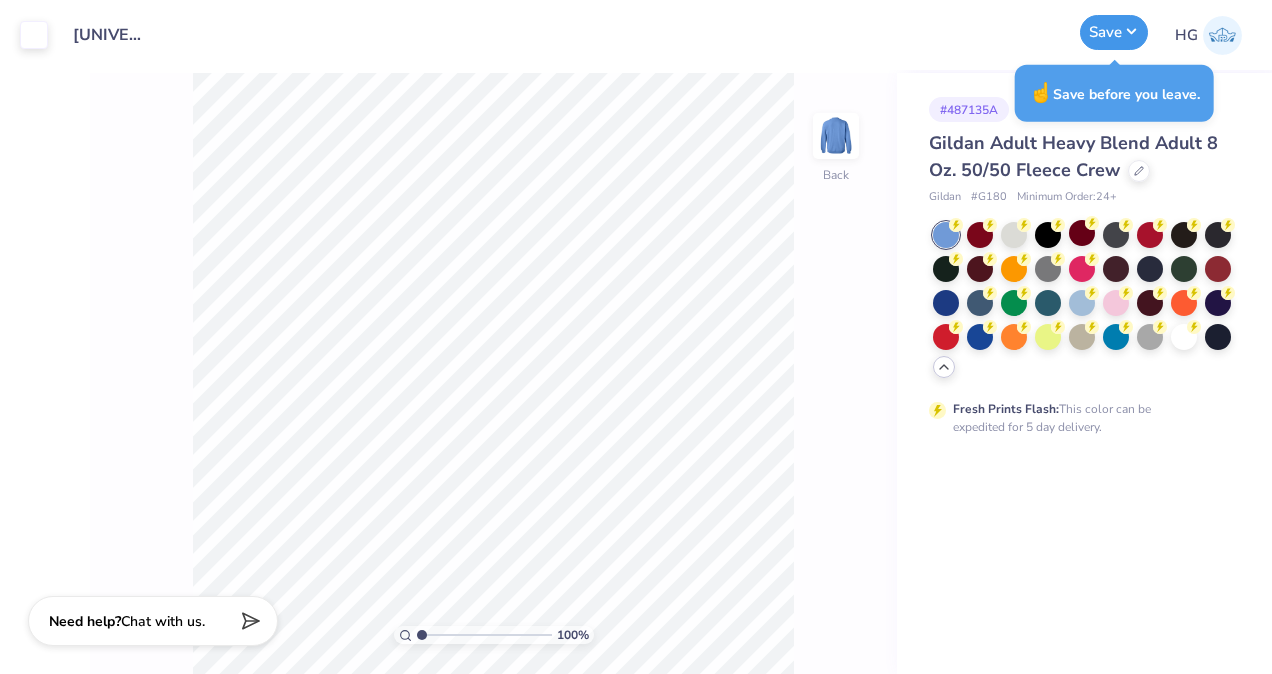 click on "Save" at bounding box center [1114, 32] 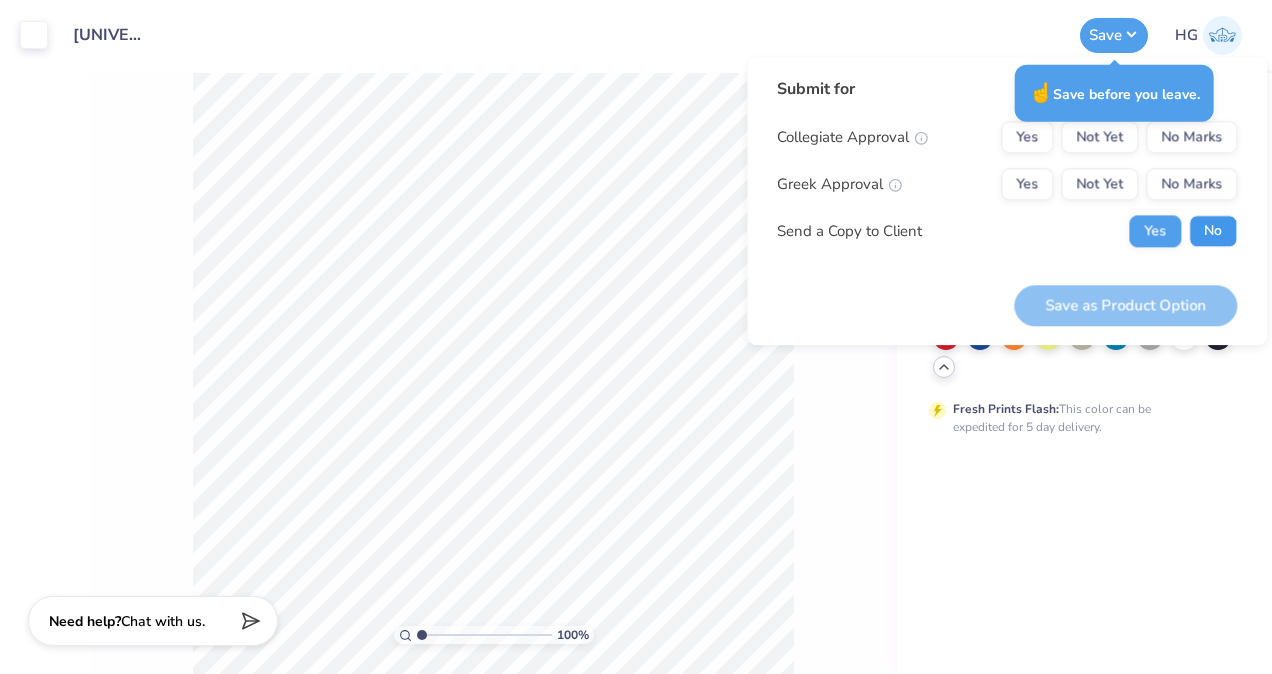 click on "No" at bounding box center [1213, 231] 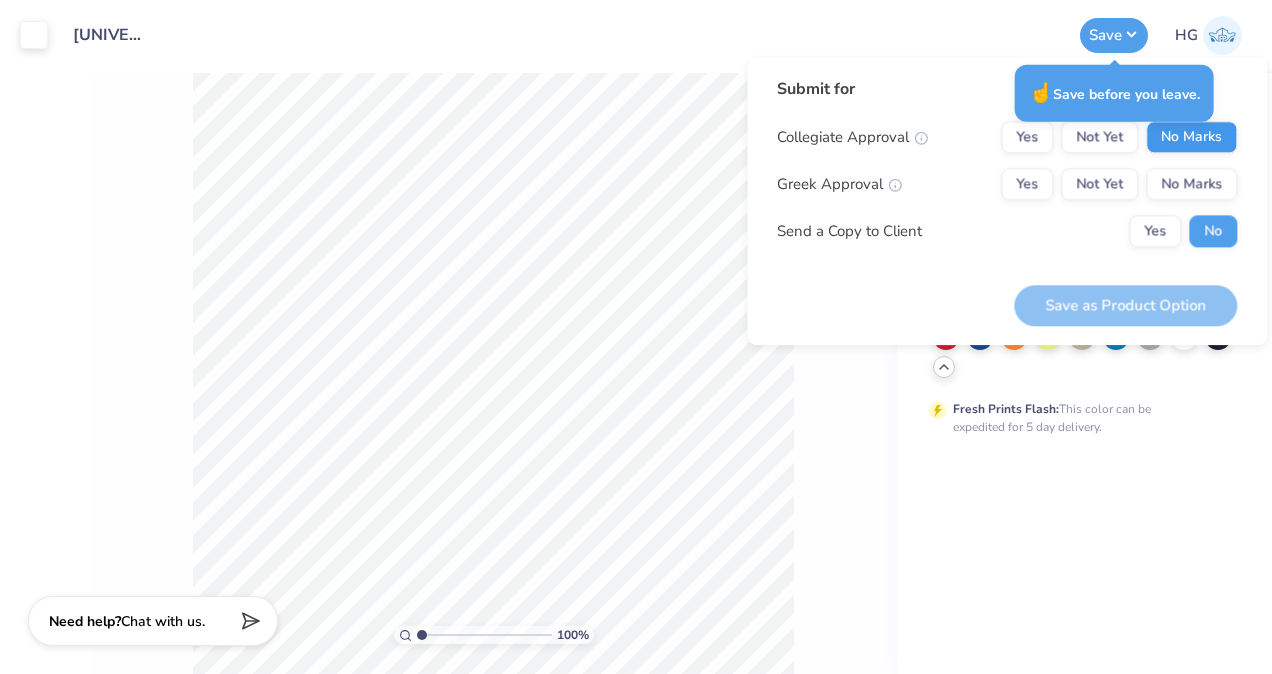 drag, startPoint x: 1211, startPoint y: 117, endPoint x: 1210, endPoint y: 138, distance: 21.023796 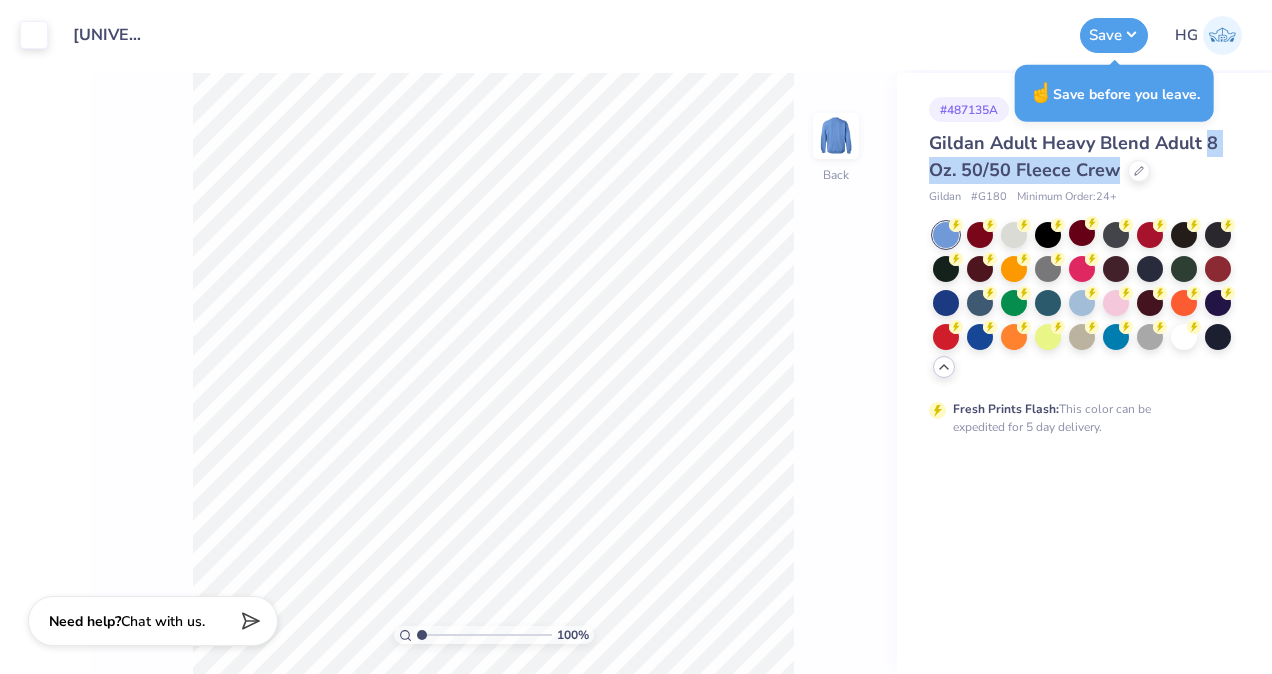 drag, startPoint x: 1210, startPoint y: 138, endPoint x: 1207, endPoint y: 157, distance: 19.235384 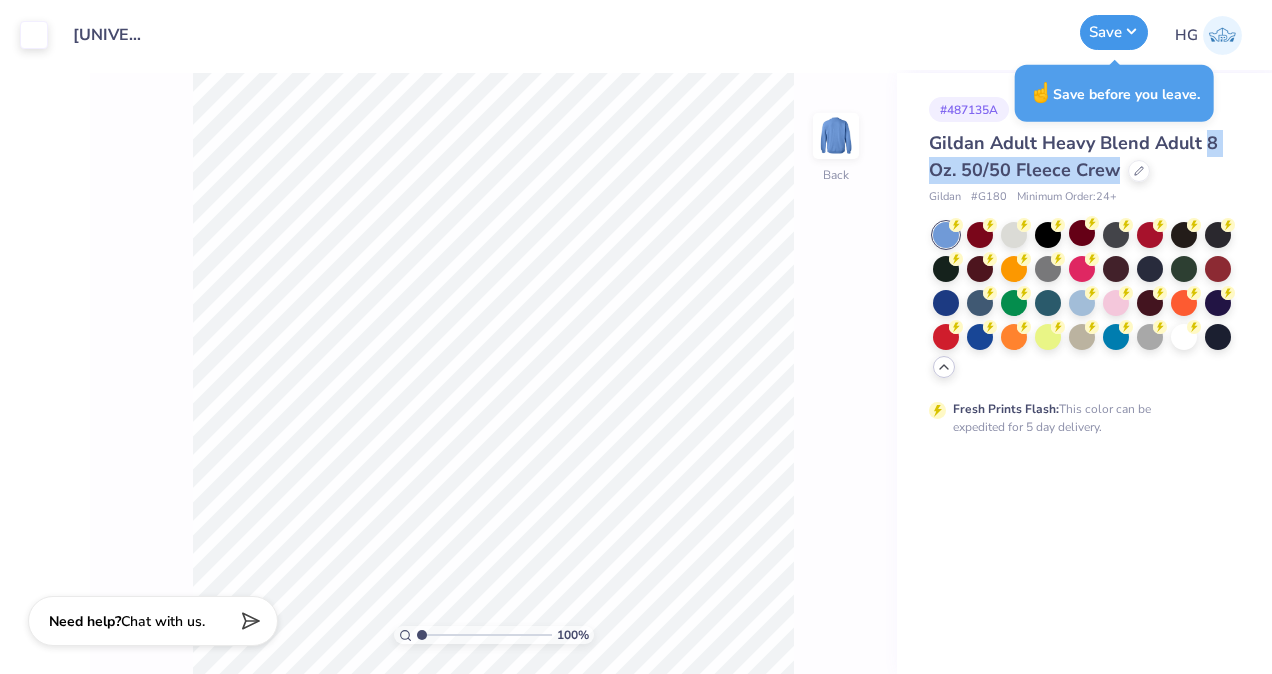 drag, startPoint x: 1207, startPoint y: 157, endPoint x: 1132, endPoint y: 45, distance: 134.79243 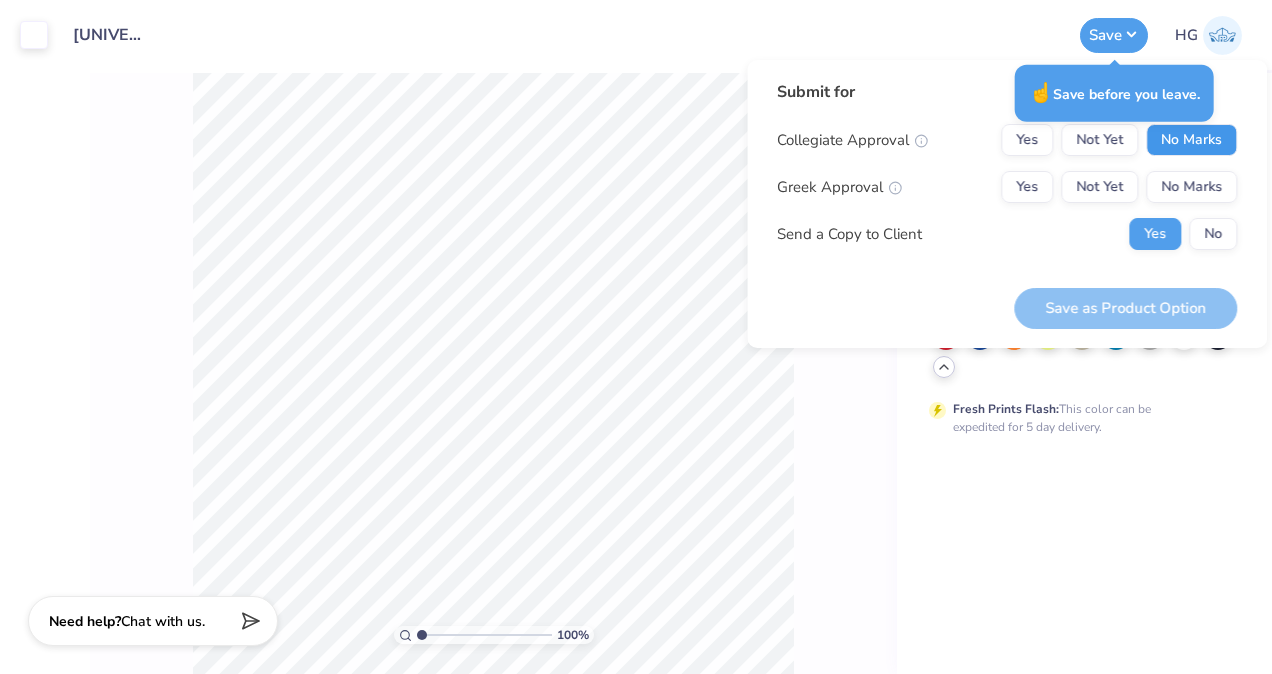 click on "No Marks" at bounding box center (1191, 140) 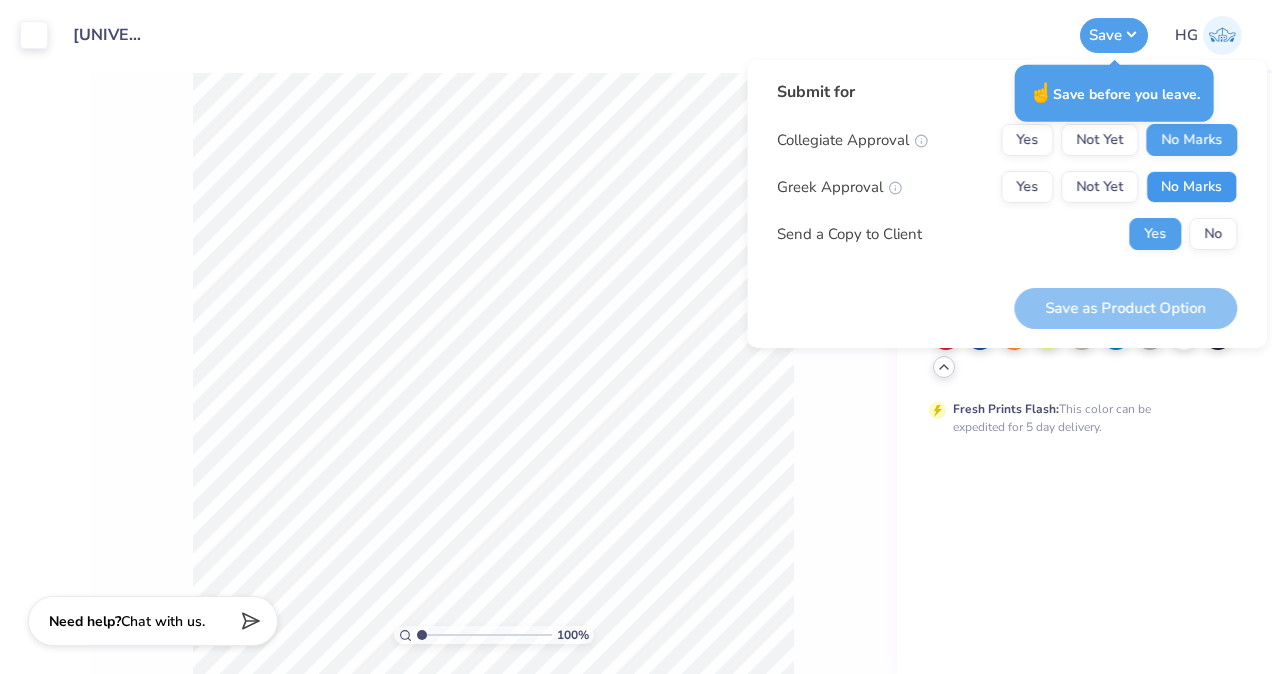 click on "No Marks" at bounding box center (1191, 187) 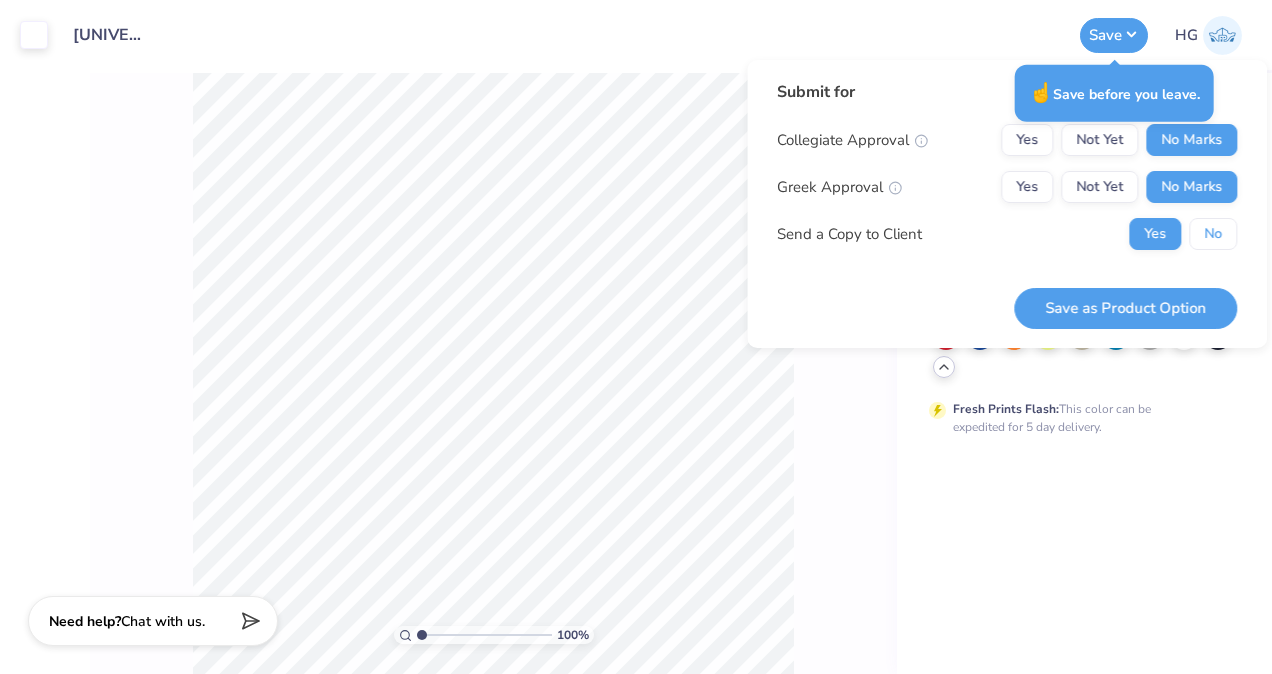 drag, startPoint x: 1204, startPoint y: 239, endPoint x: 1204, endPoint y: 278, distance: 39 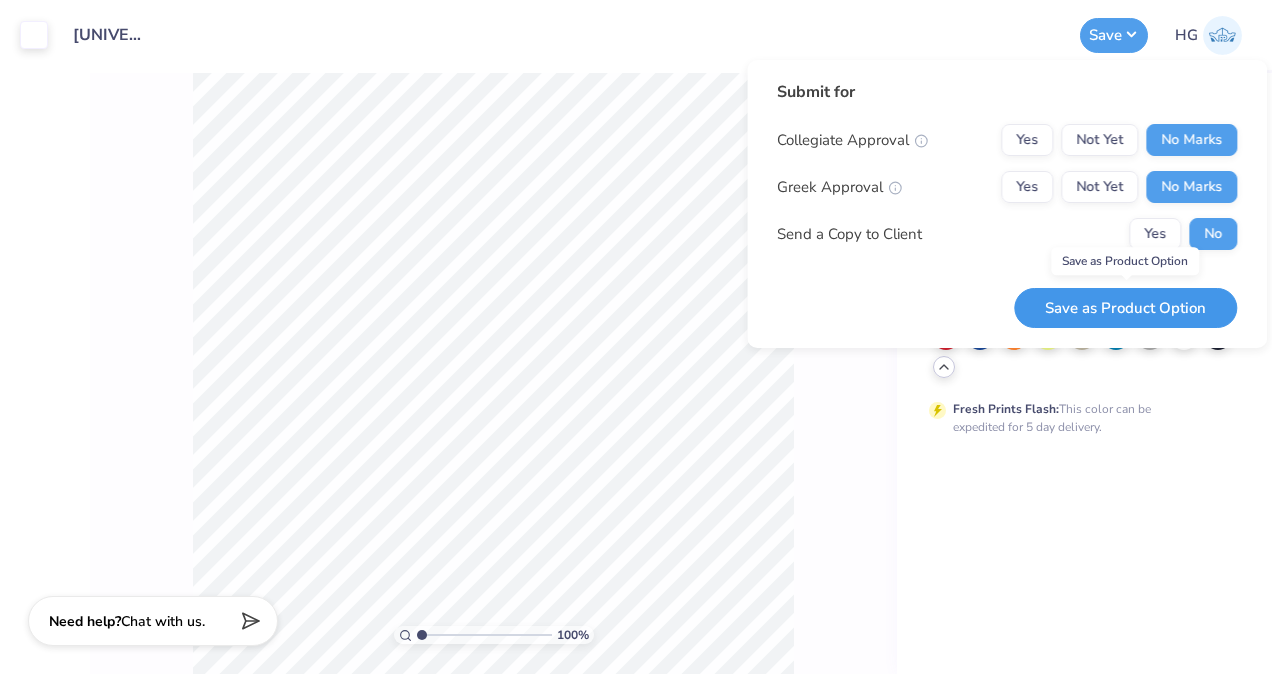 click on "Save as Product Option" at bounding box center [1125, 308] 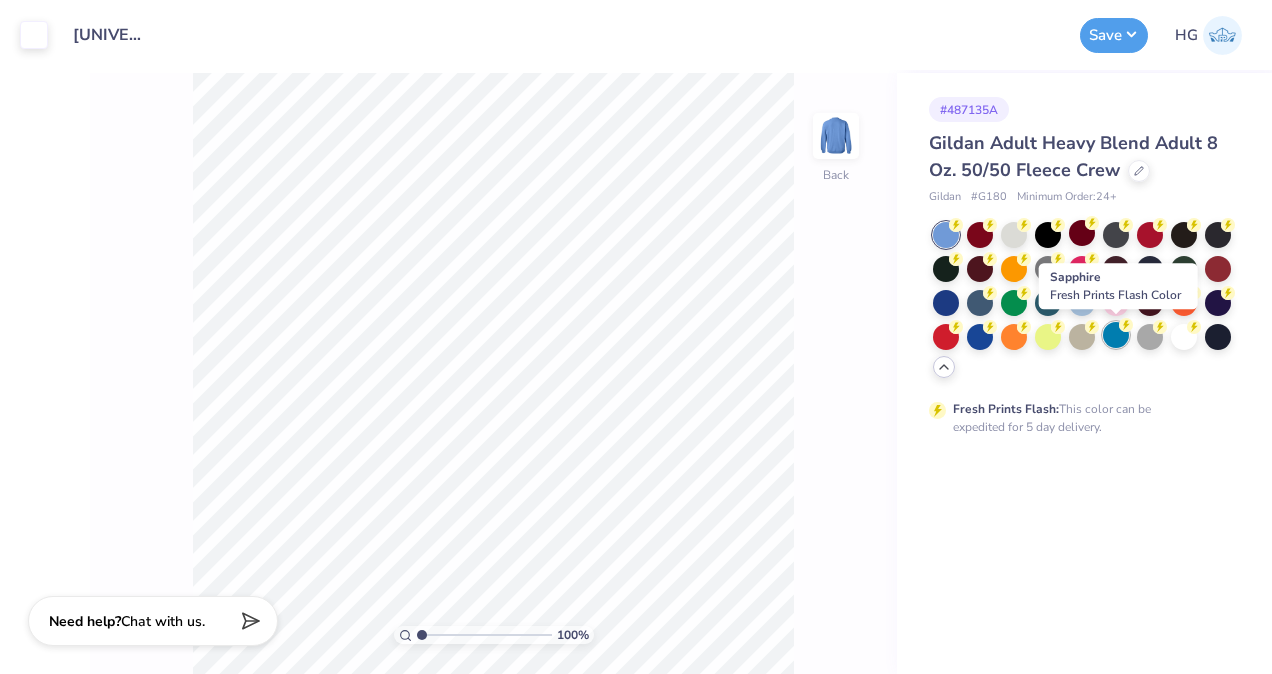 click at bounding box center (1116, 335) 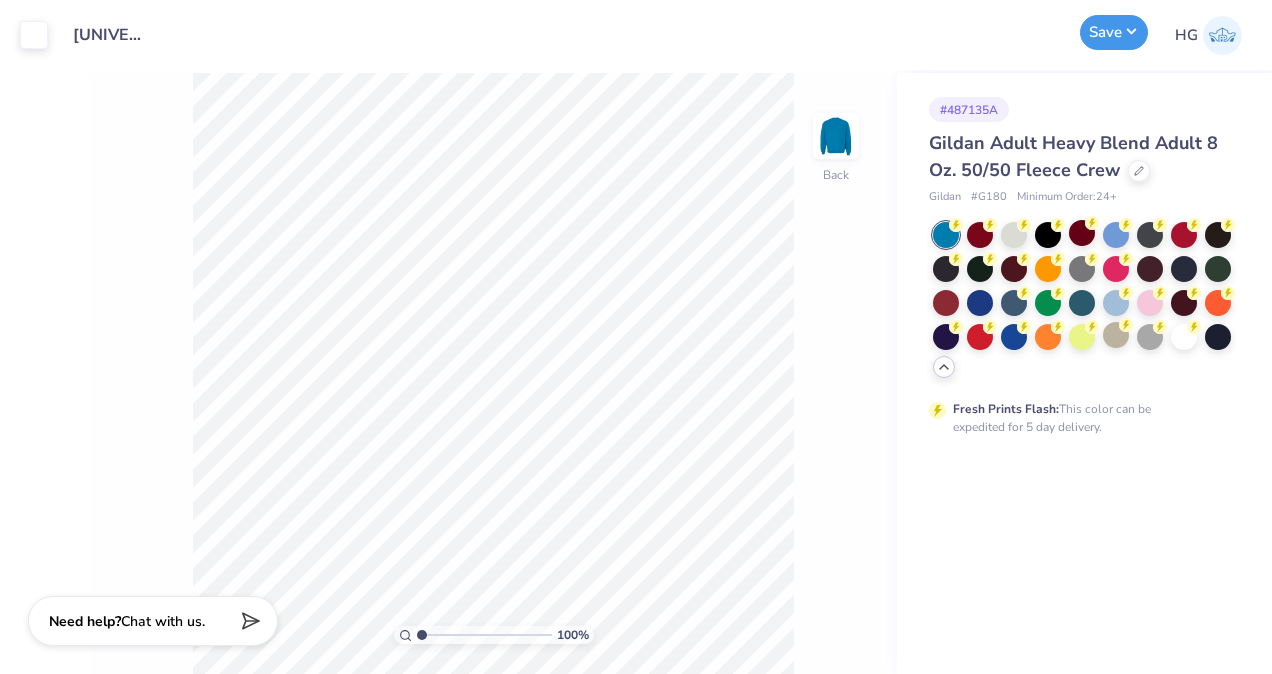 click on "Save" at bounding box center (1114, 32) 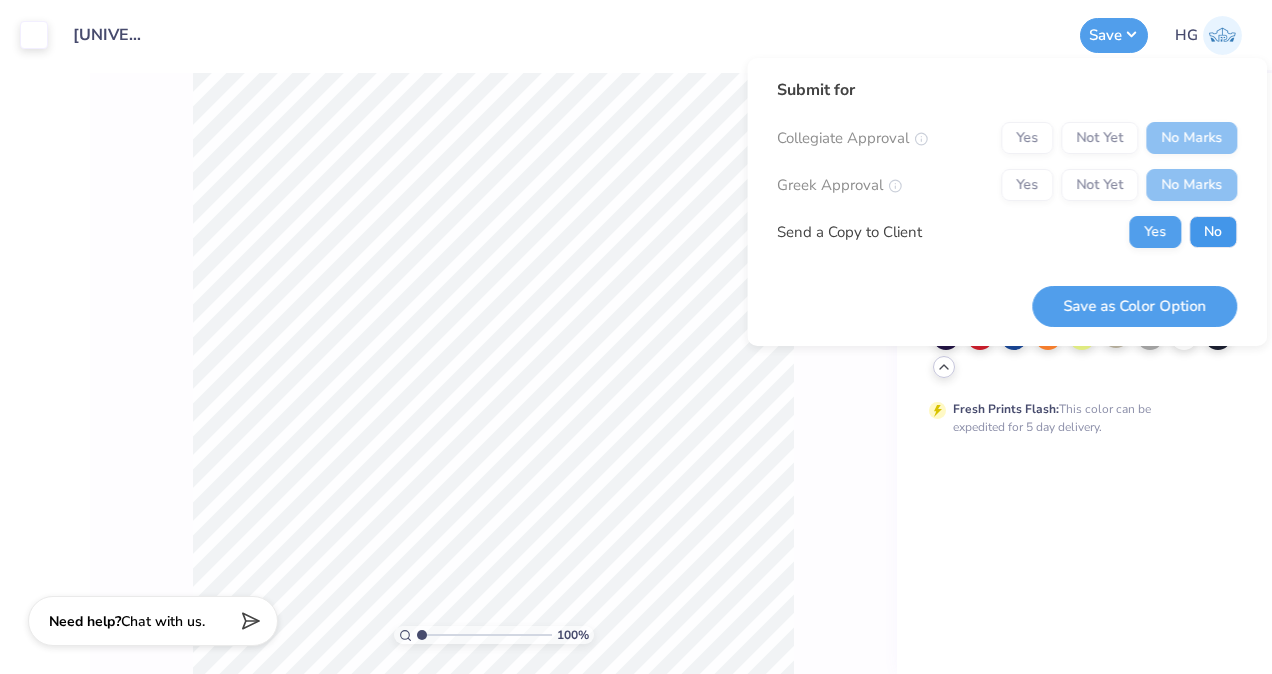 click on "No" at bounding box center (1213, 232) 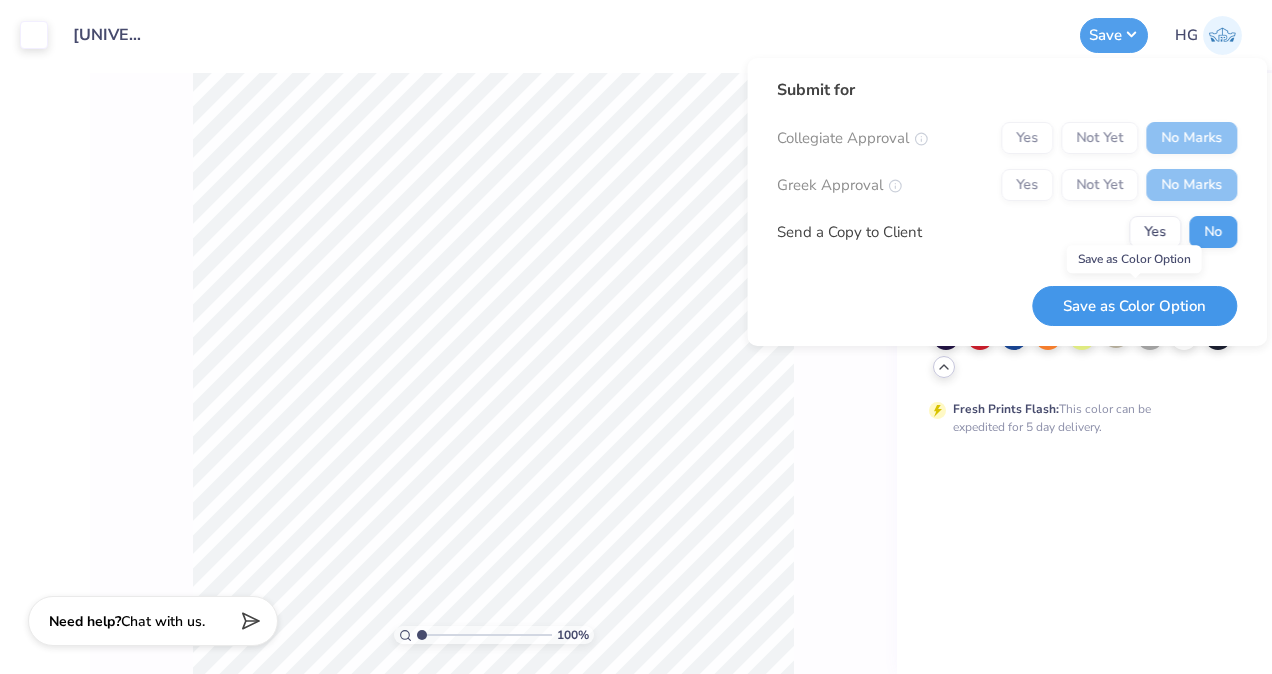 click on "Save as Color Option" at bounding box center (1134, 306) 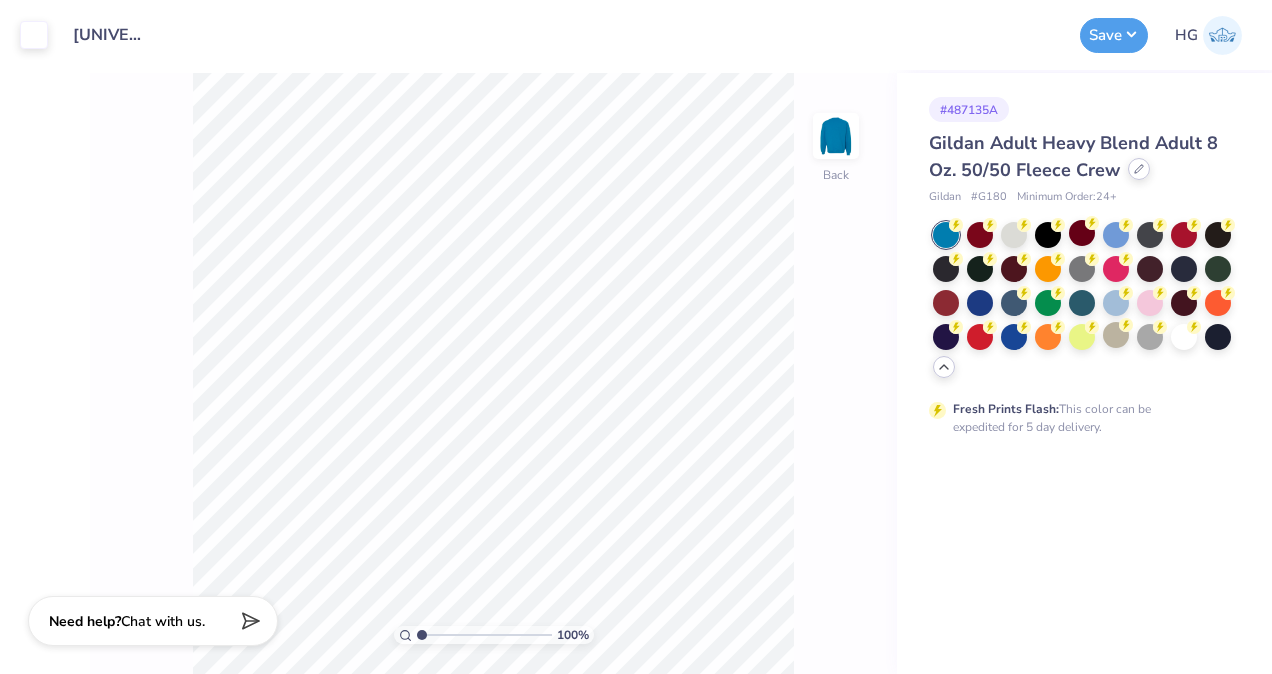 click at bounding box center (1139, 169) 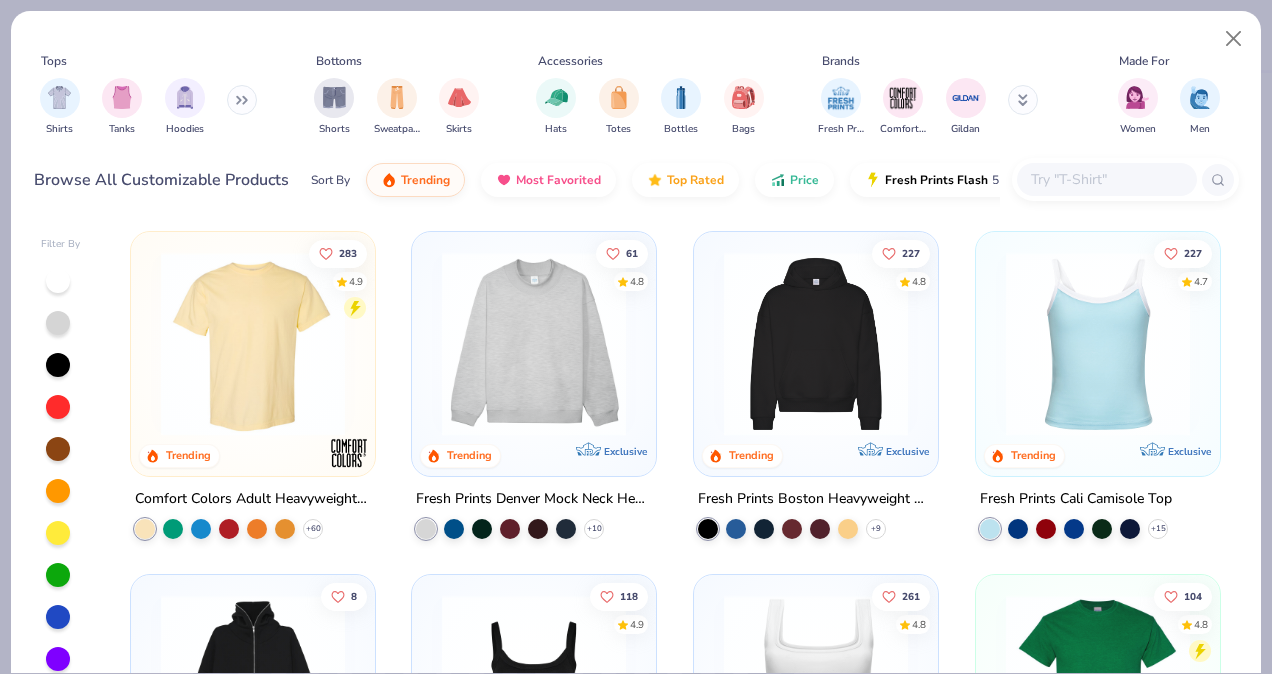 click at bounding box center [1106, 179] 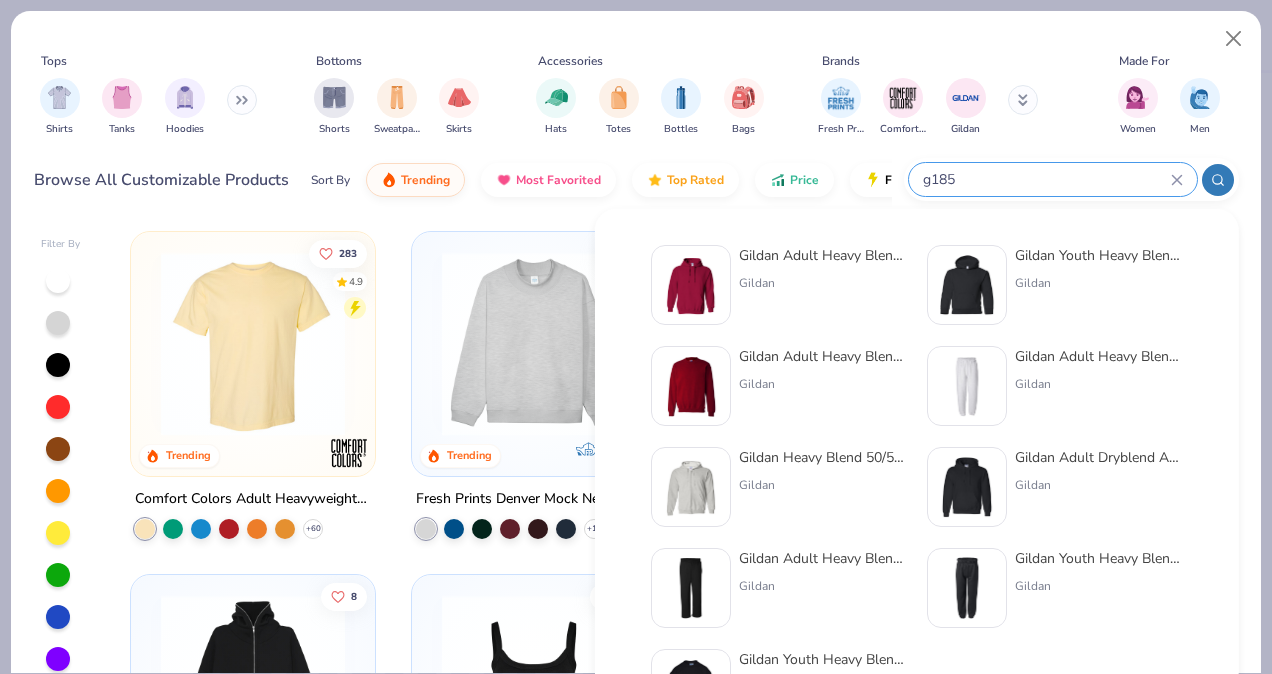 type on "g185" 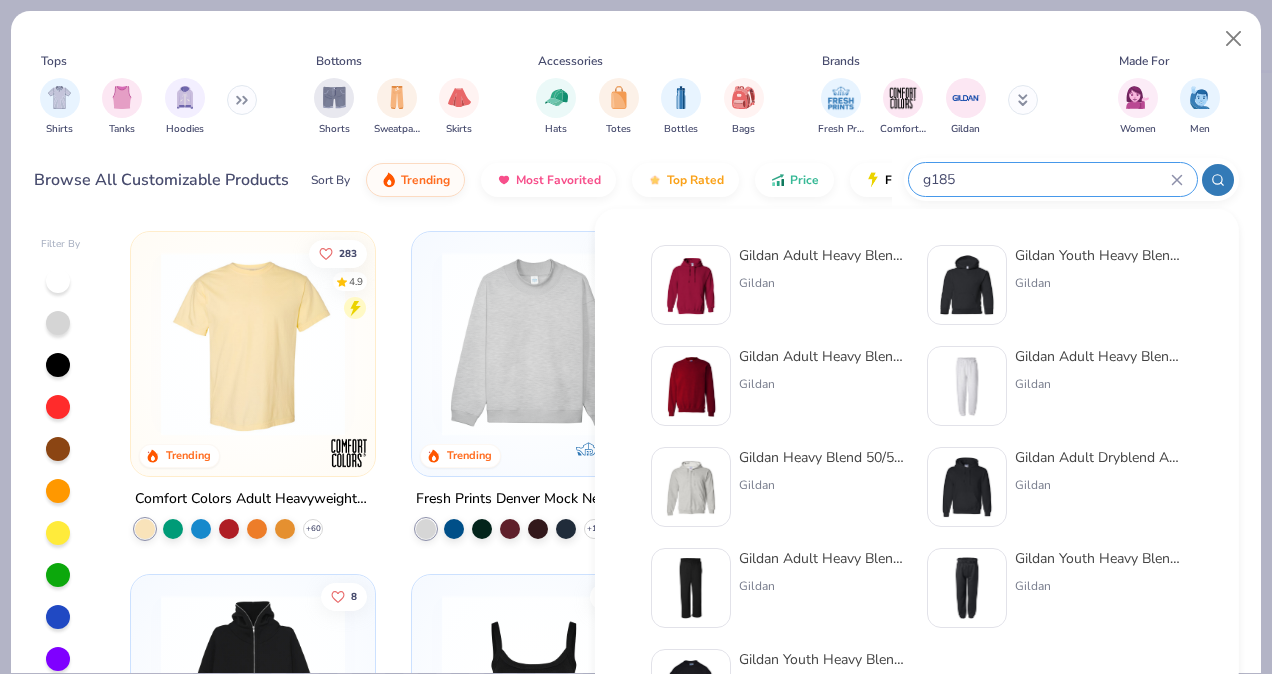 click on "Gildan Adult Heavy Blend 8 Oz. 50/50 Hooded Sweatshirt Gildan" at bounding box center (823, 285) 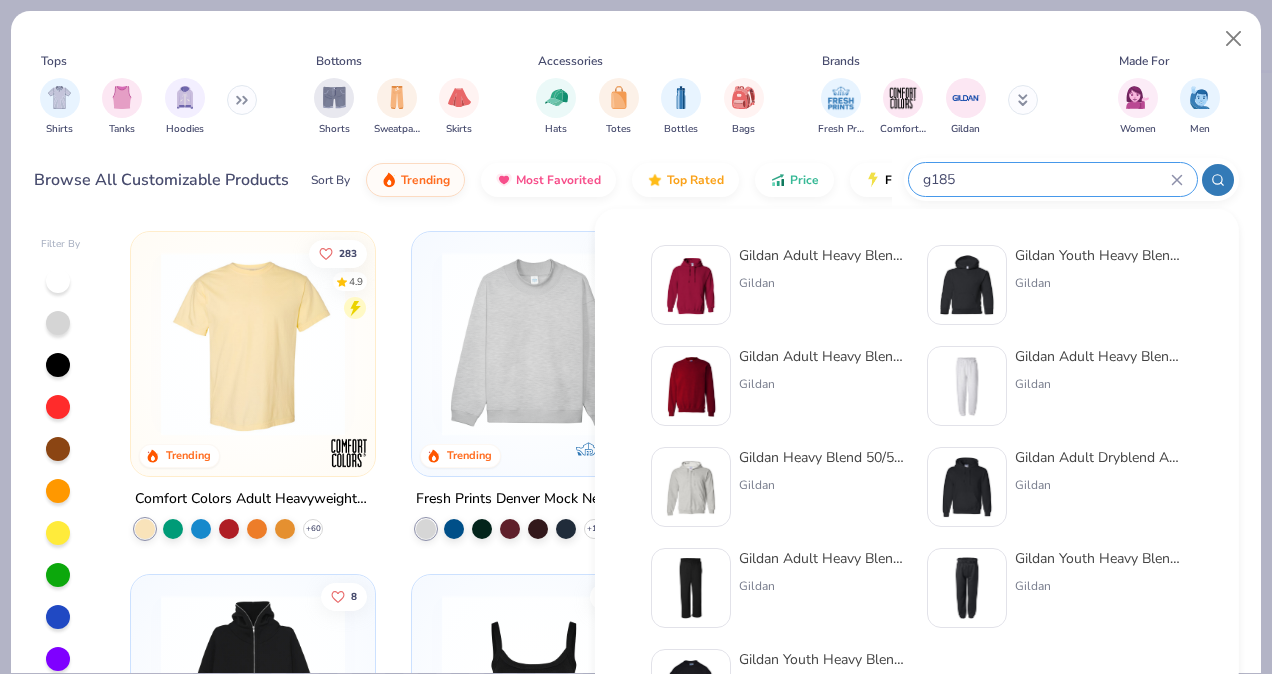 type 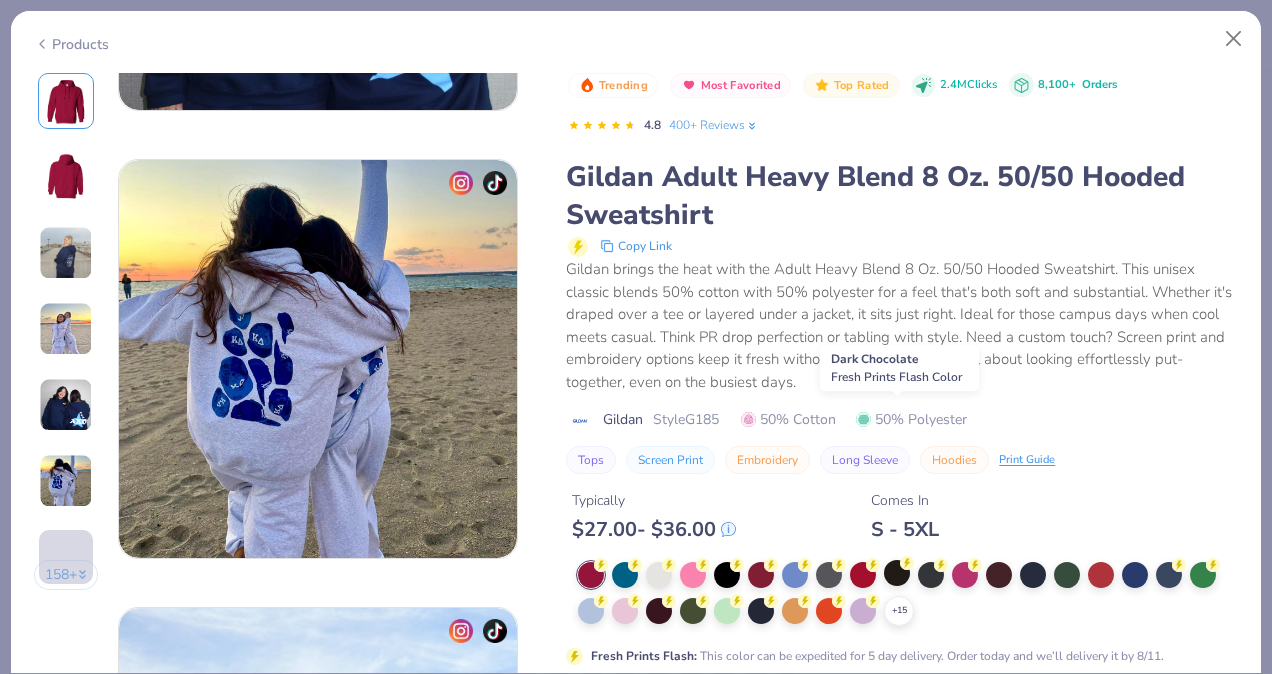 scroll, scrollTop: 2400, scrollLeft: 0, axis: vertical 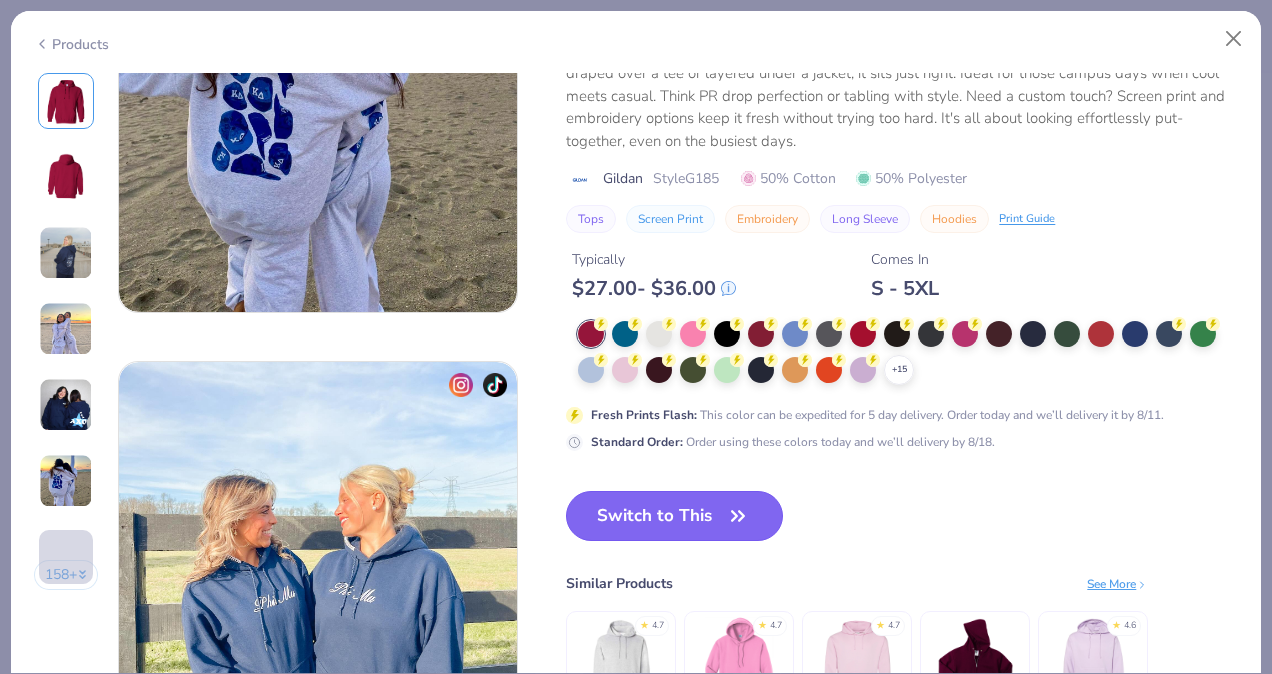 click on "Switch to This" at bounding box center [674, 516] 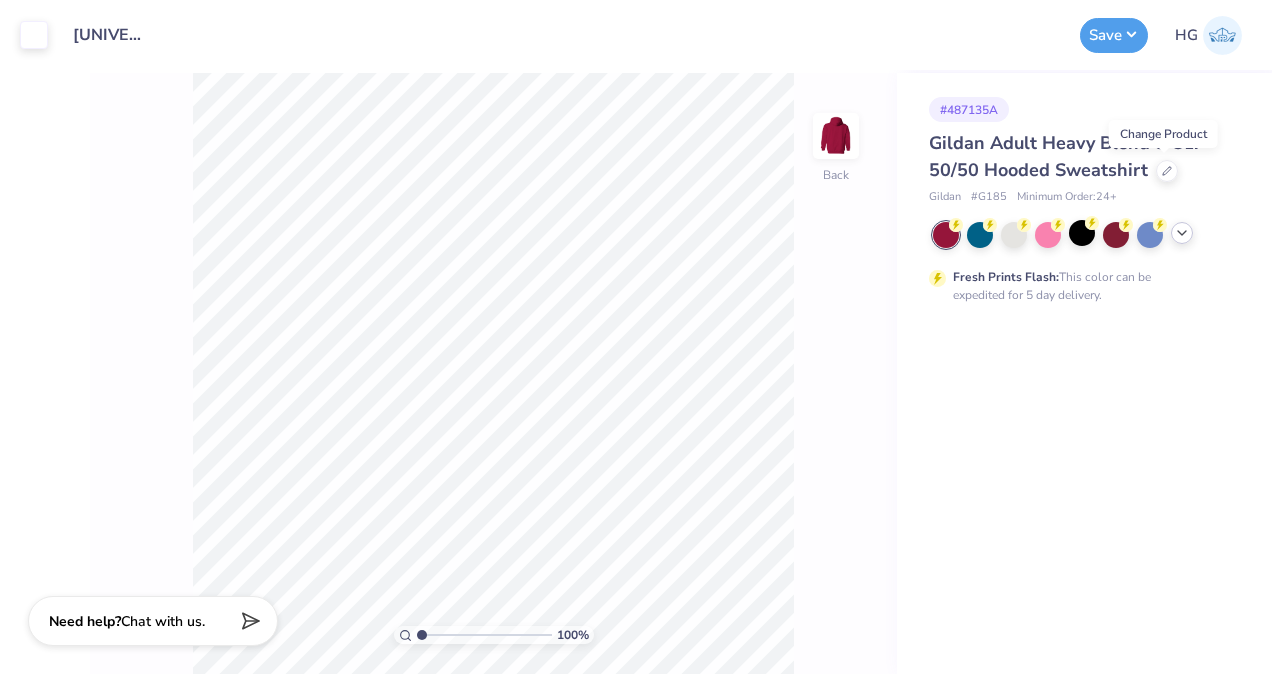 click 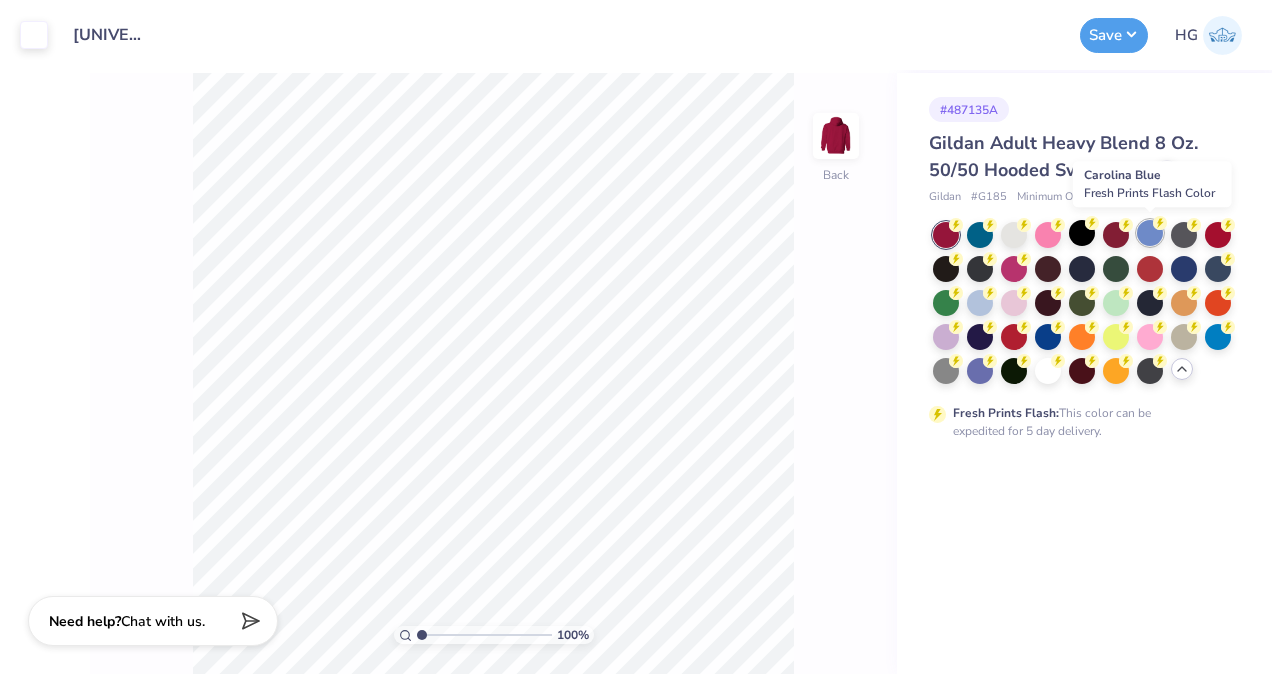 click 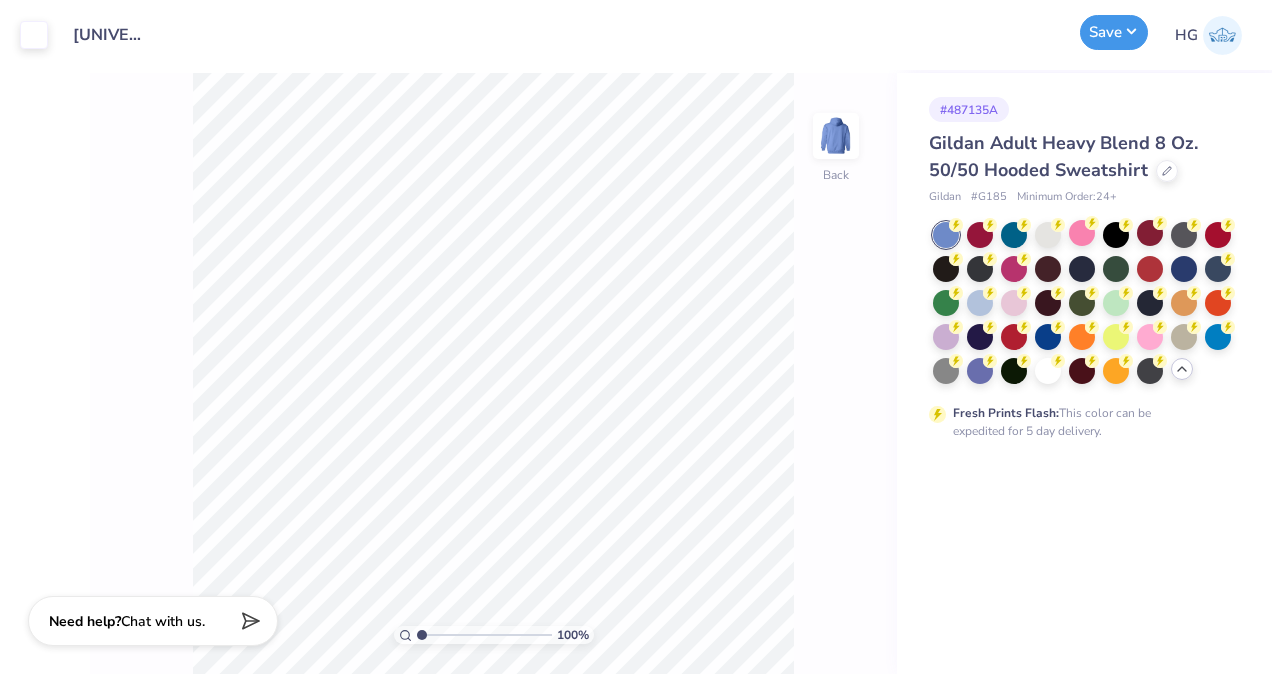 click on "Save" at bounding box center [1114, 32] 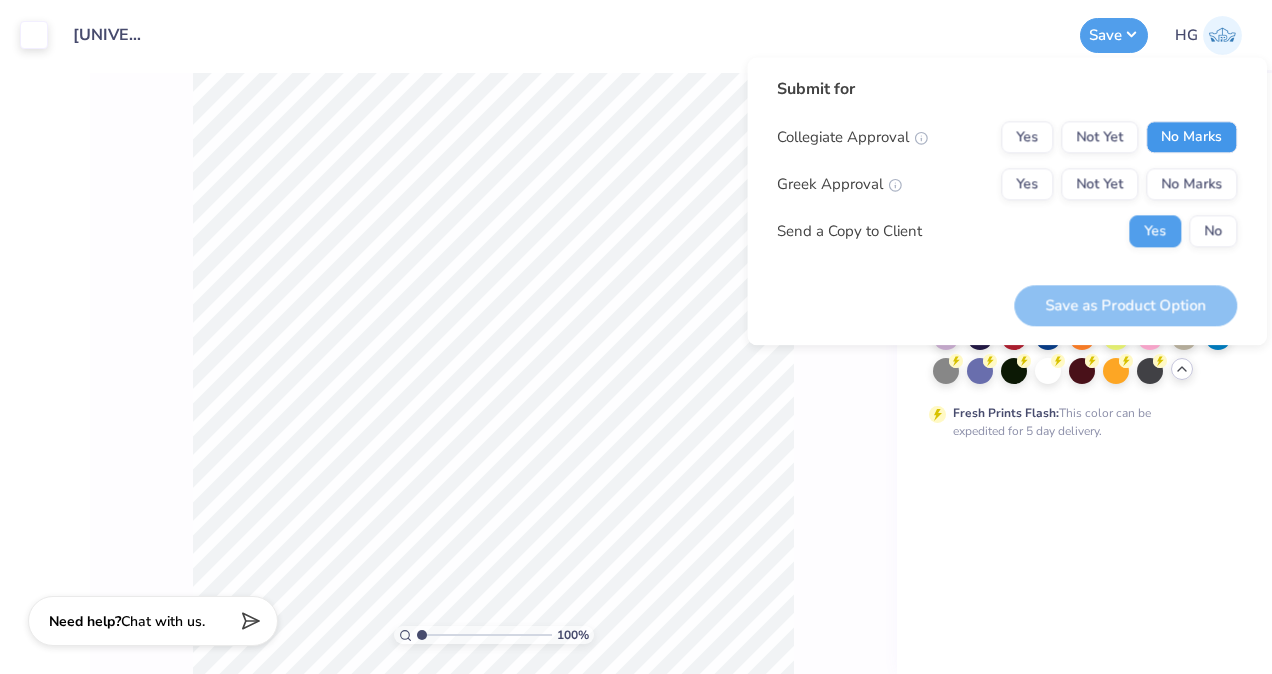 click on "No Marks" at bounding box center [1191, 137] 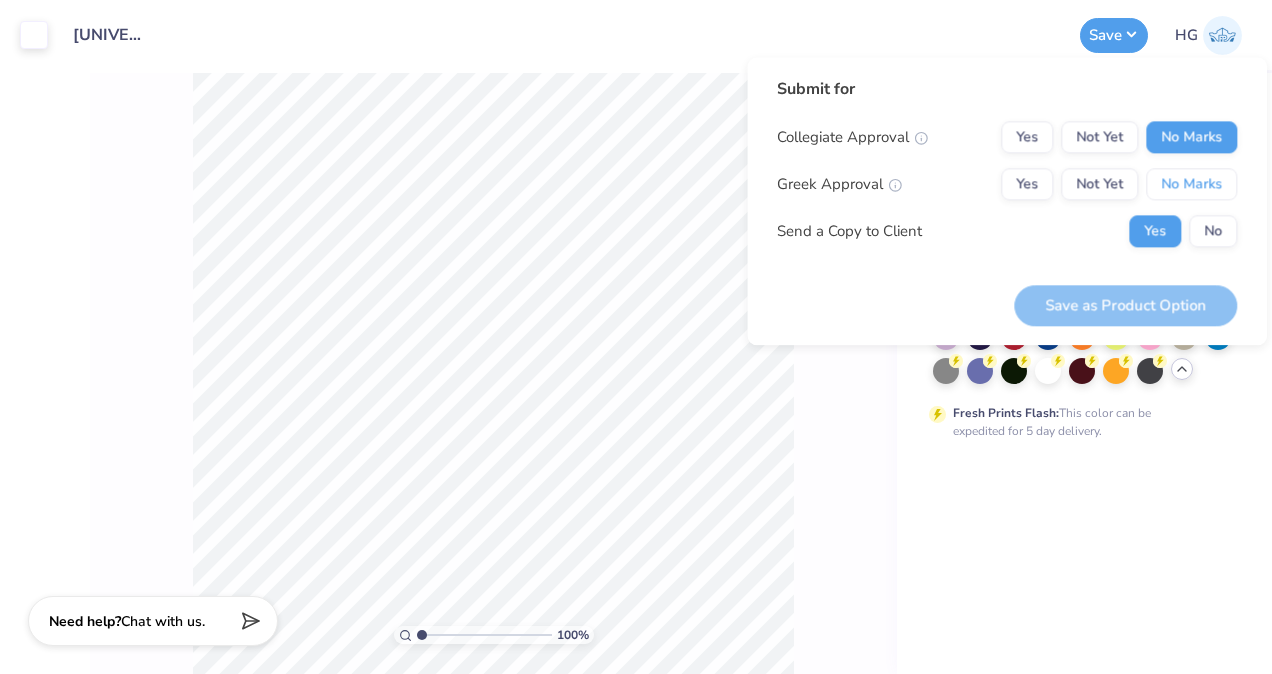 drag, startPoint x: 1198, startPoint y: 164, endPoint x: 1211, endPoint y: 214, distance: 51.662365 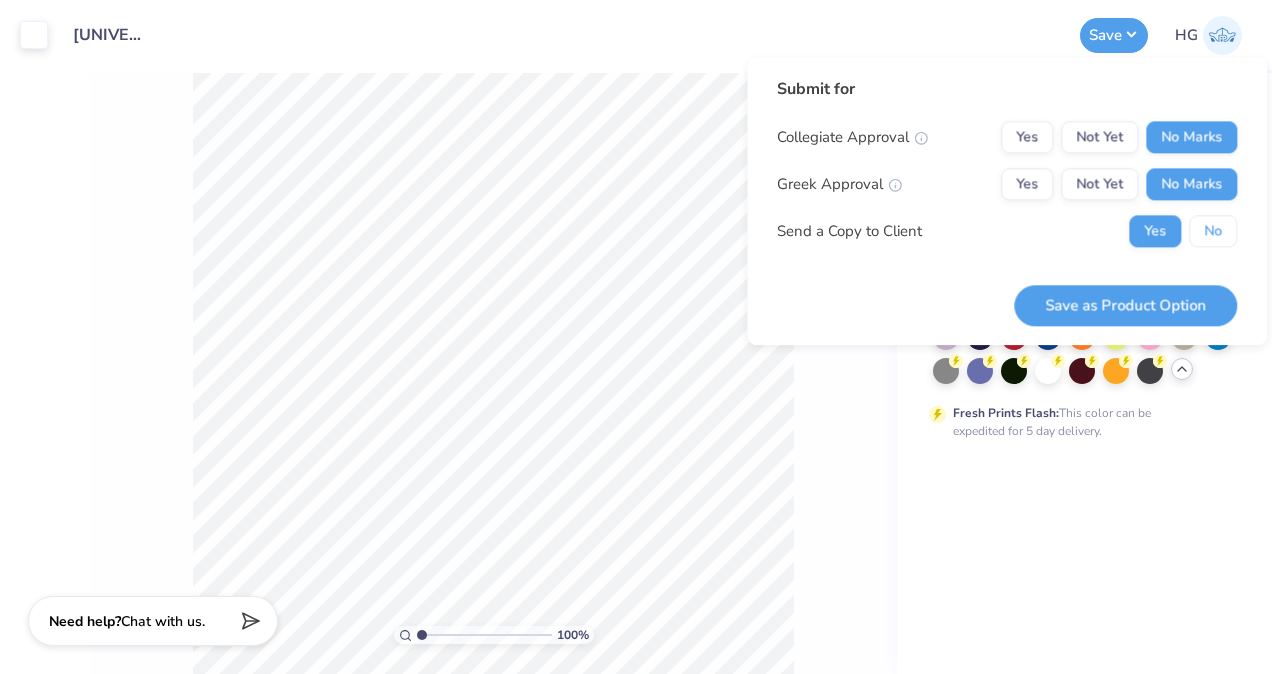 drag, startPoint x: 1215, startPoint y: 232, endPoint x: 1215, endPoint y: 254, distance: 22 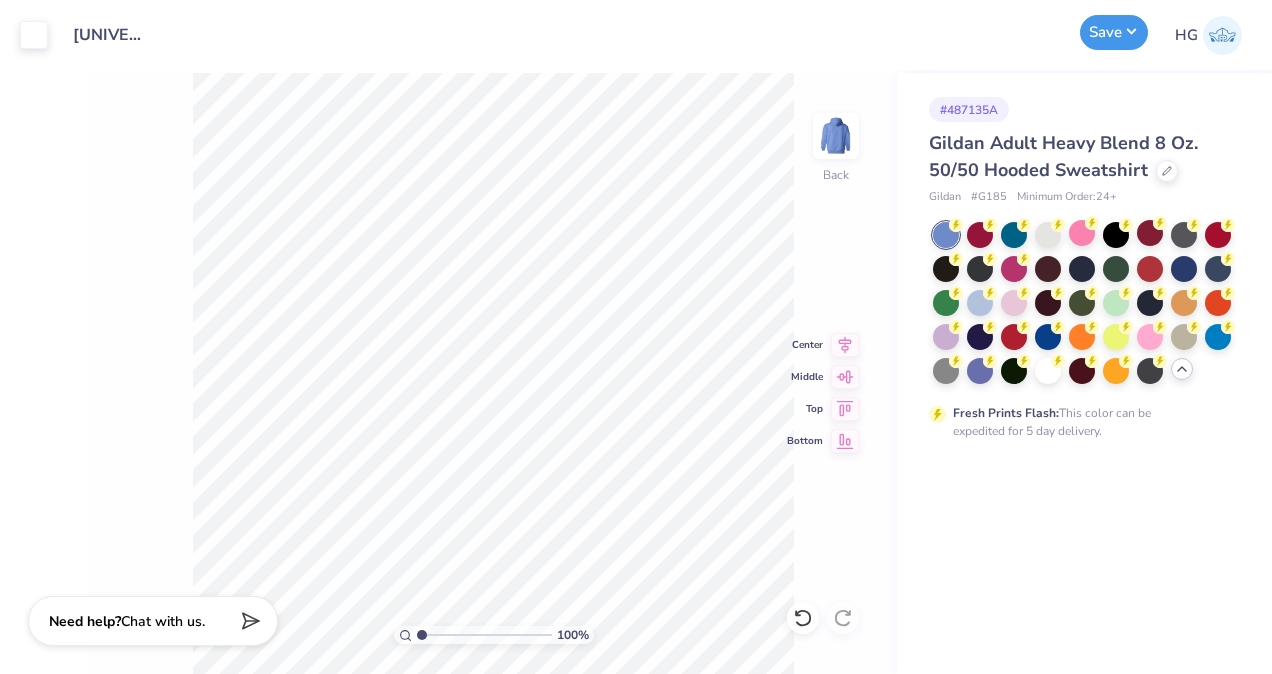 click on "Save" at bounding box center (1114, 32) 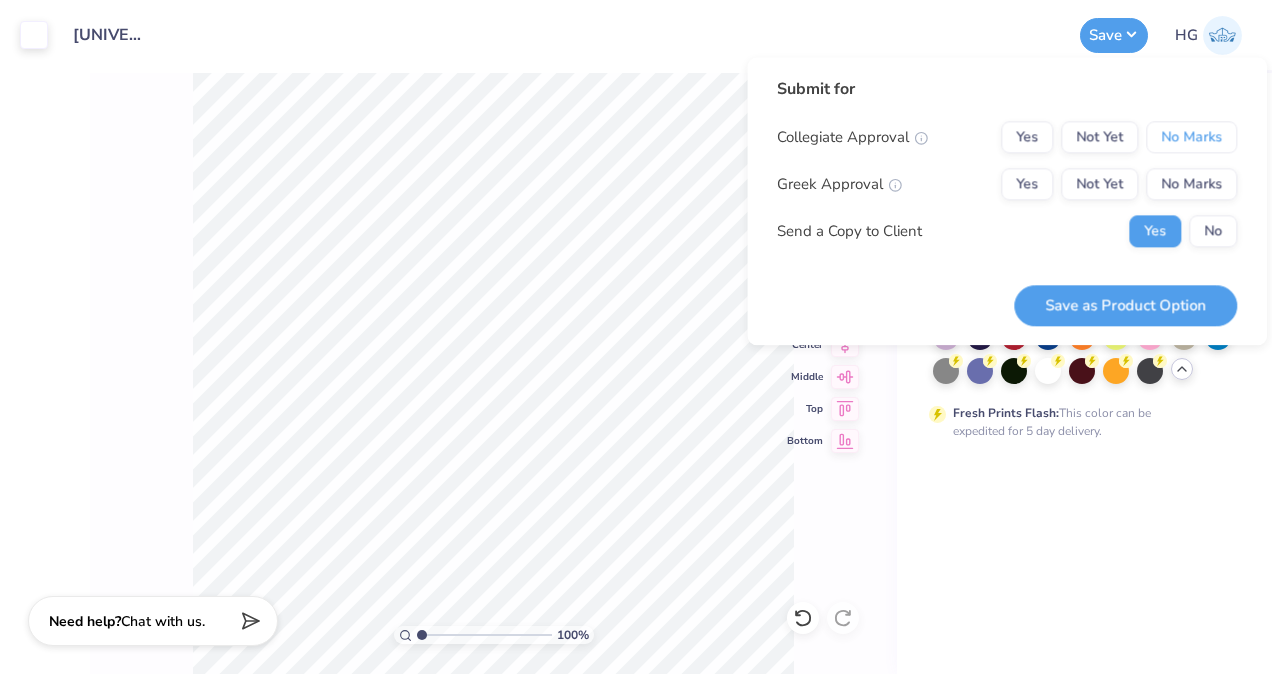 drag, startPoint x: 1185, startPoint y: 134, endPoint x: 1195, endPoint y: 161, distance: 28.79236 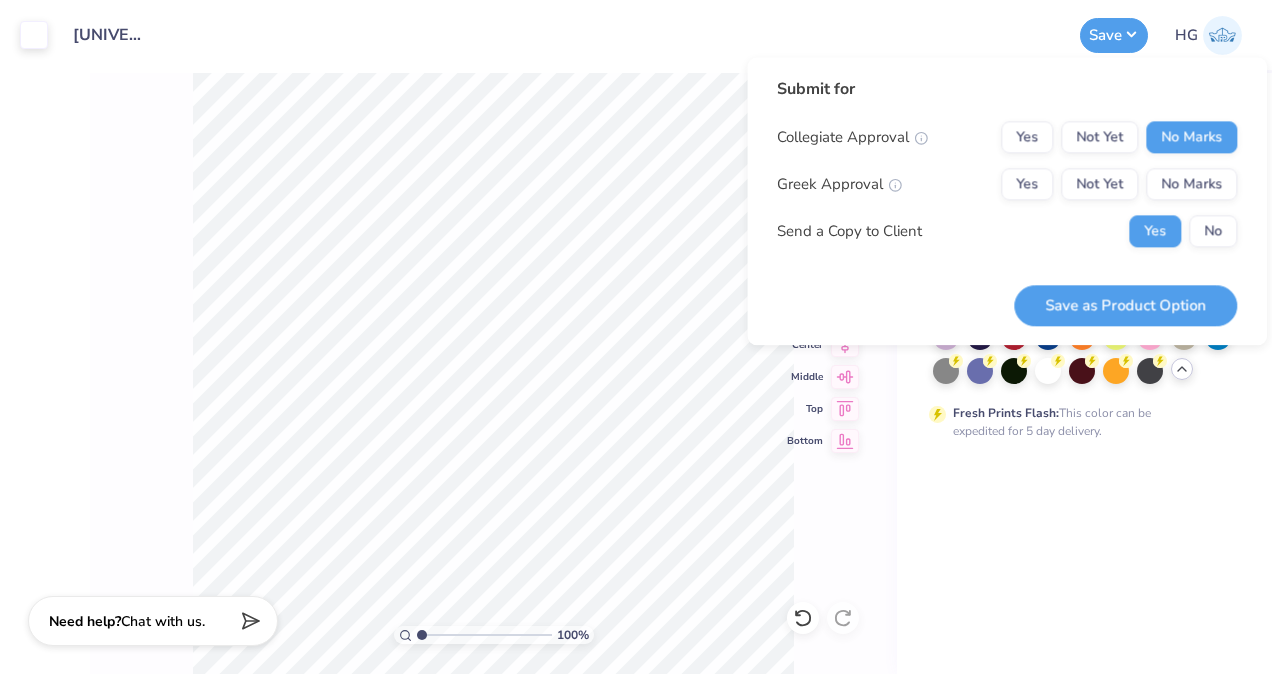 click on "No Marks" at bounding box center [1191, 184] 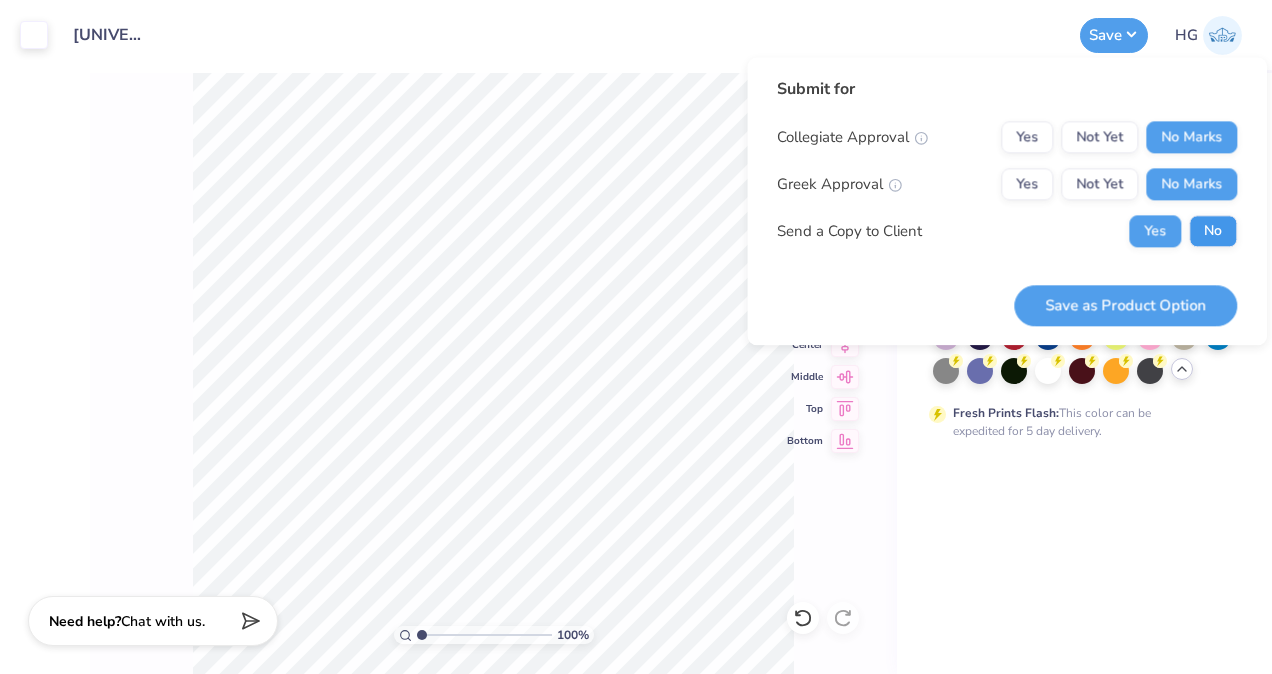 click on "No" at bounding box center (1213, 231) 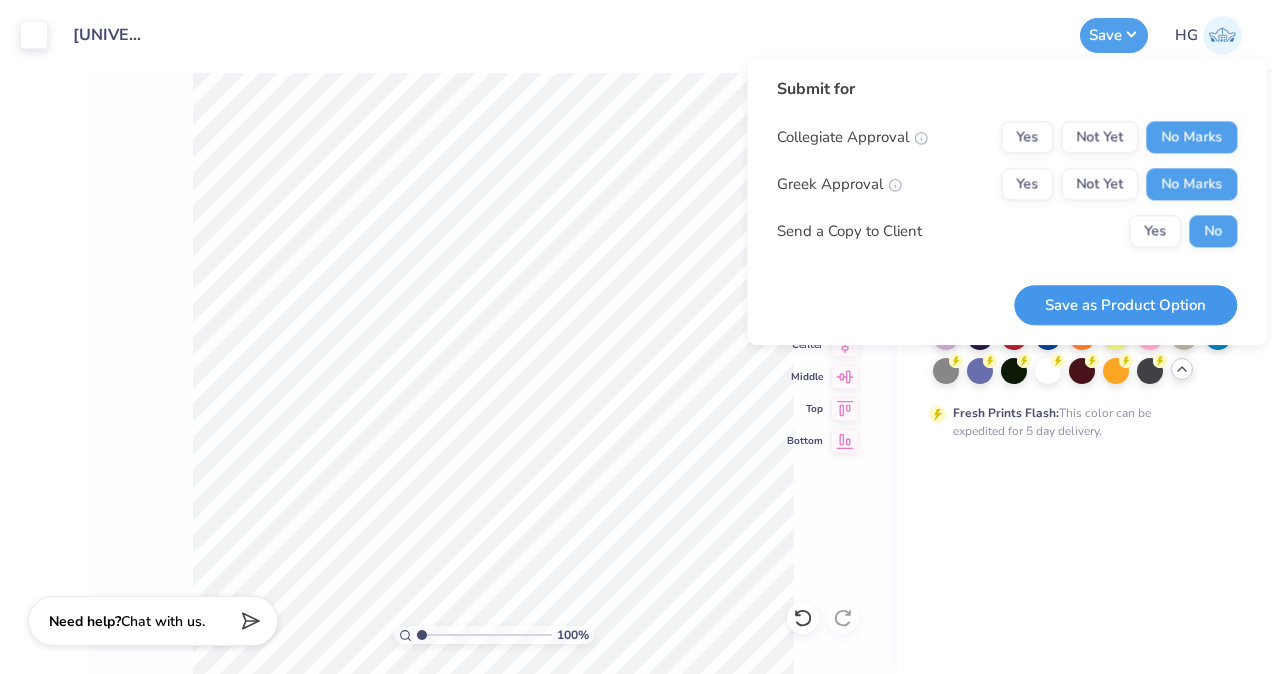 click on "Save as Product Option" at bounding box center [1125, 305] 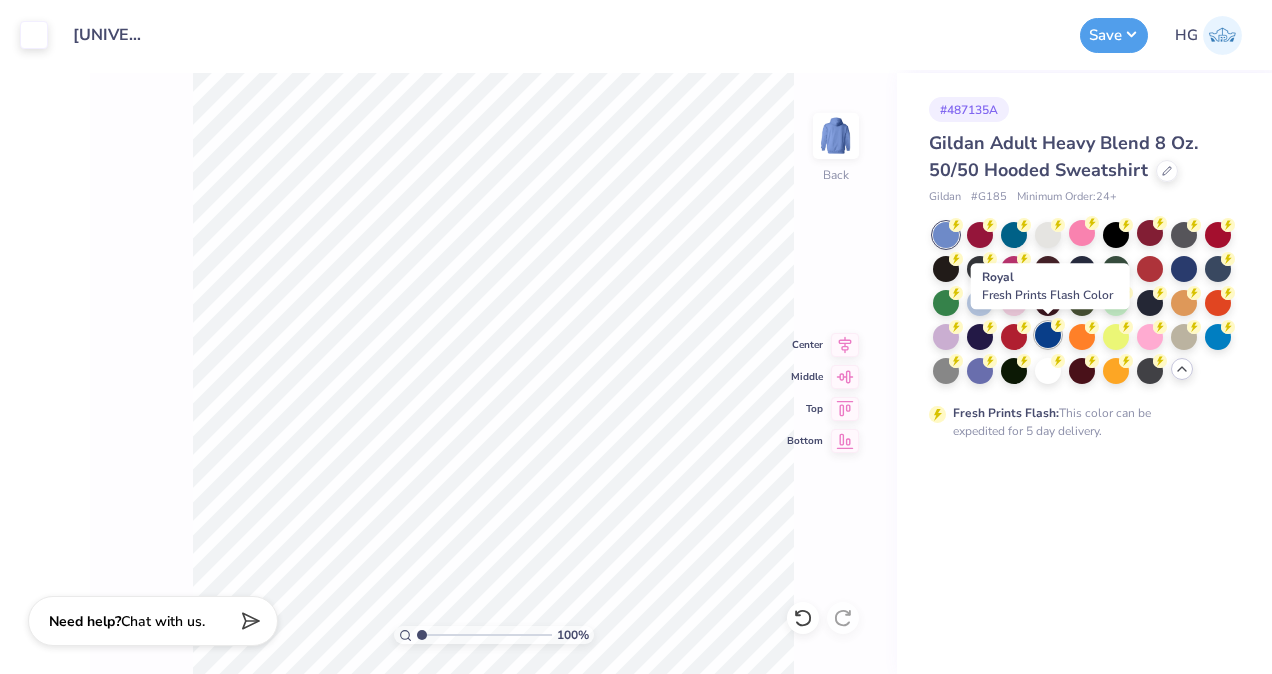click at bounding box center (1048, 335) 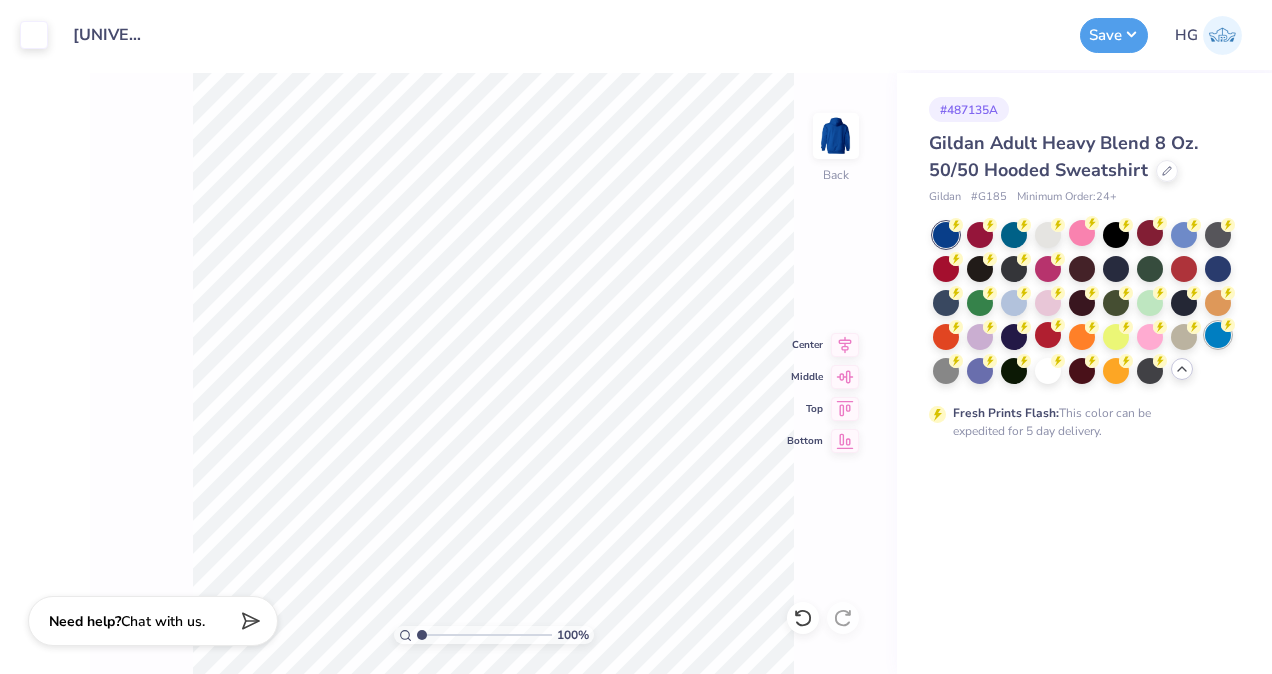 click at bounding box center (1218, 335) 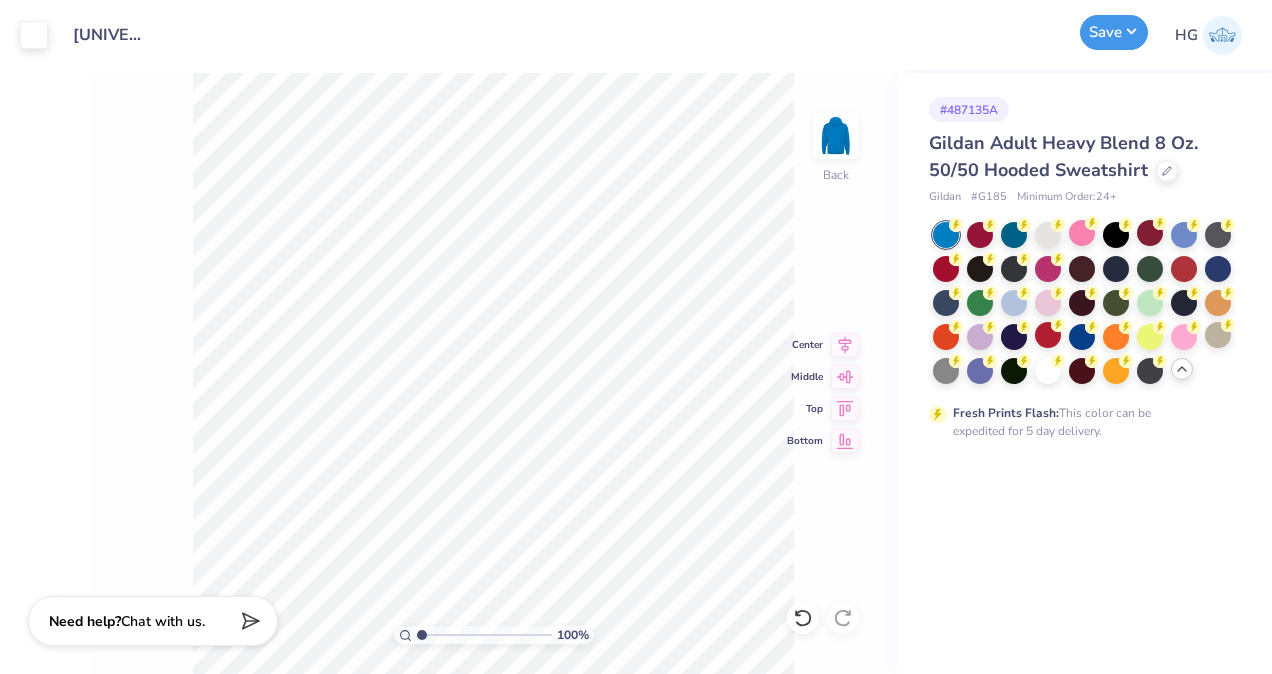 click on "Save" at bounding box center (1114, 32) 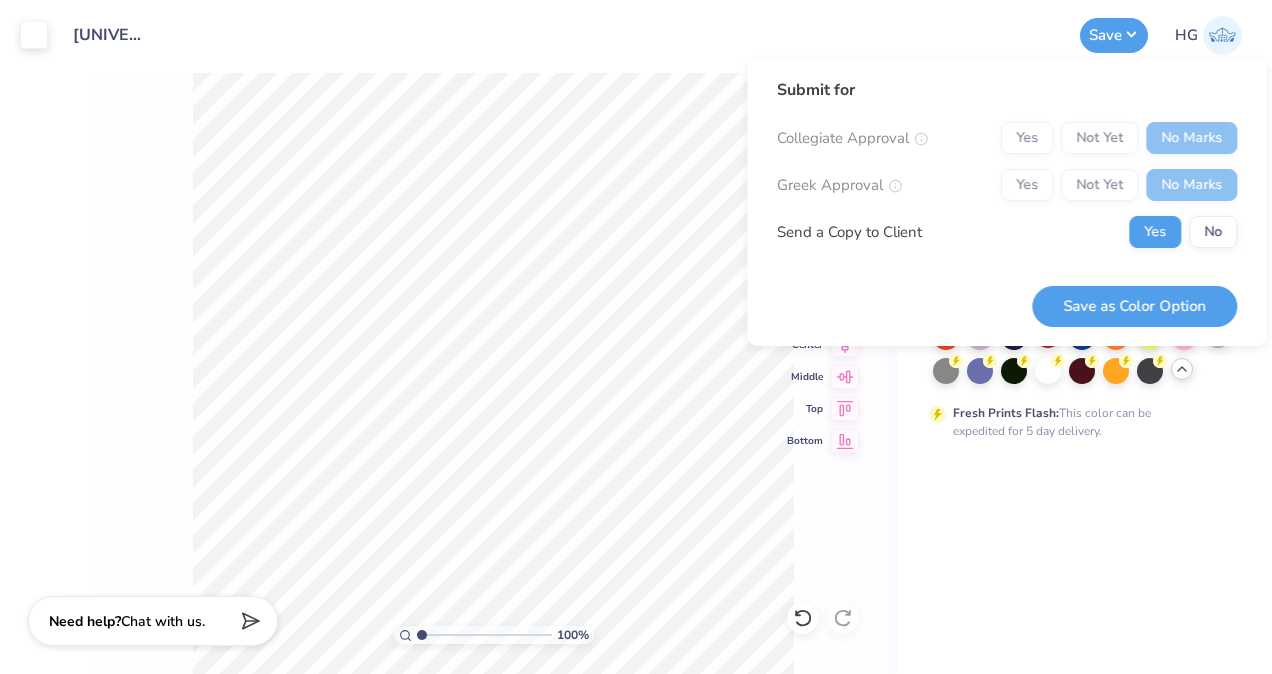 click on "Submit for Collegiate Approval Yes Not Yet No Marks Greek Approval Yes Not Yet No Marks Send a Copy to Client Yes No" at bounding box center (1007, 170) 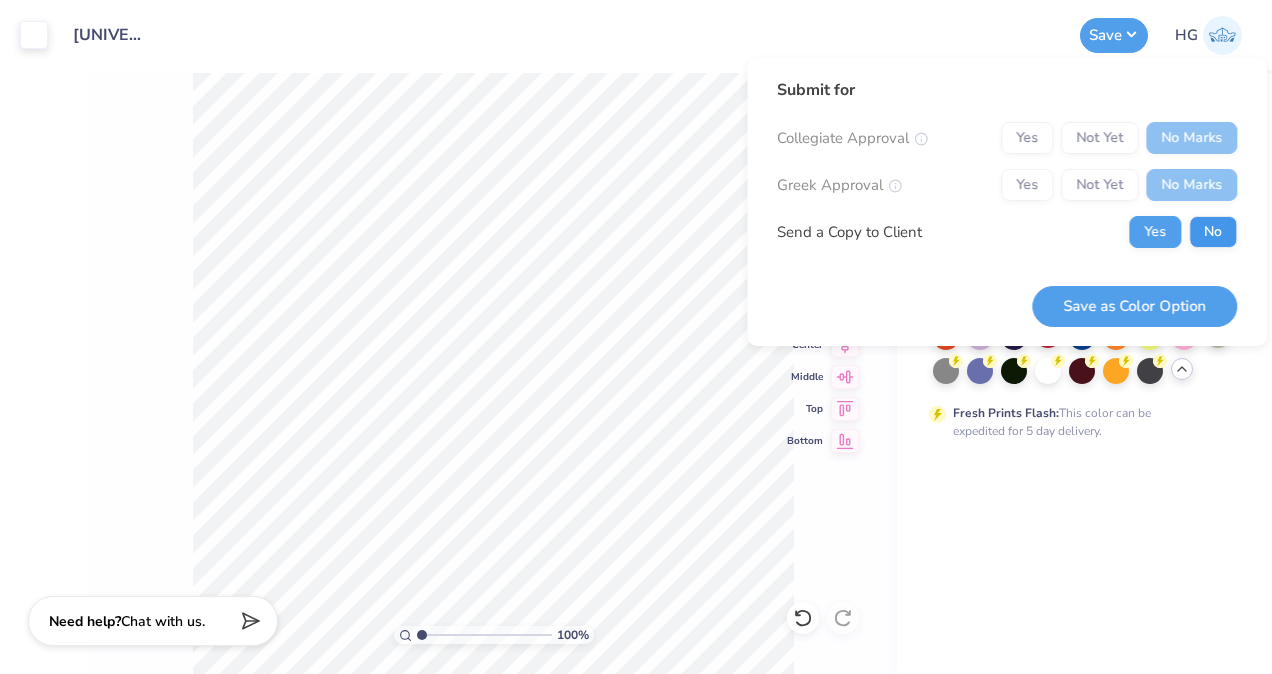 drag, startPoint x: 1210, startPoint y: 214, endPoint x: 1218, endPoint y: 237, distance: 24.351591 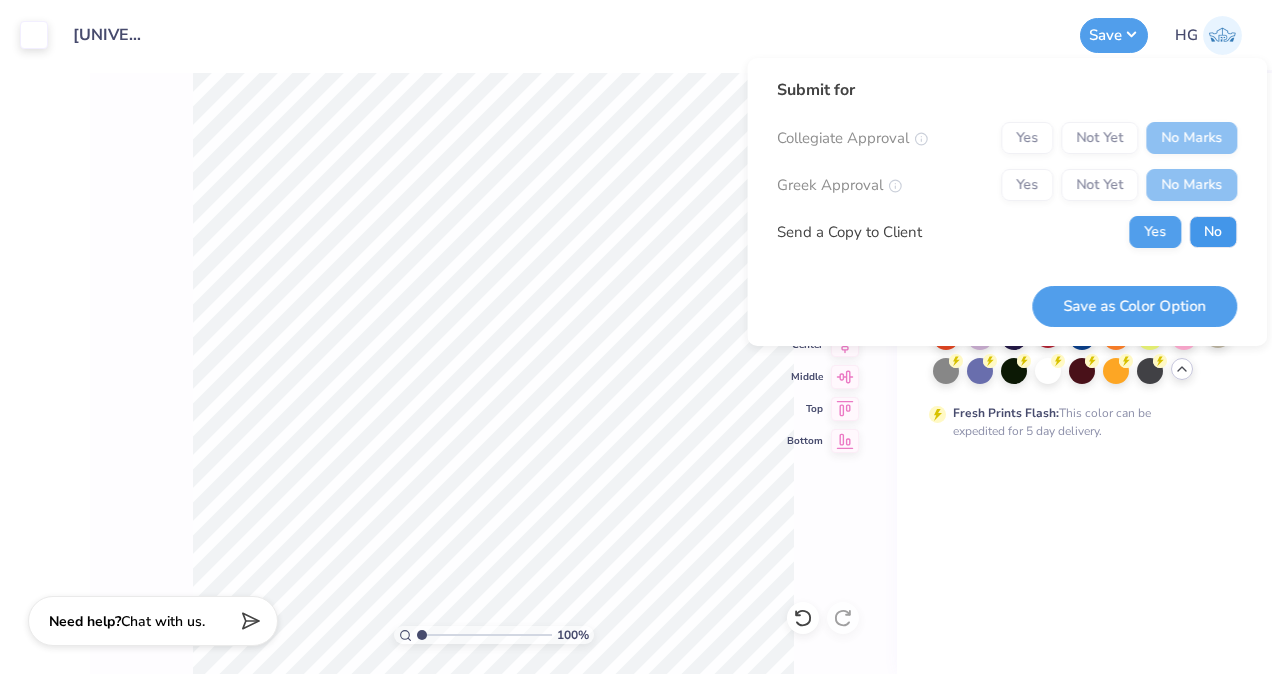 click on "No" at bounding box center [1213, 232] 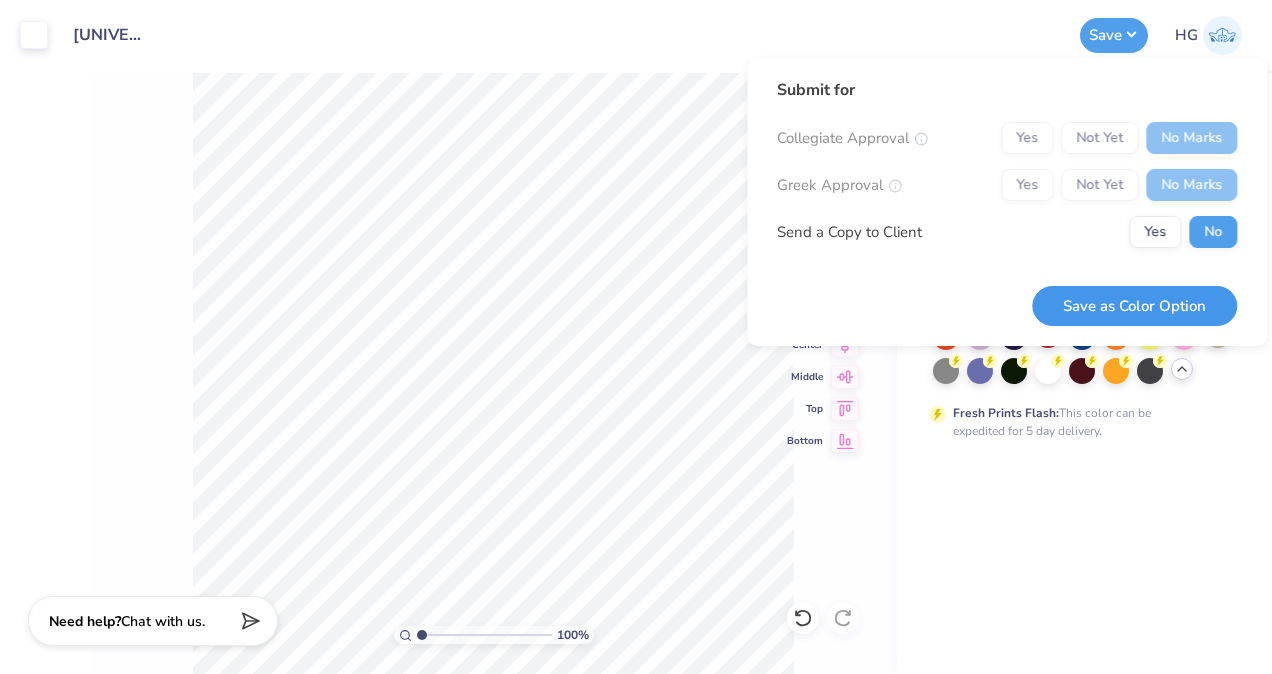 click on "Save as Color Option" at bounding box center (1134, 306) 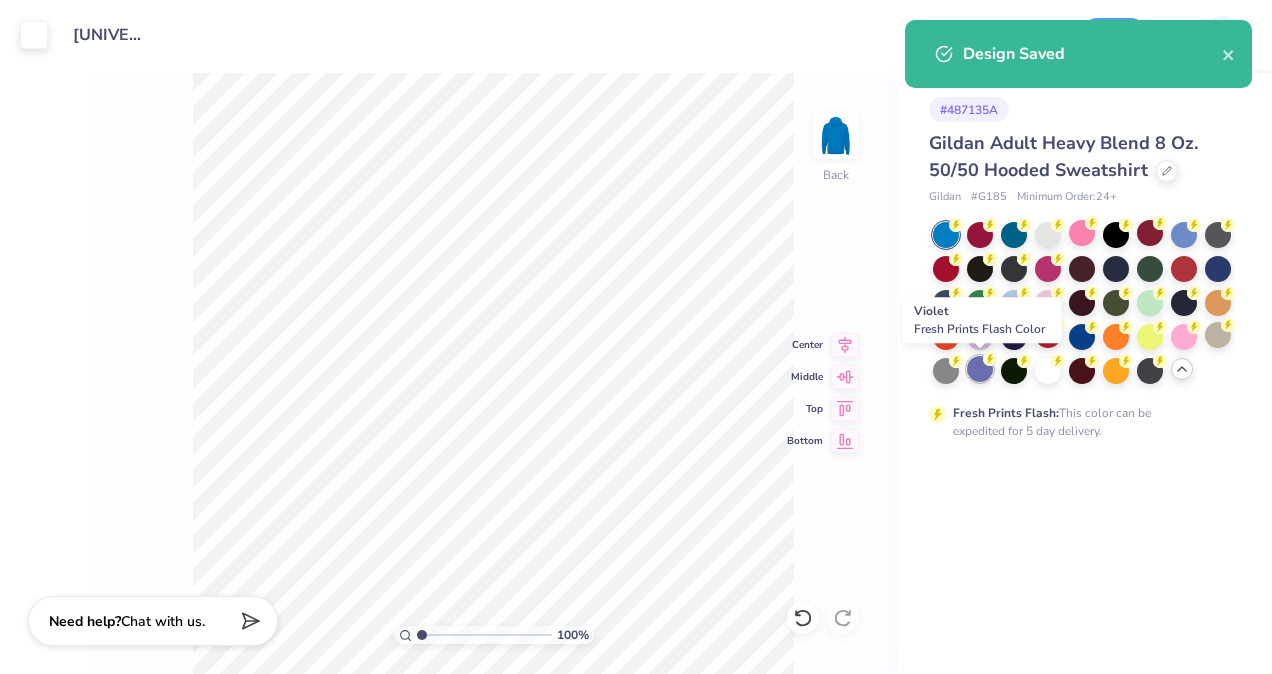click at bounding box center (980, 369) 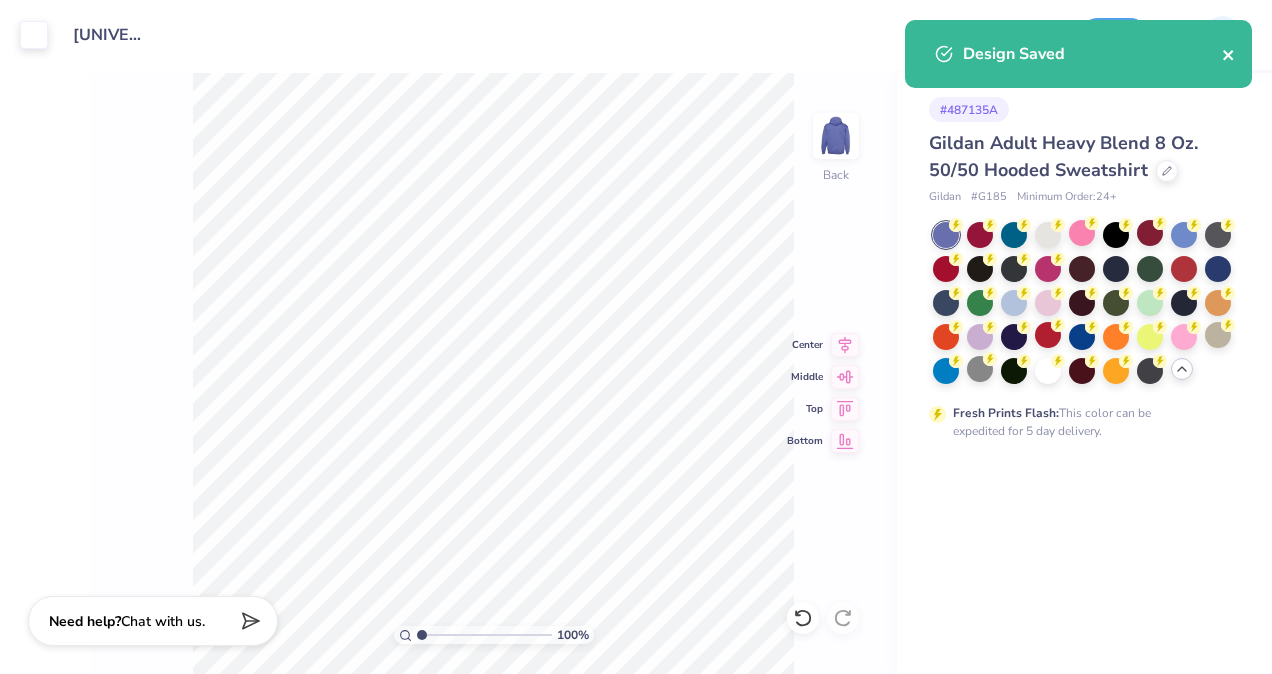 click 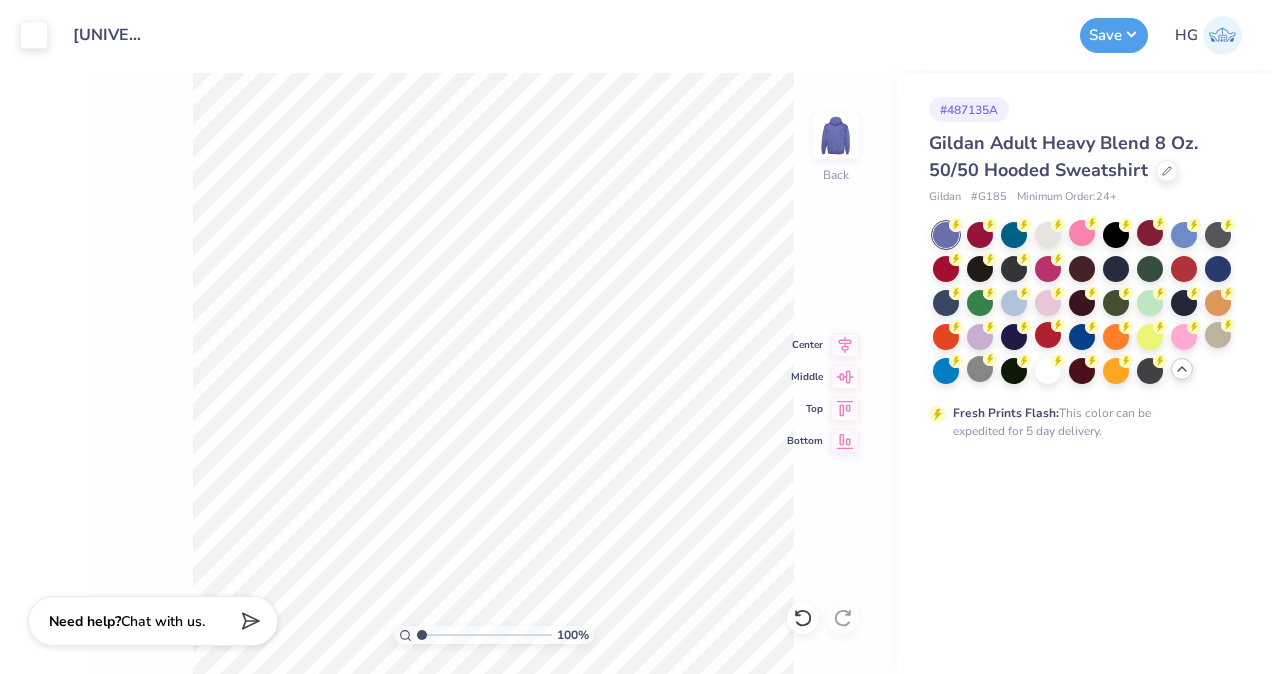 click on "Design Saved" at bounding box center (1078, 61) 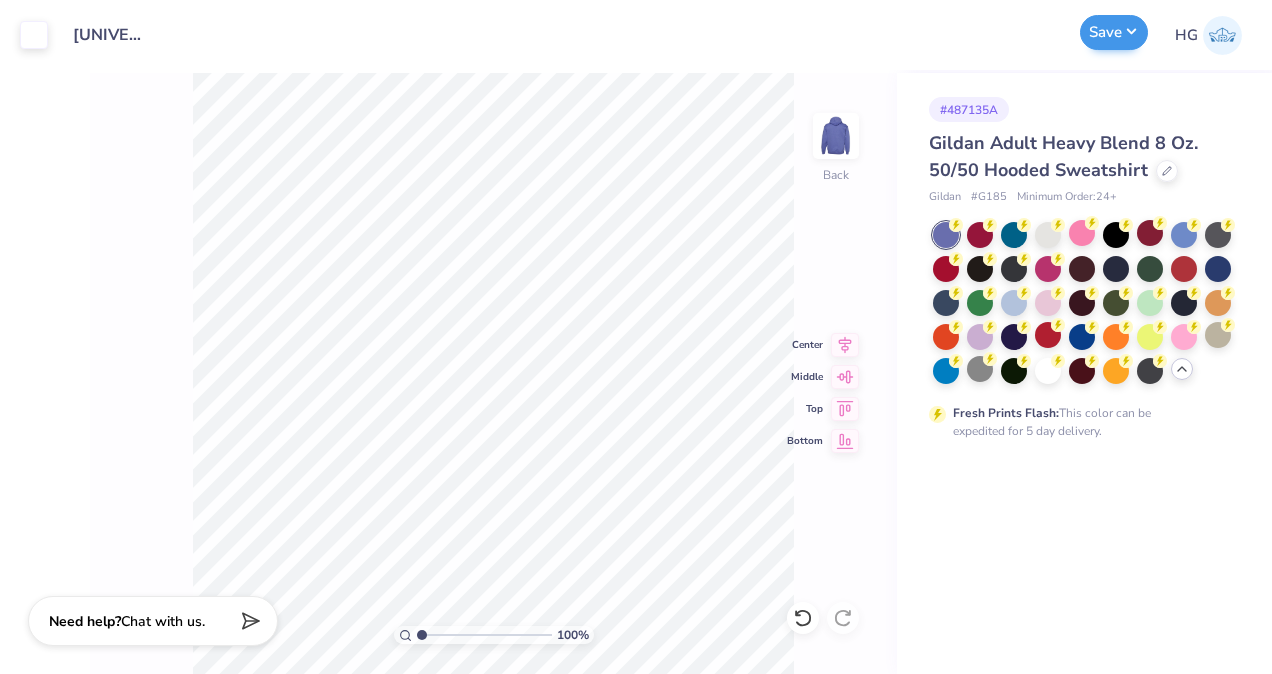 drag, startPoint x: 1115, startPoint y: 29, endPoint x: 1128, endPoint y: 38, distance: 15.811388 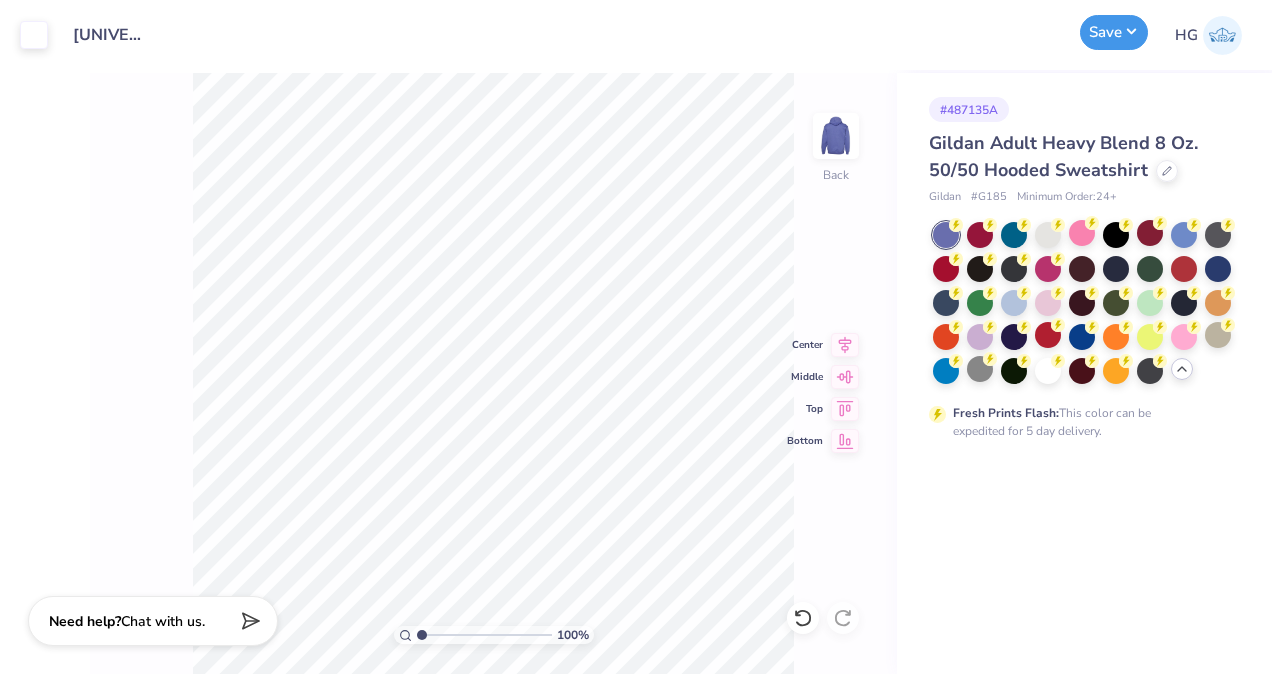 click on "Save" at bounding box center (1114, 32) 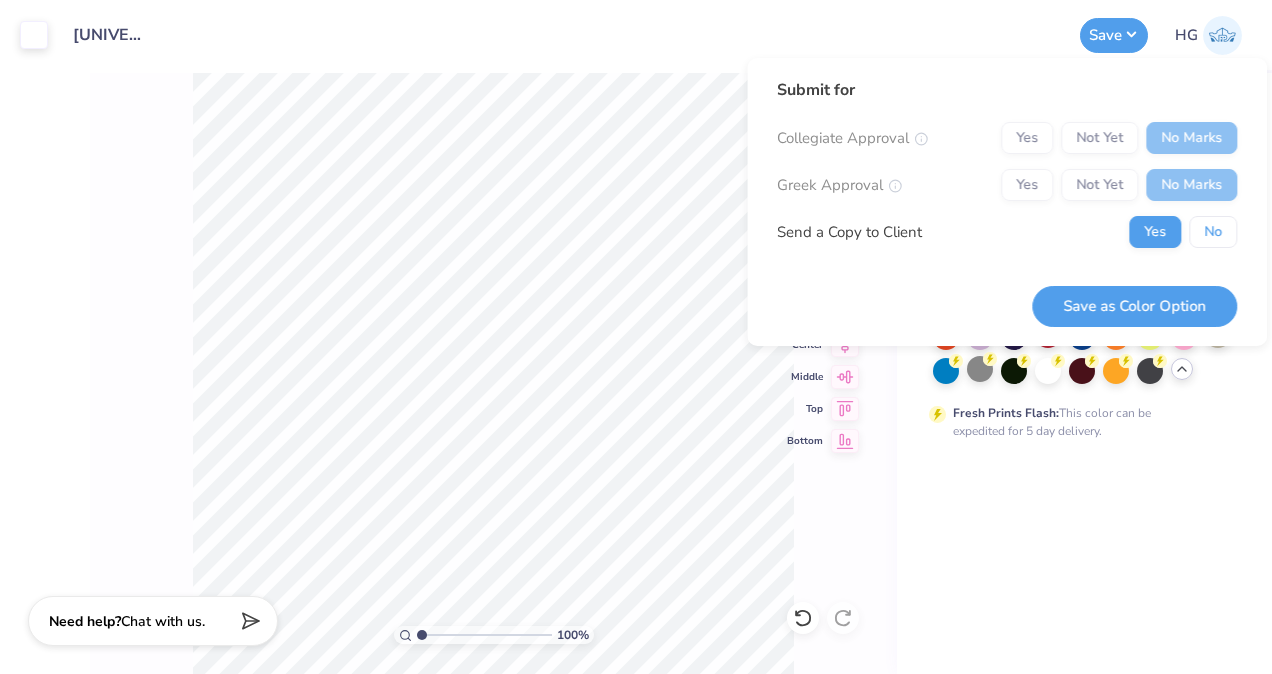 click on "No" at bounding box center [1213, 232] 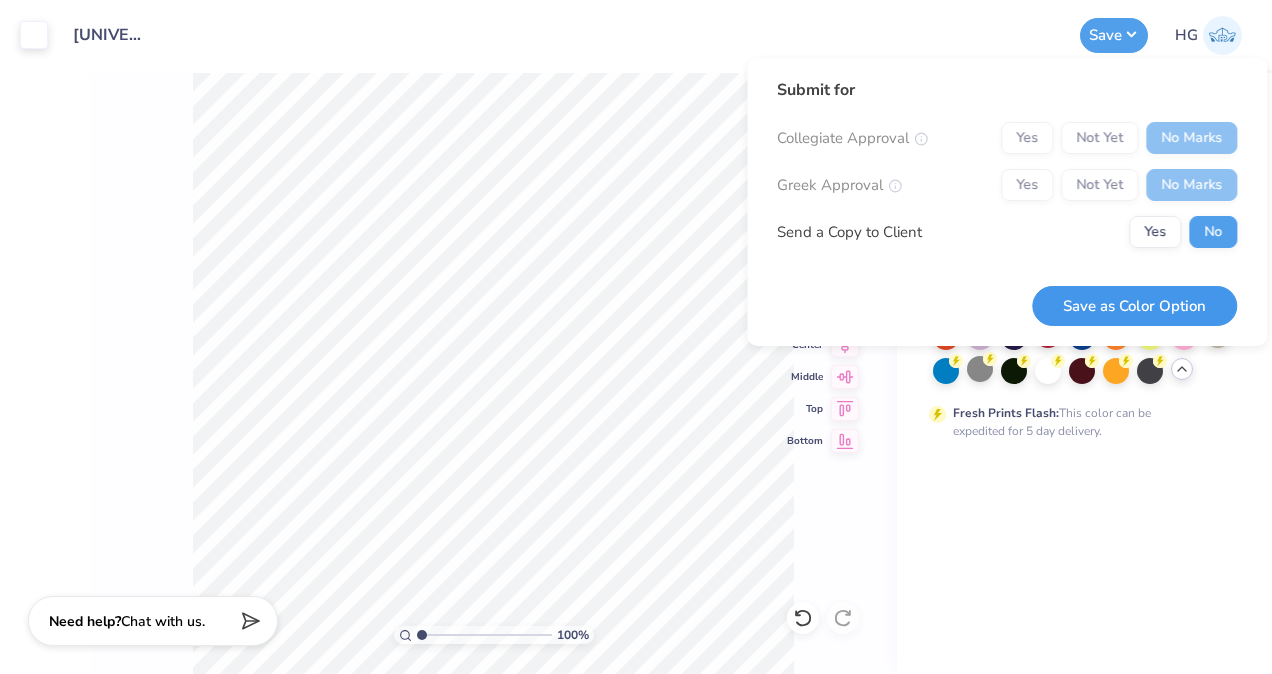 click on "Save as Color Option" at bounding box center (1134, 306) 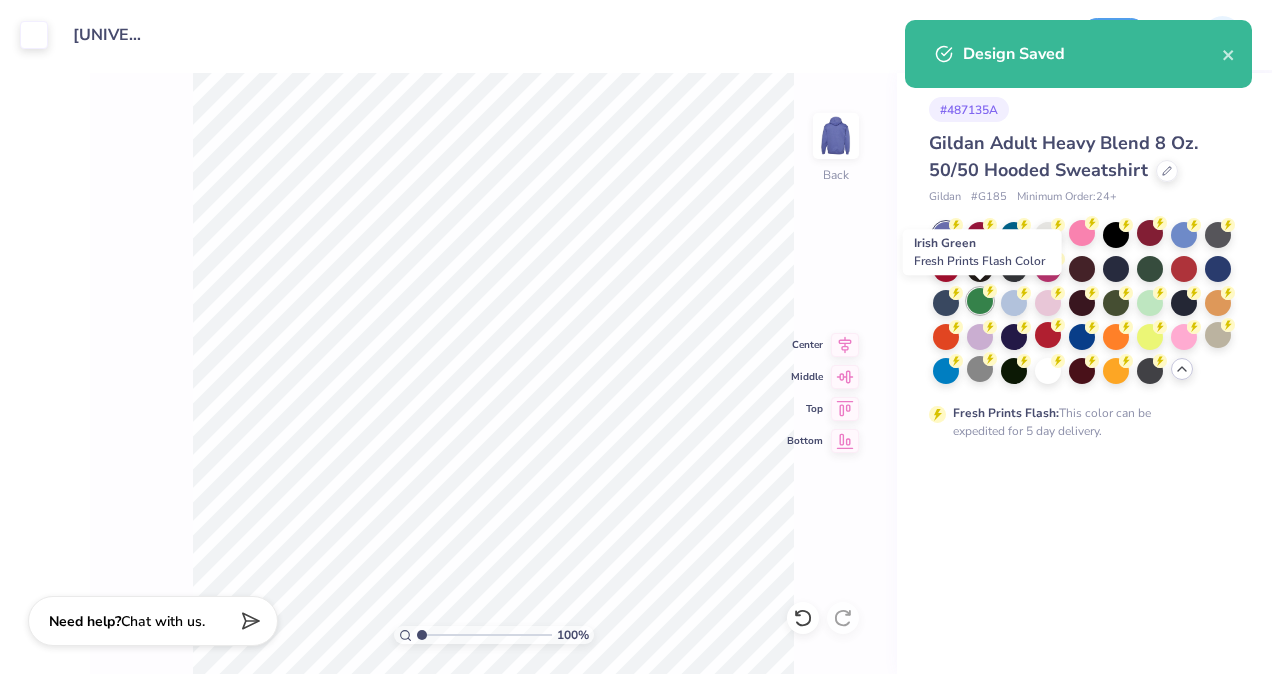 click at bounding box center (980, 301) 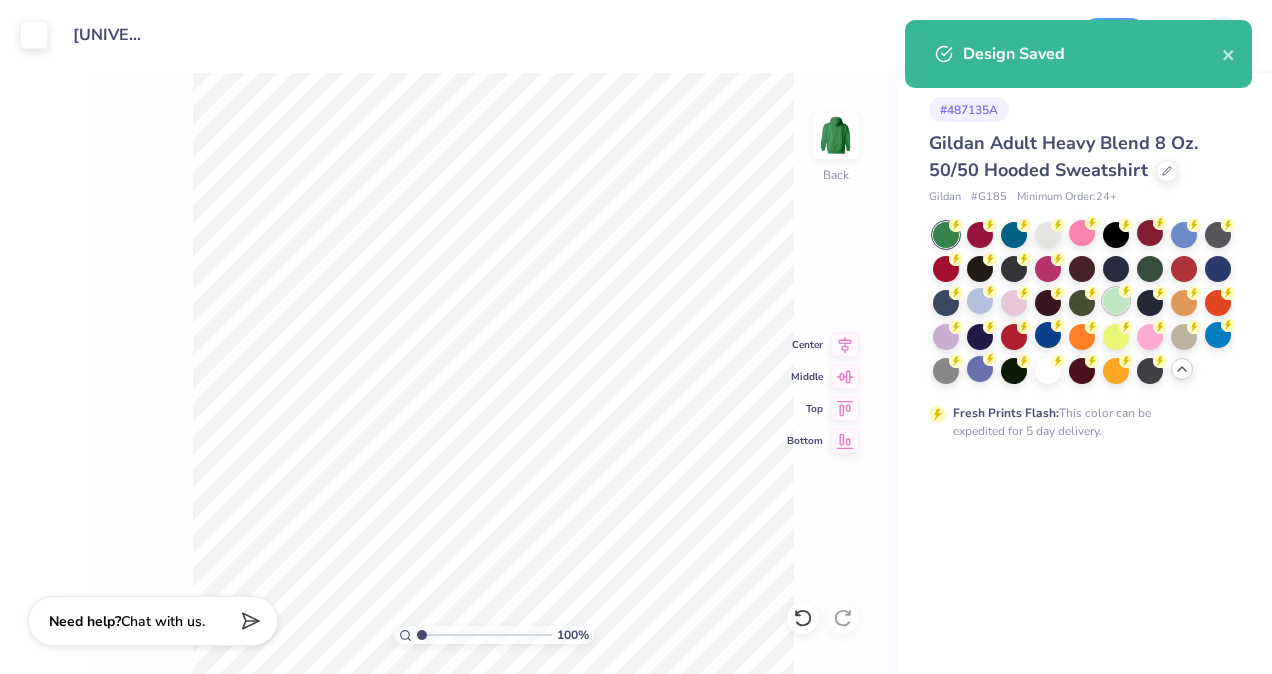 click at bounding box center (1116, 301) 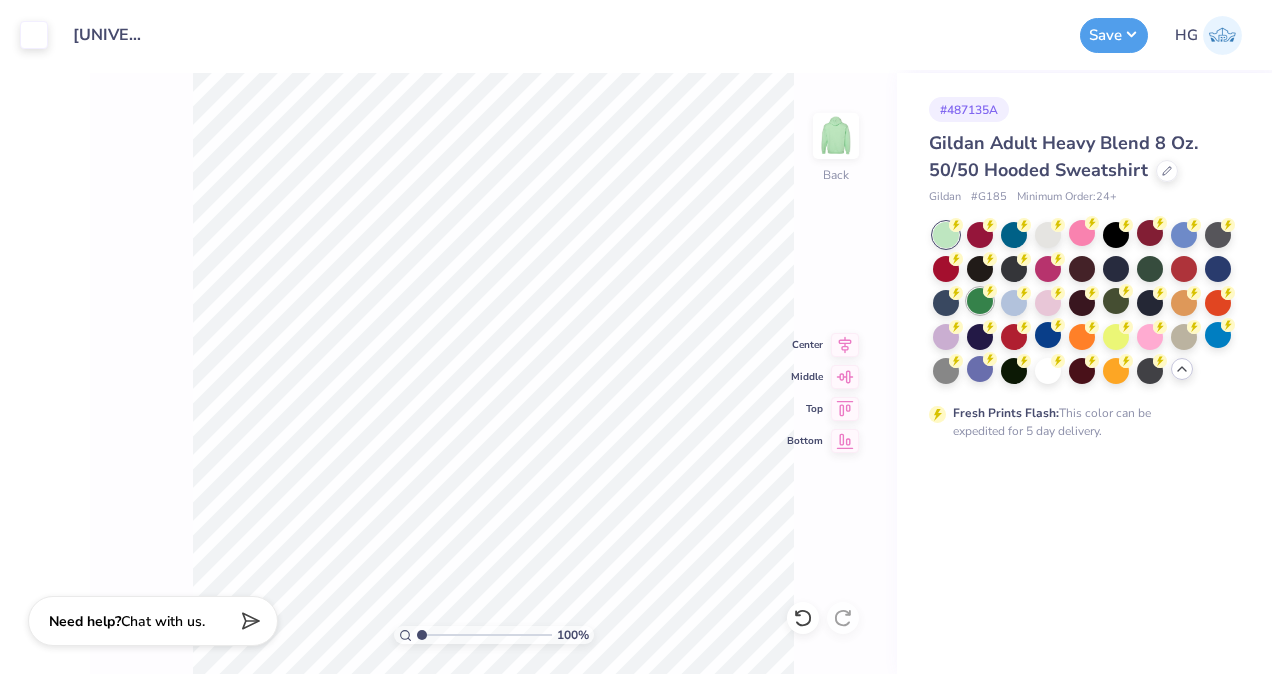 click at bounding box center (980, 301) 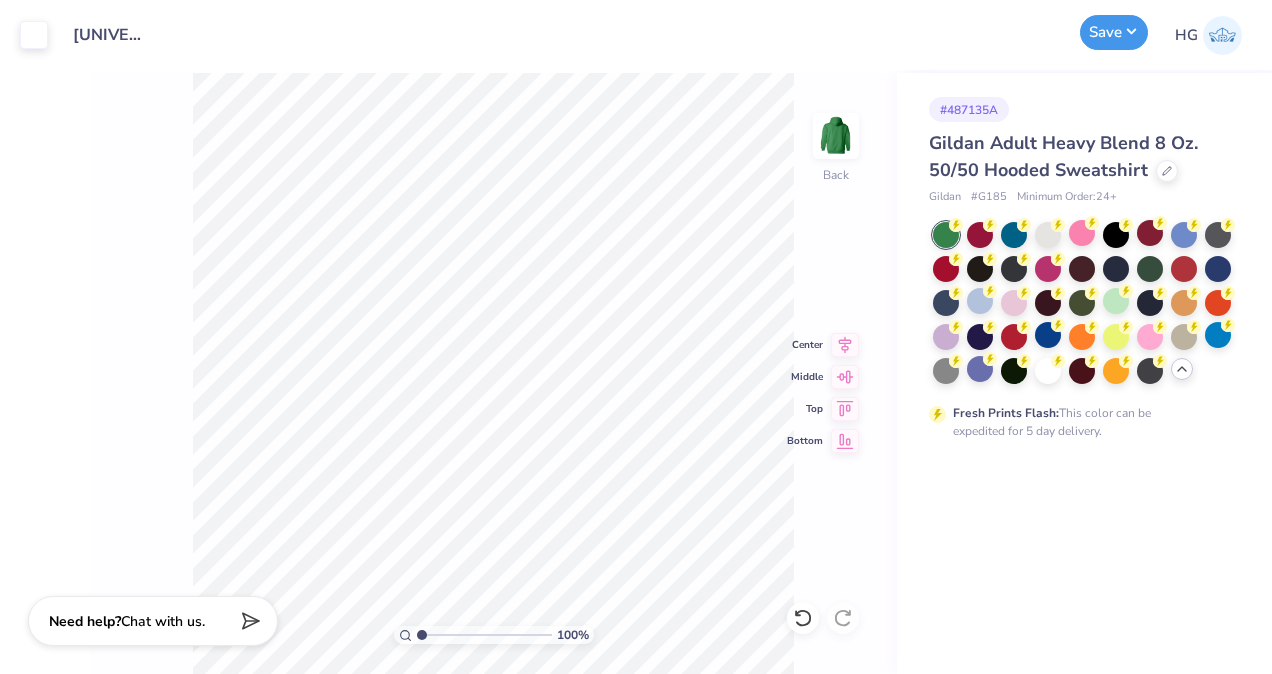 click on "Save" at bounding box center (1114, 32) 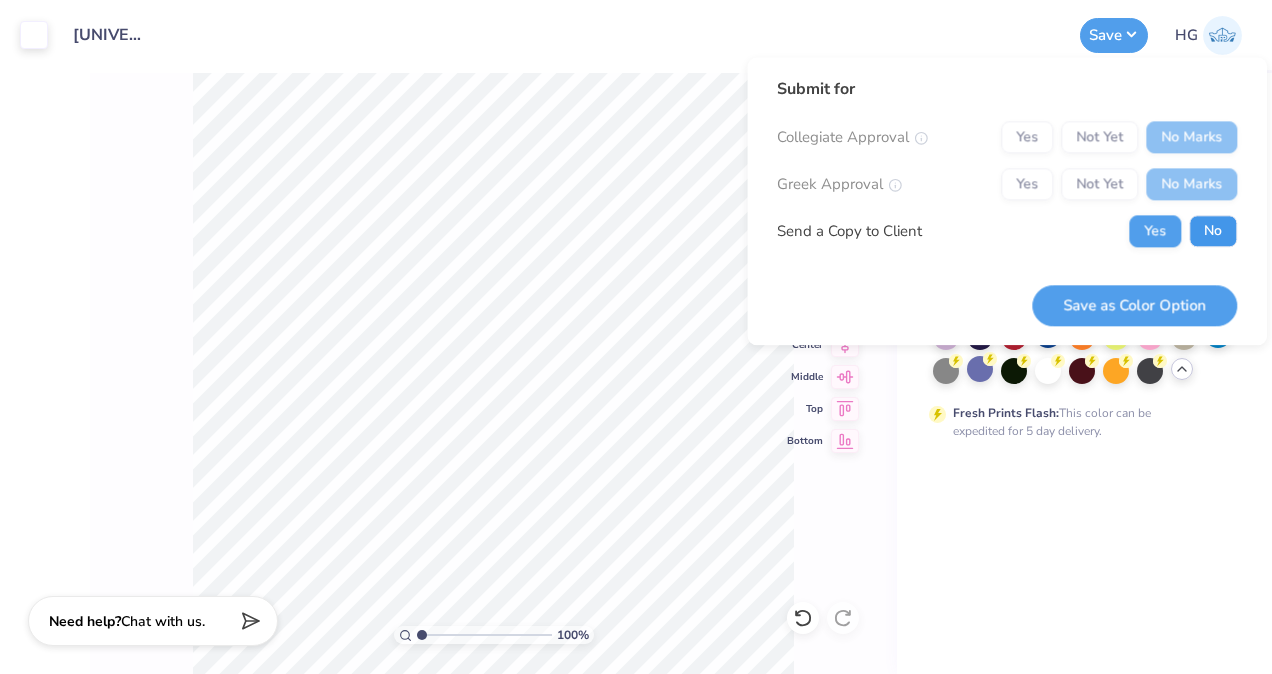 click on "No" at bounding box center (1213, 231) 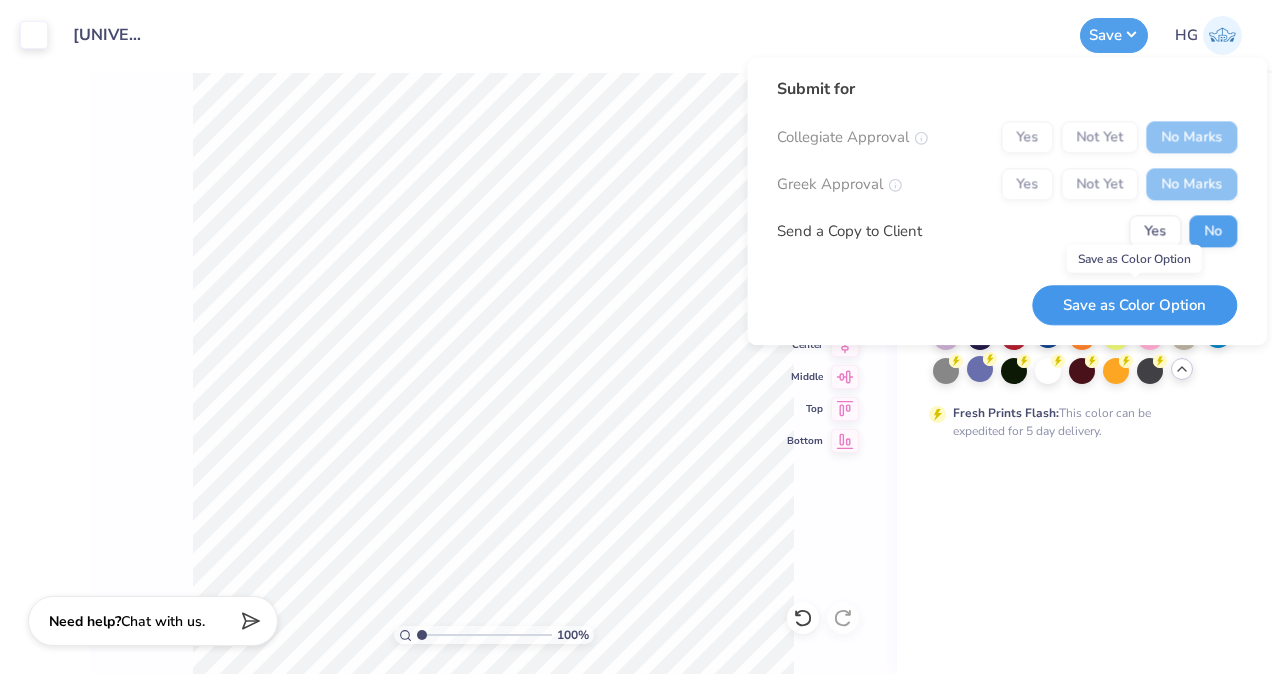 click on "Save as Color Option" at bounding box center (1134, 305) 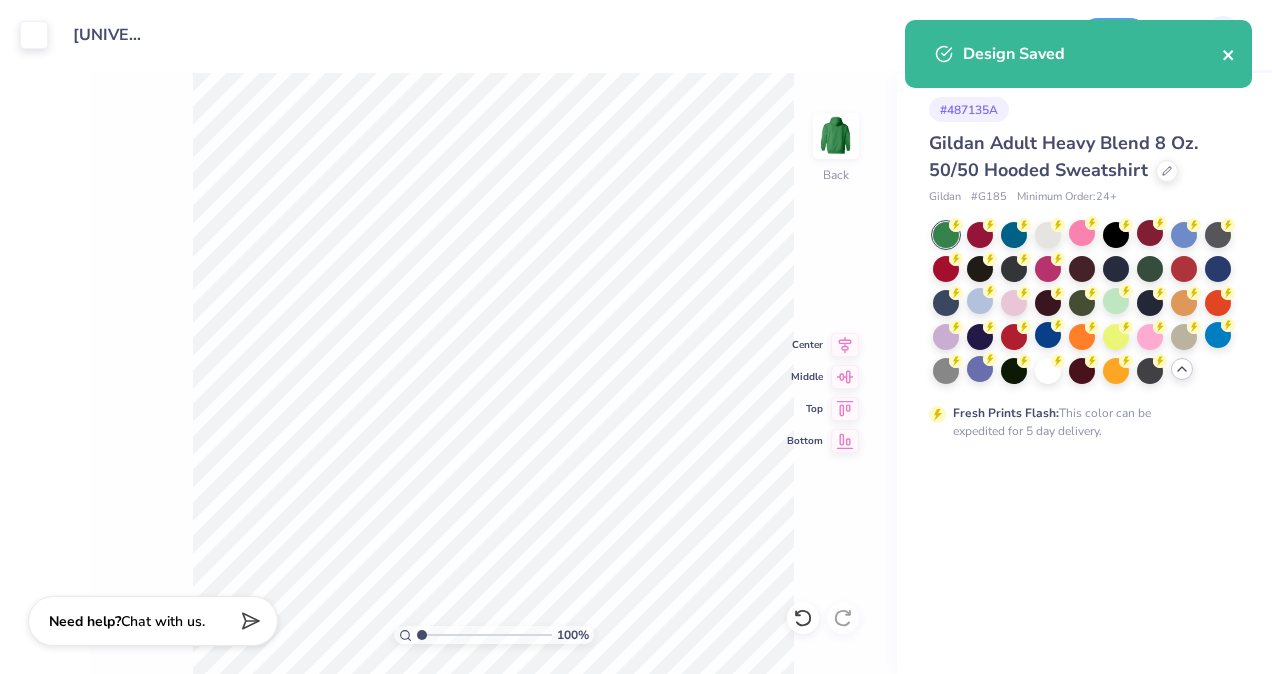 click 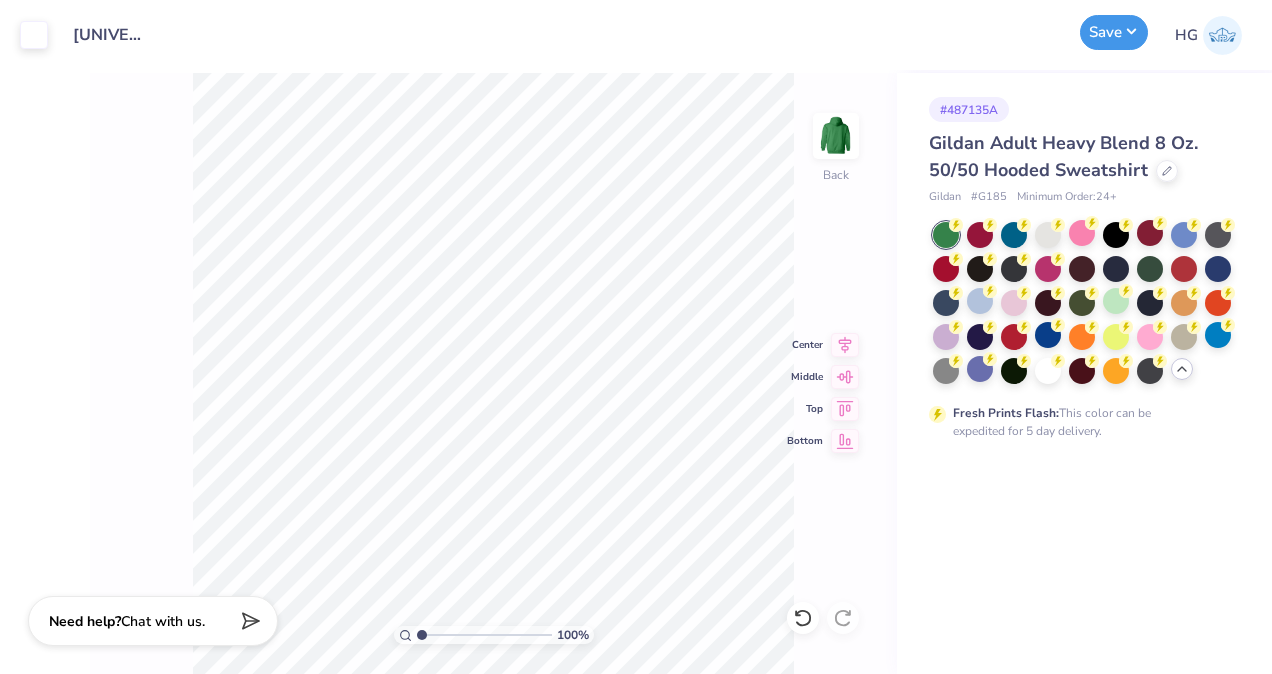 click on "Save" at bounding box center (1114, 32) 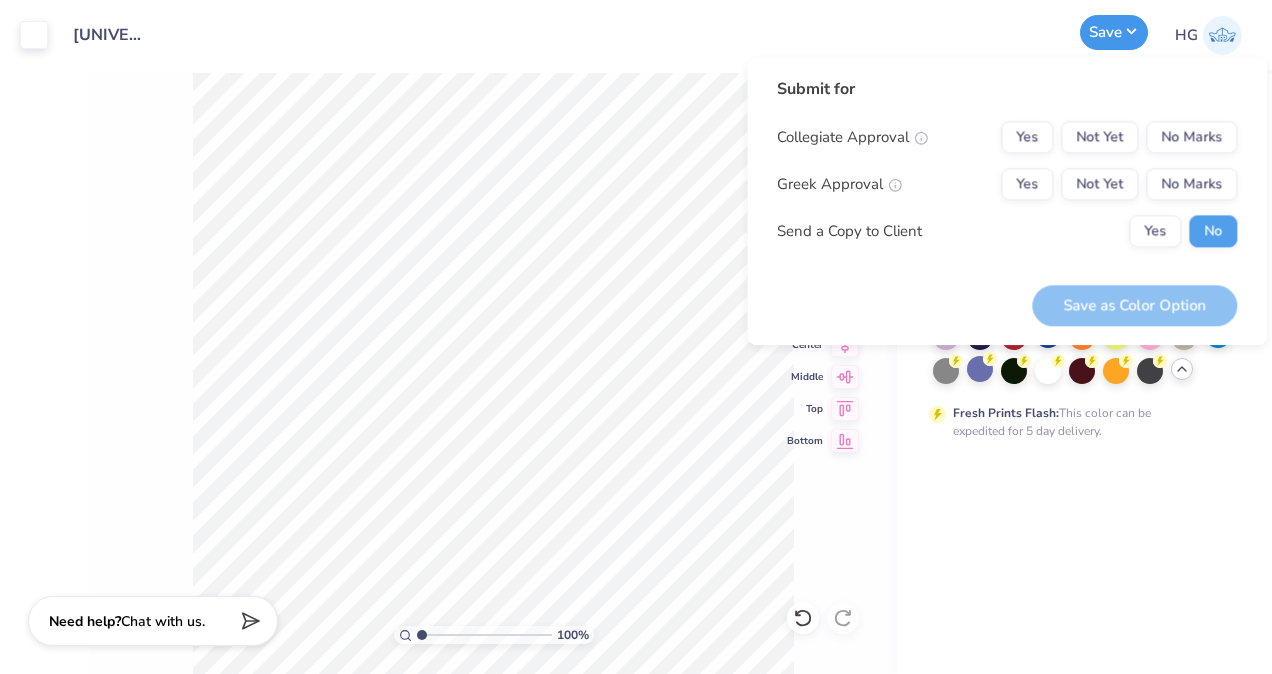 click on "Save" at bounding box center [1114, 32] 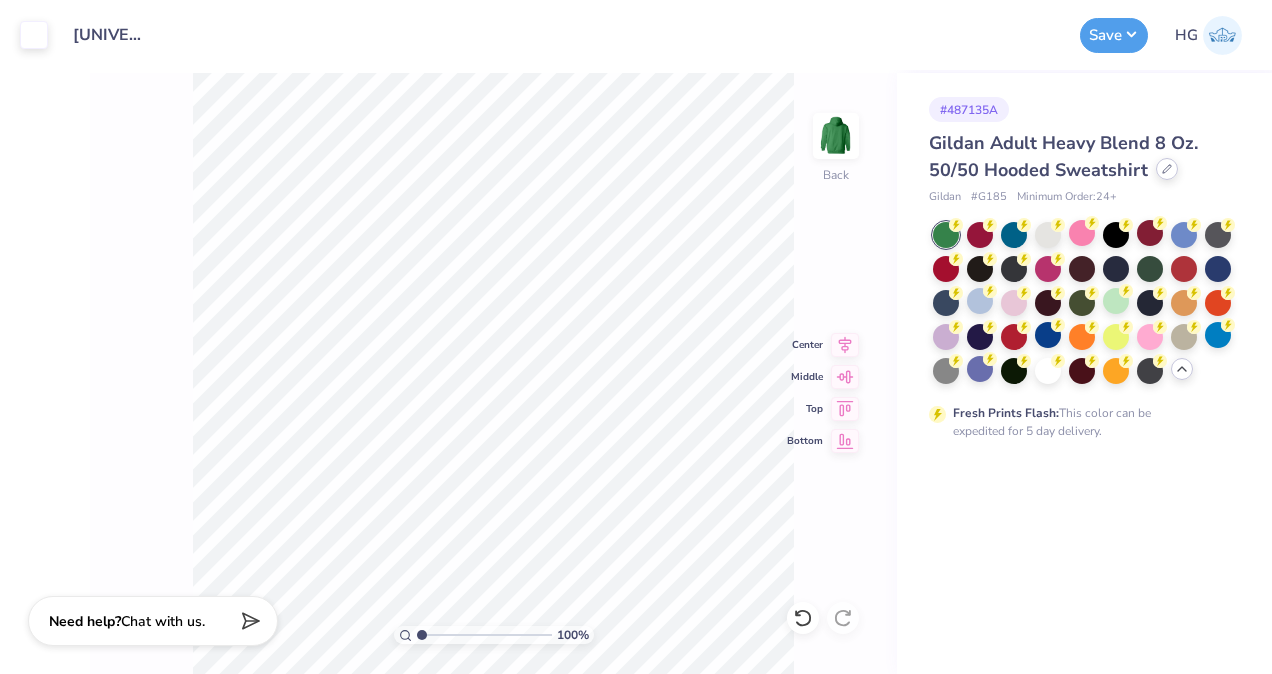 click 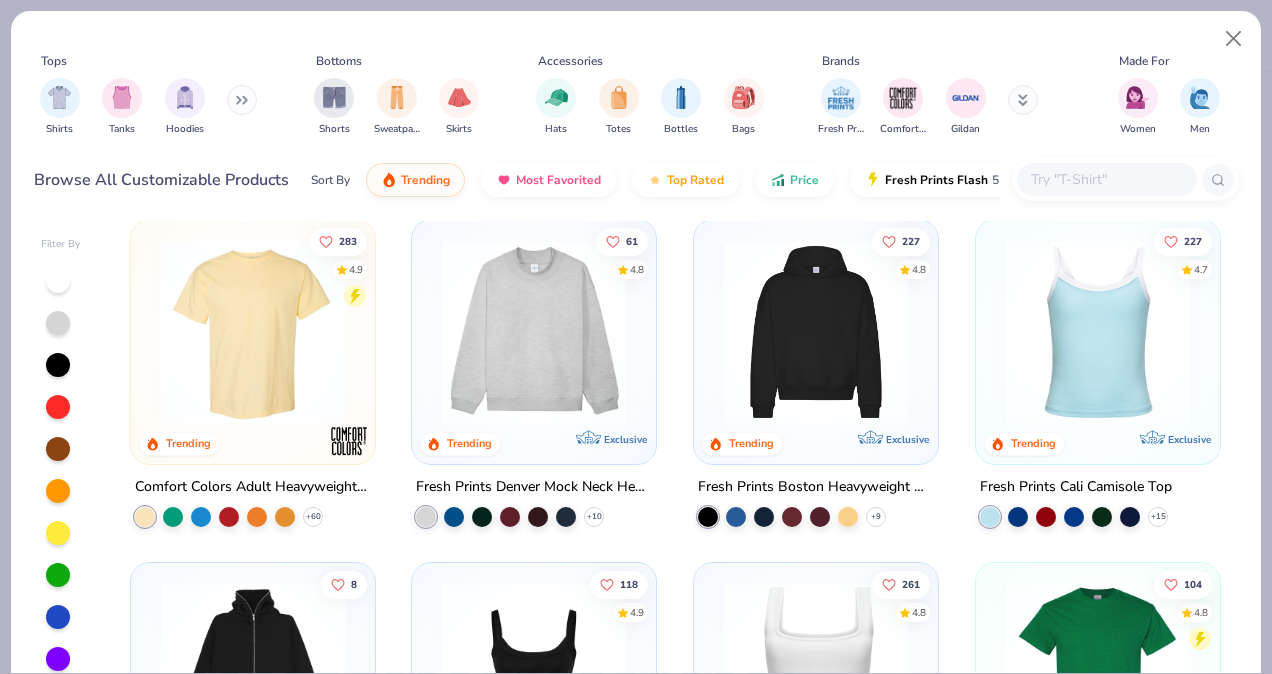 scroll, scrollTop: 0, scrollLeft: 0, axis: both 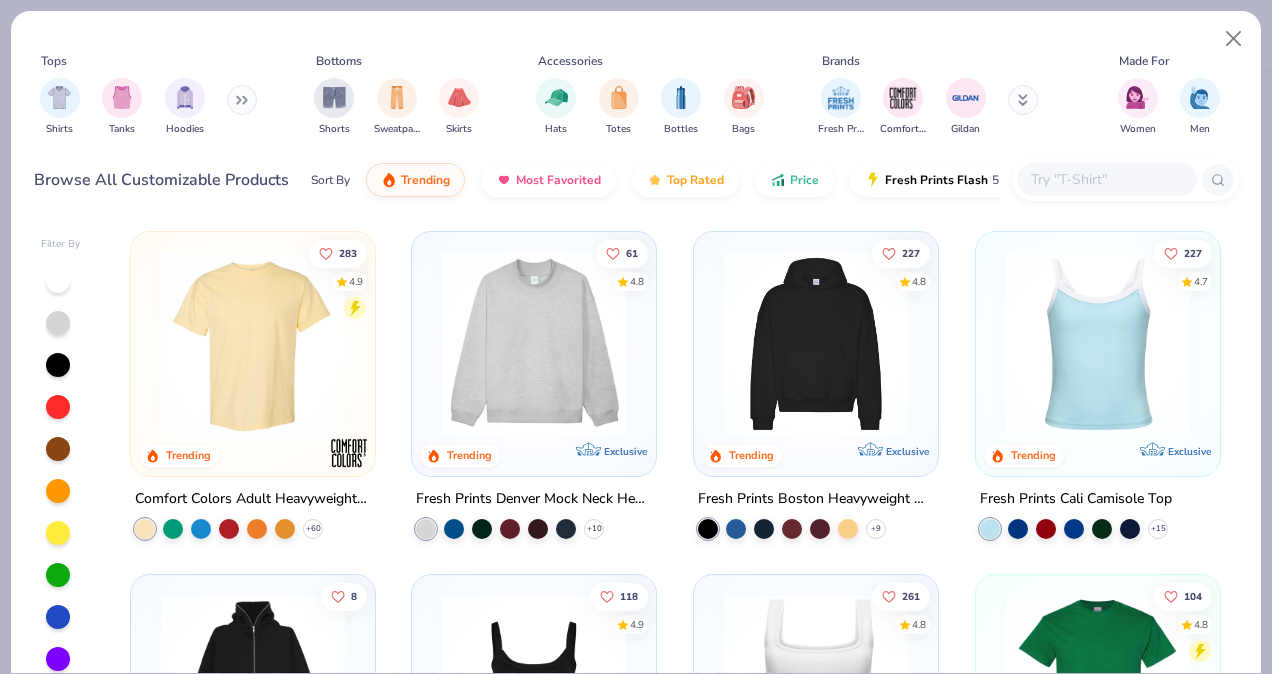 click at bounding box center (242, 100) 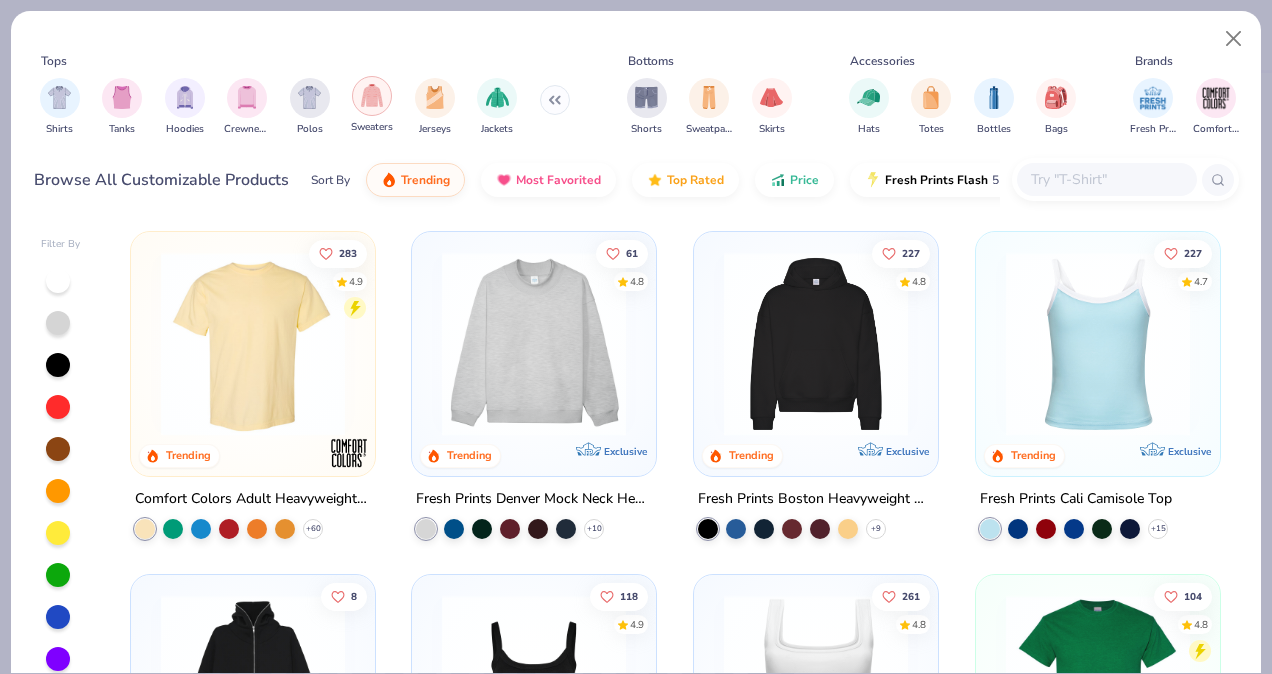 click at bounding box center (372, 95) 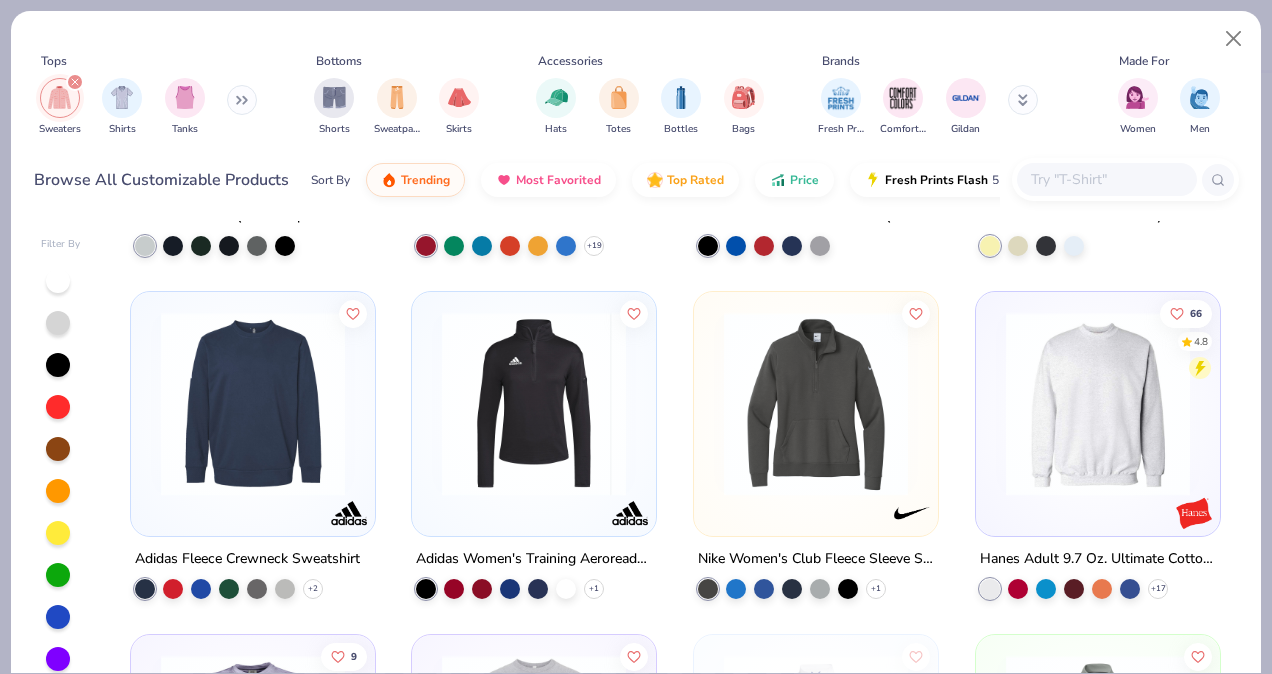 scroll, scrollTop: 1700, scrollLeft: 0, axis: vertical 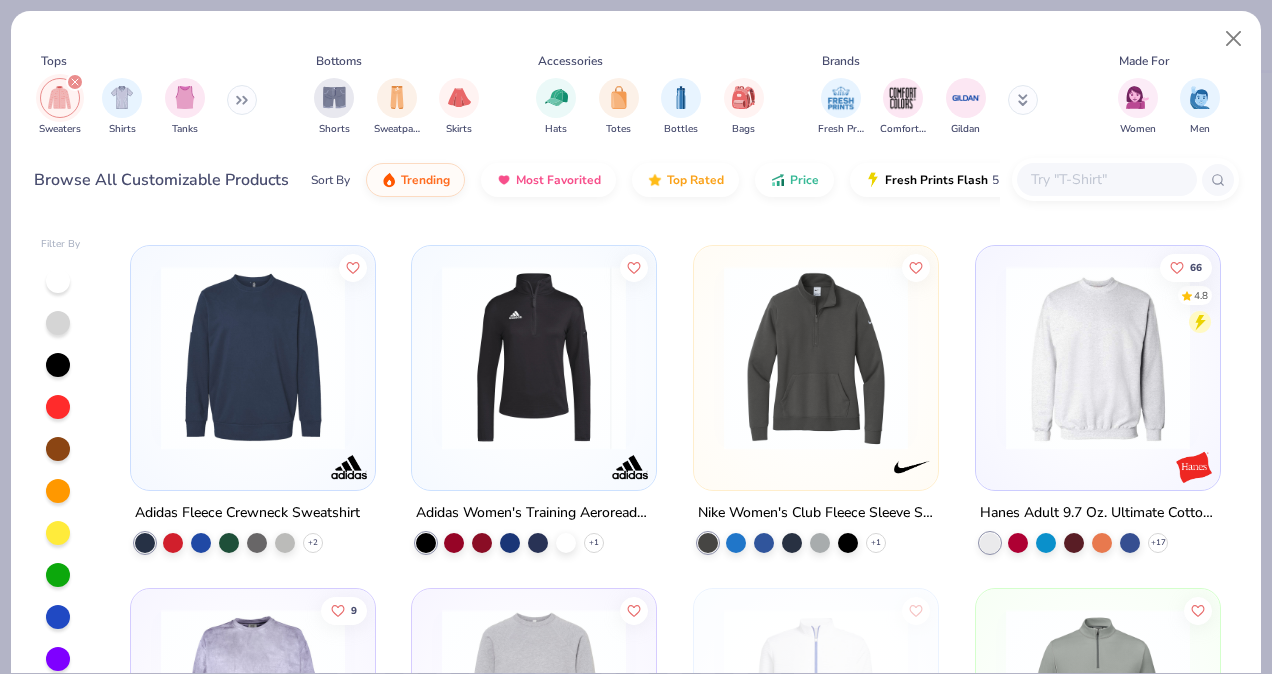 click 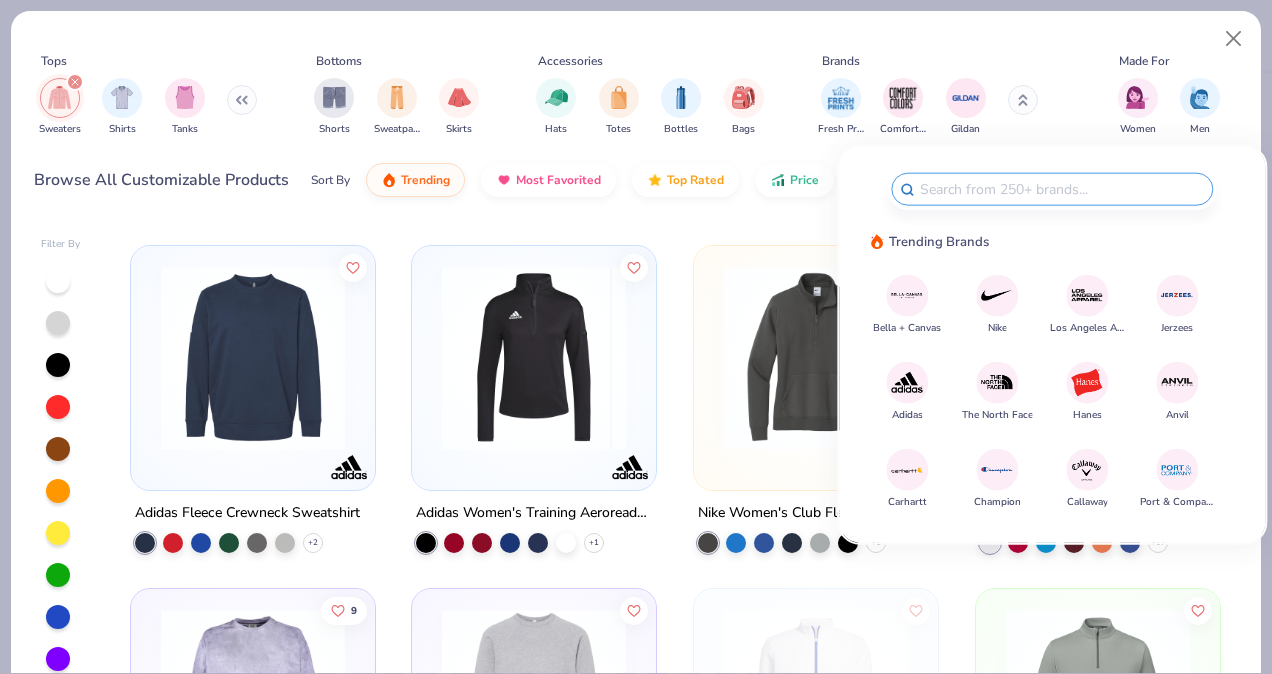 click at bounding box center (1177, 469) 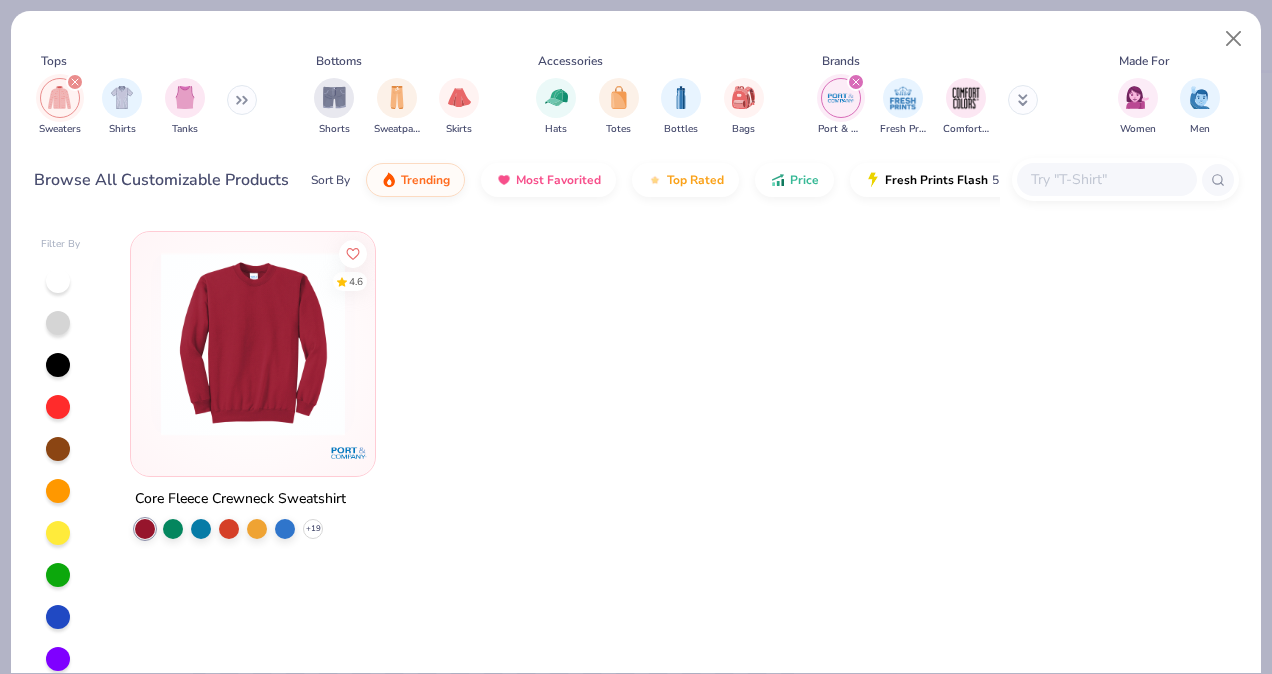 click 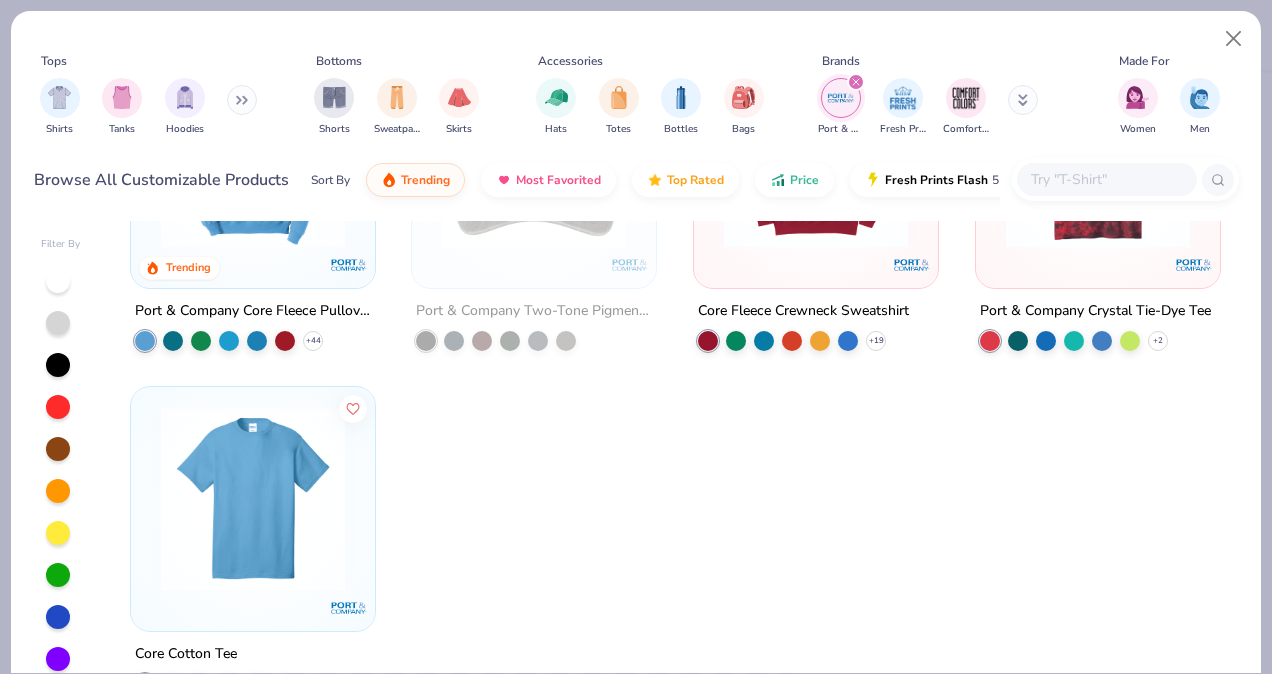 scroll, scrollTop: 0, scrollLeft: 0, axis: both 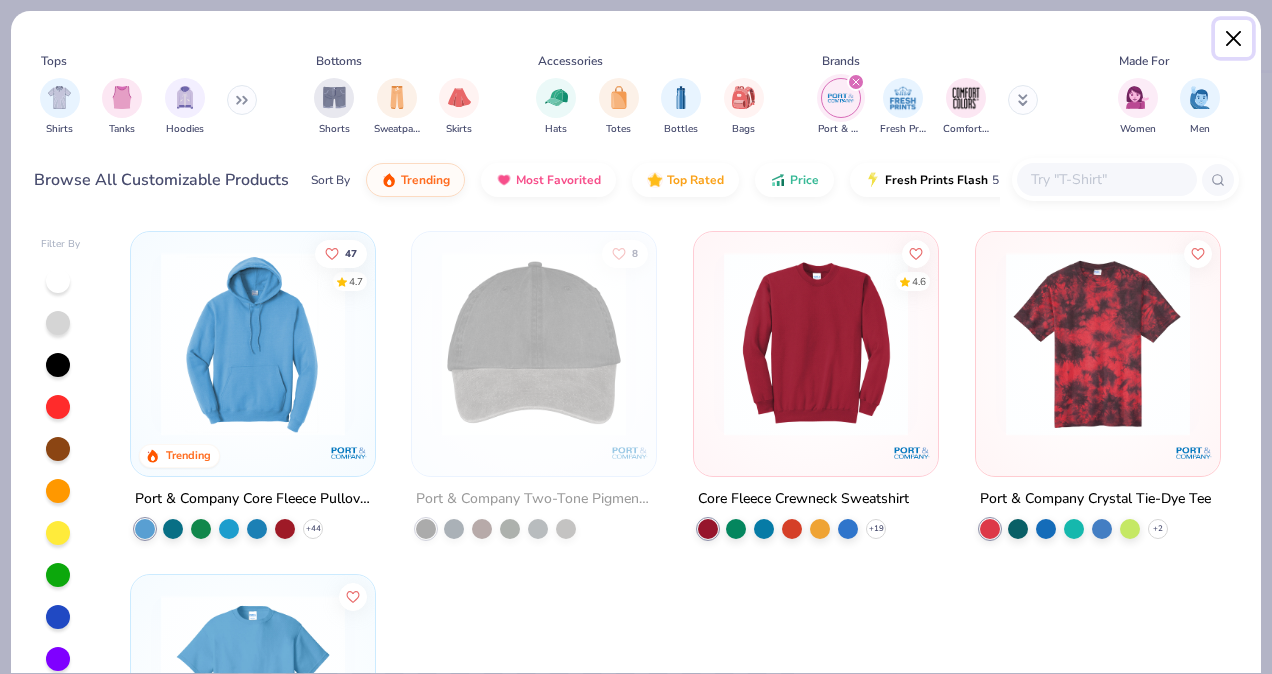 click at bounding box center (1234, 39) 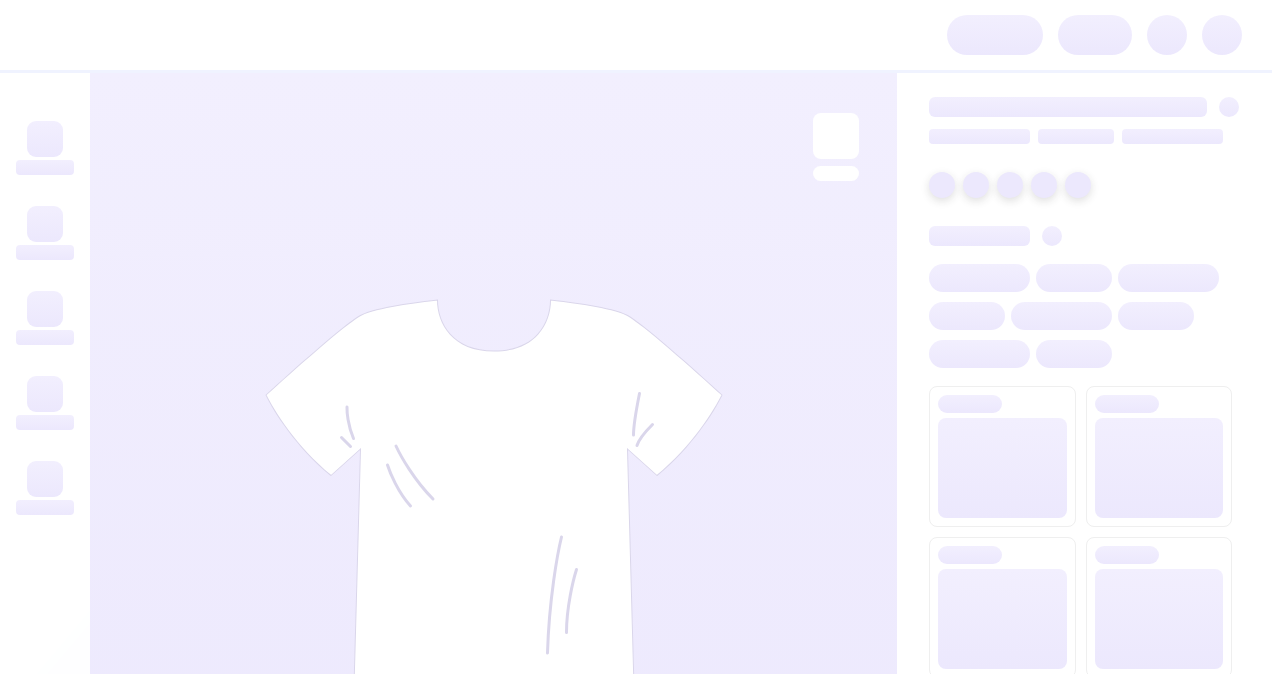 scroll, scrollTop: 0, scrollLeft: 0, axis: both 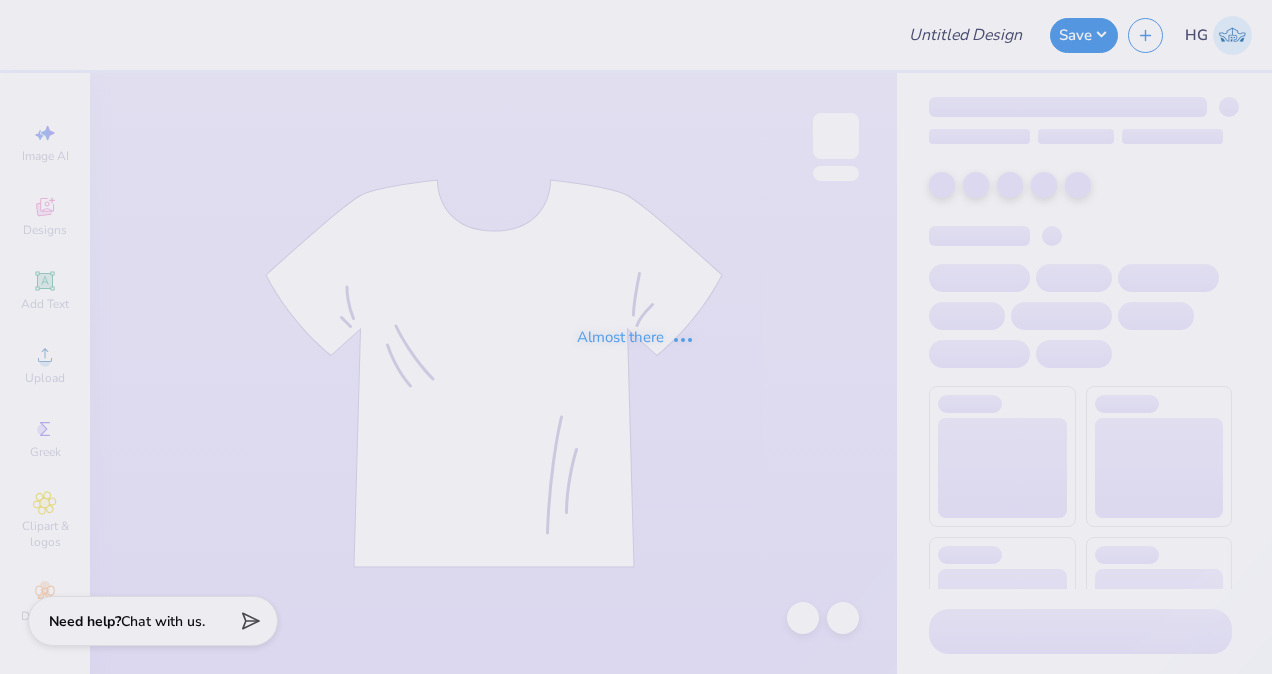 type on "Spectrum Achievers" 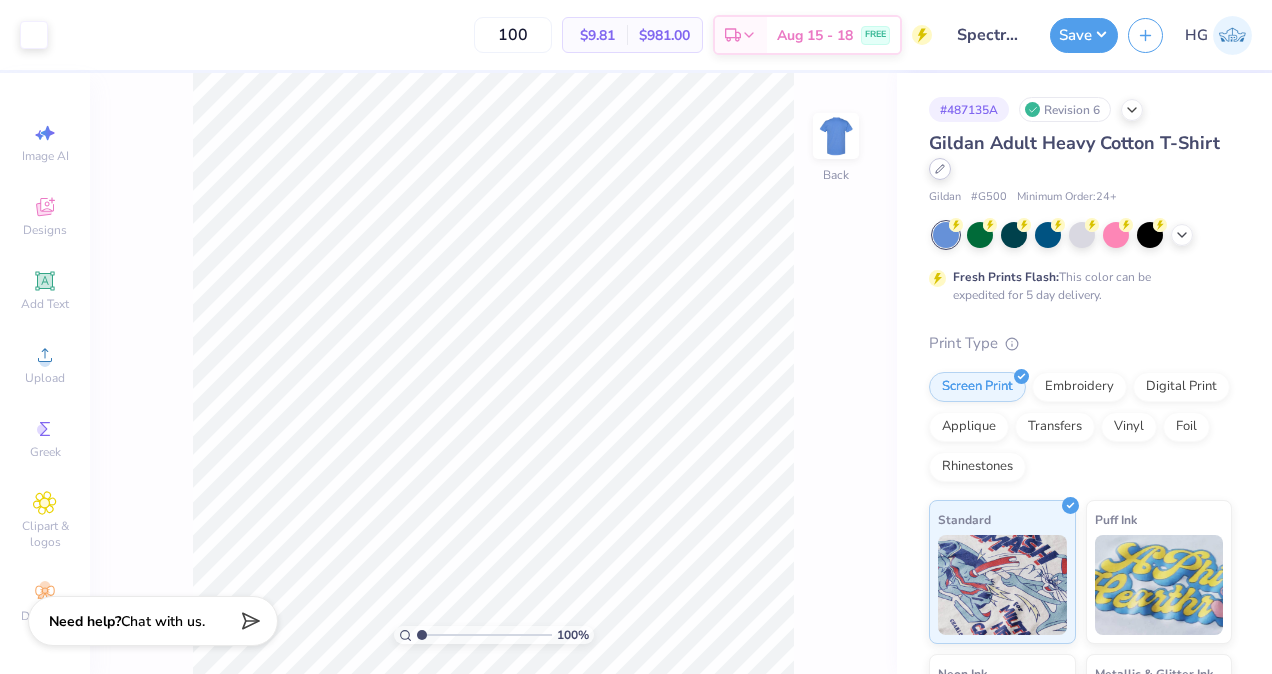 click 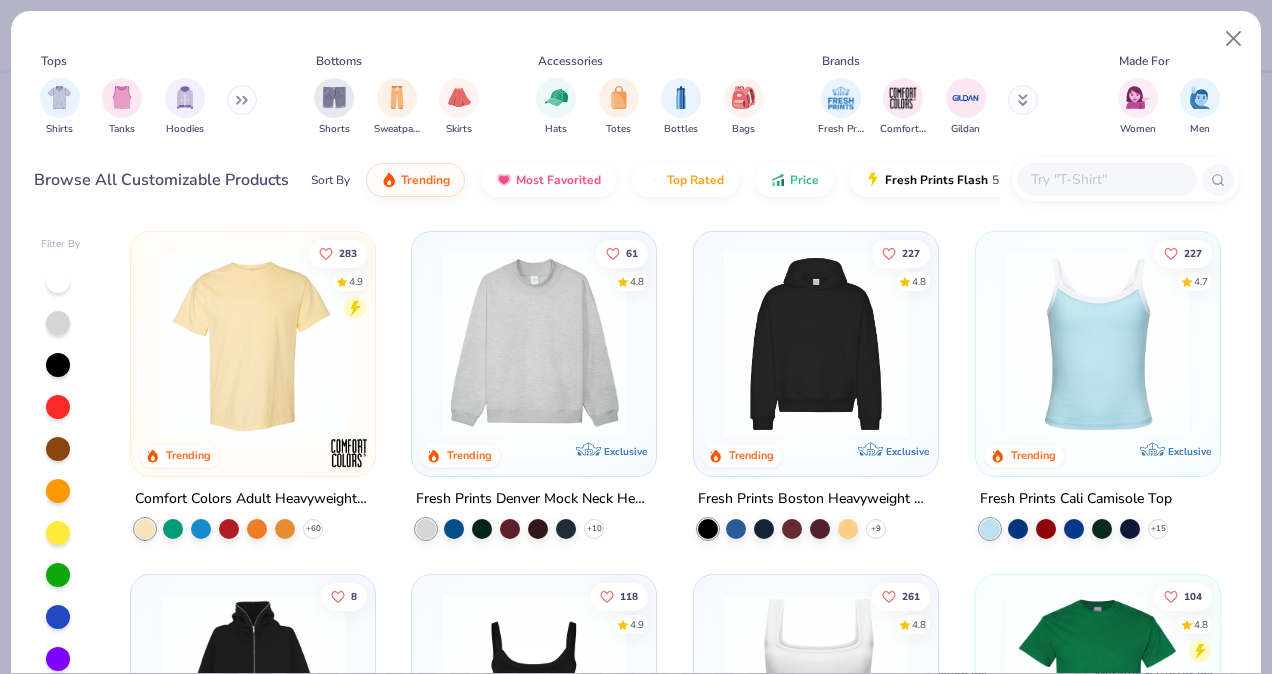 click at bounding box center (1106, 179) 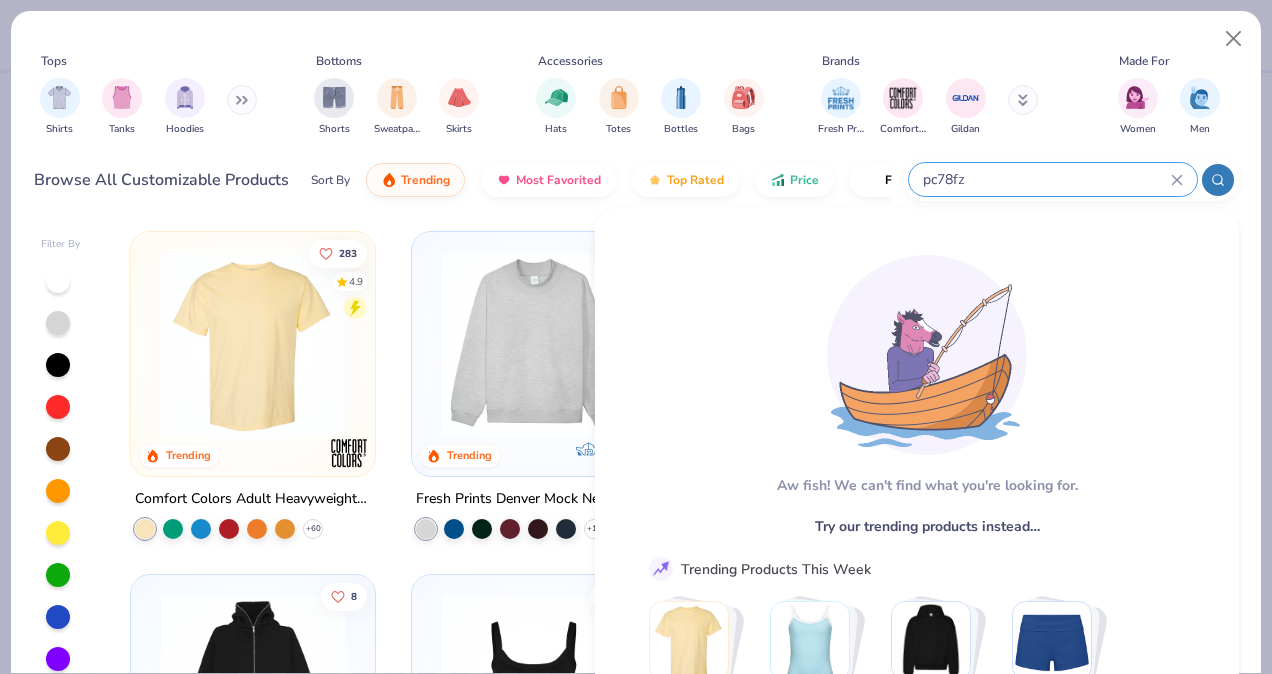 type on "pc78fz" 